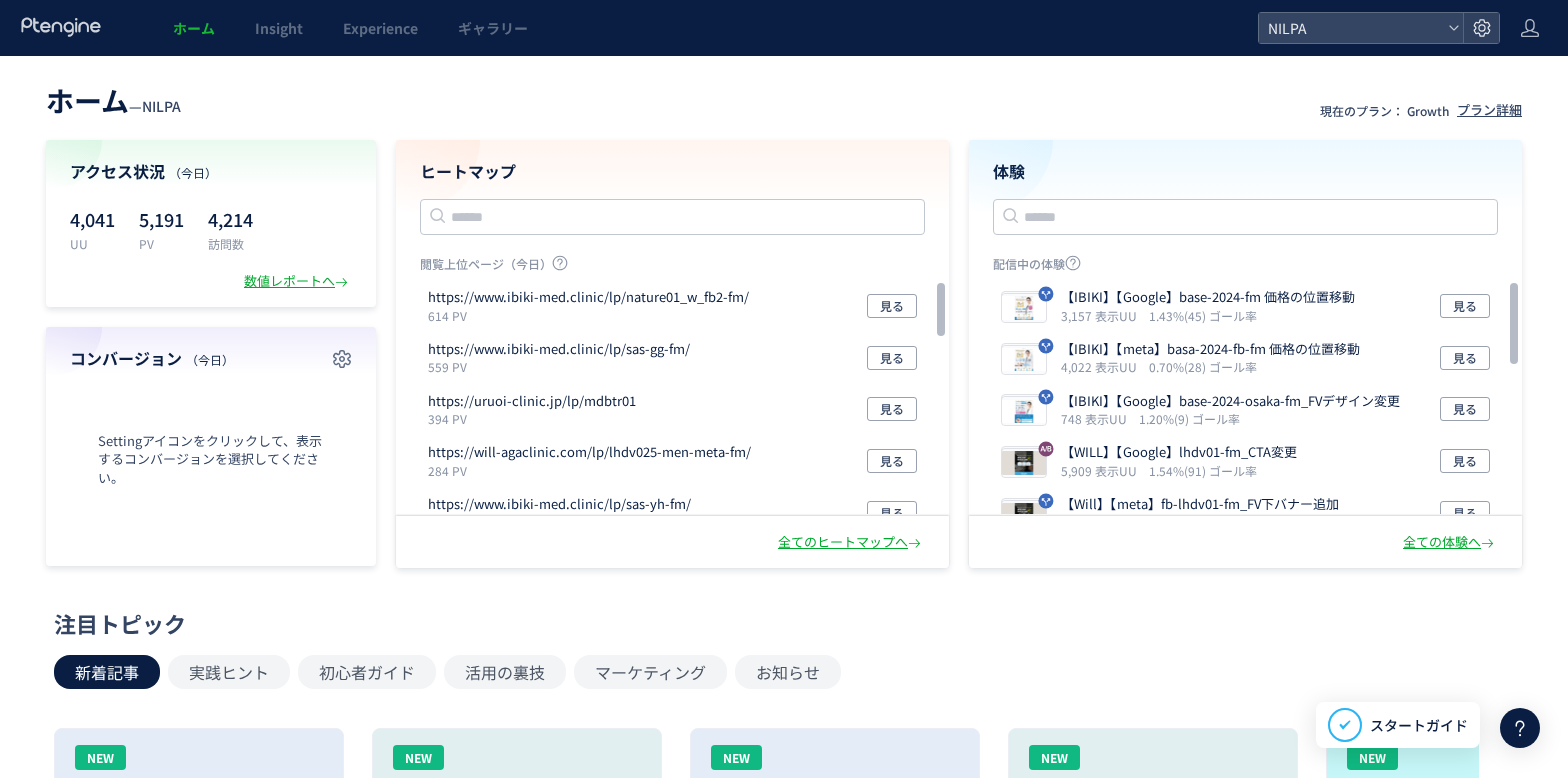 scroll, scrollTop: 0, scrollLeft: 0, axis: both 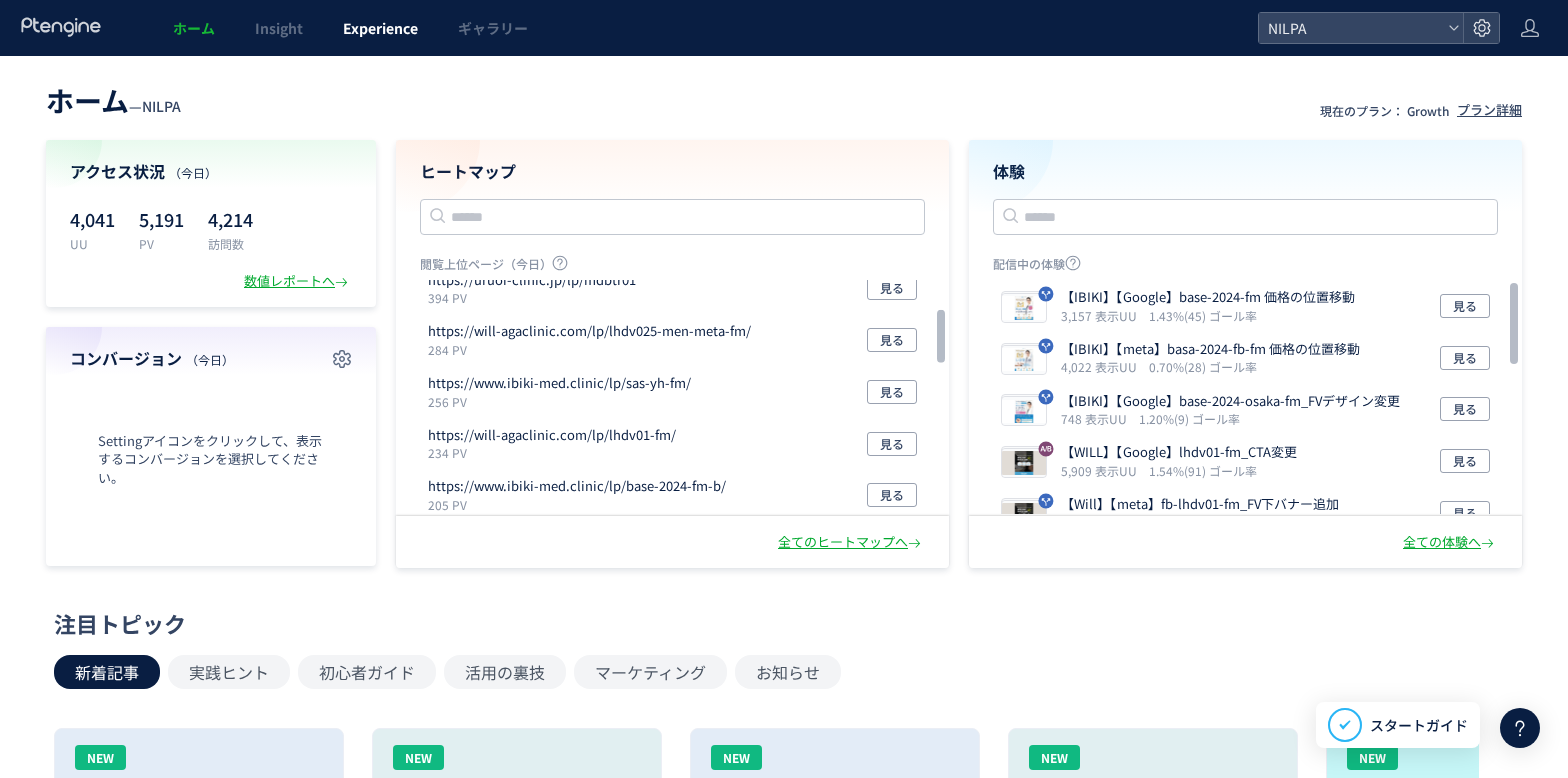 click on "Experience" at bounding box center [380, 28] 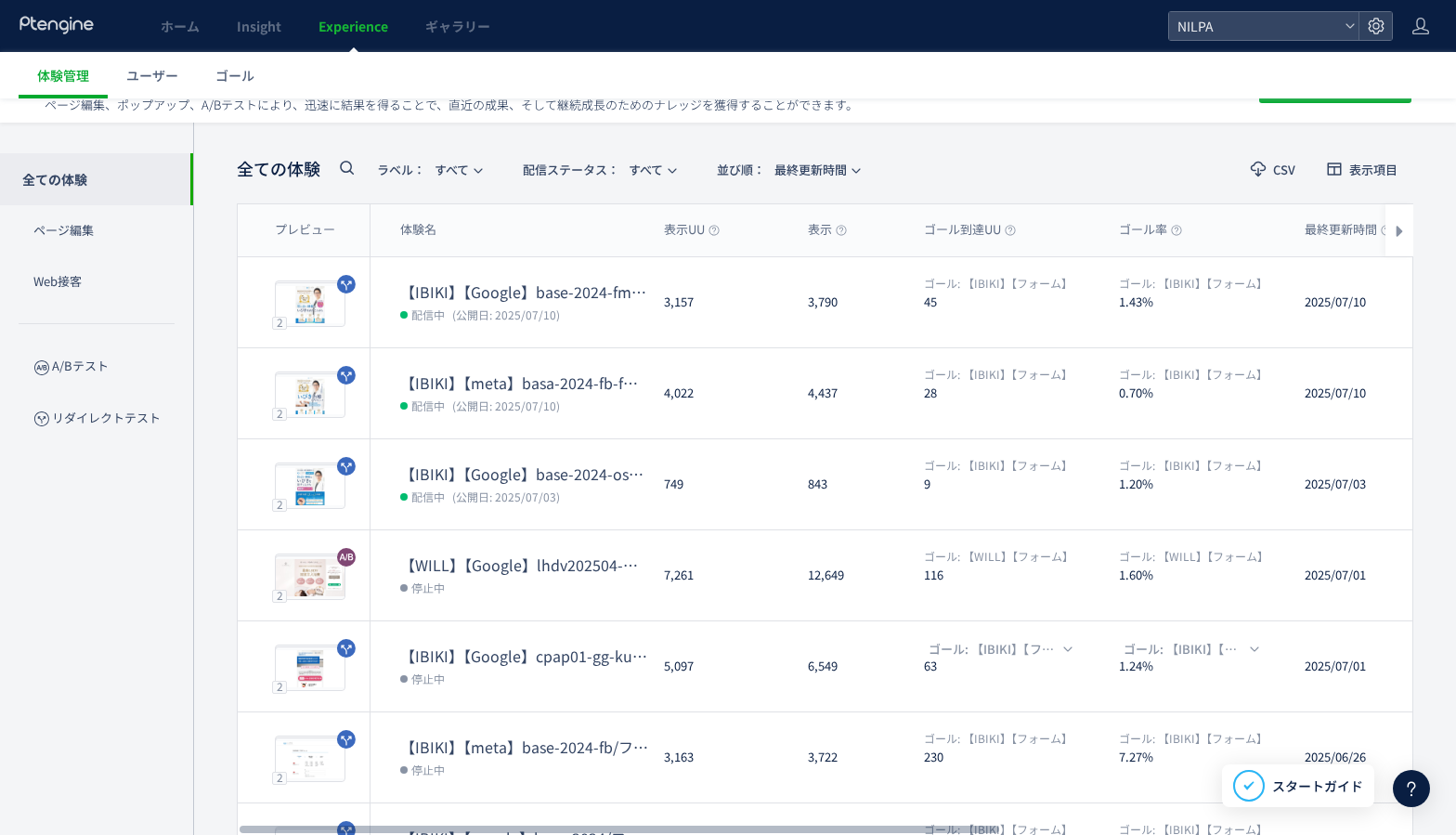 scroll, scrollTop: 0, scrollLeft: 0, axis: both 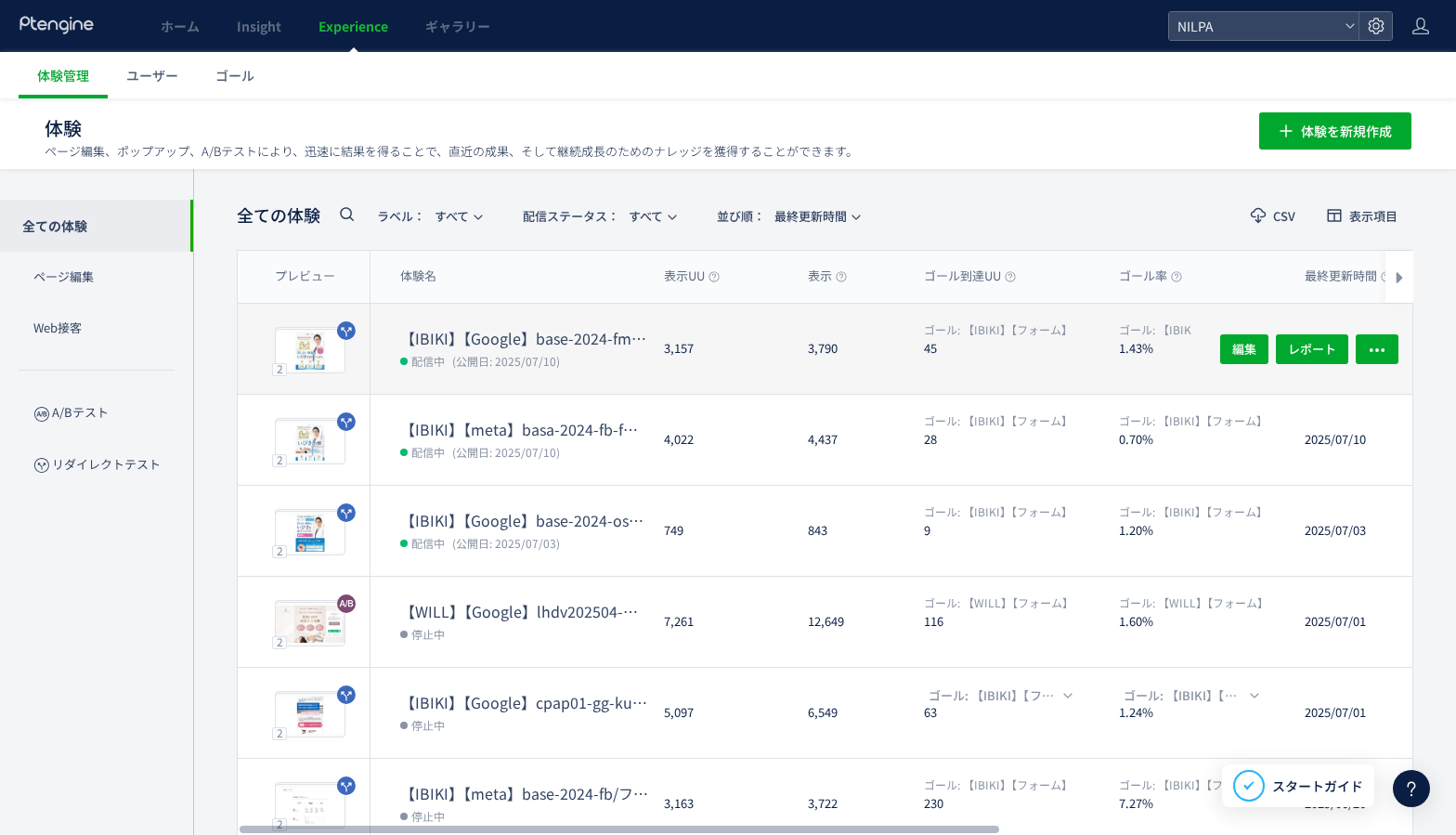 click on "【IBIKI】【Google】base-2024-fm 価格の位置移動 配信中 (公開日: 2025/07/10)" 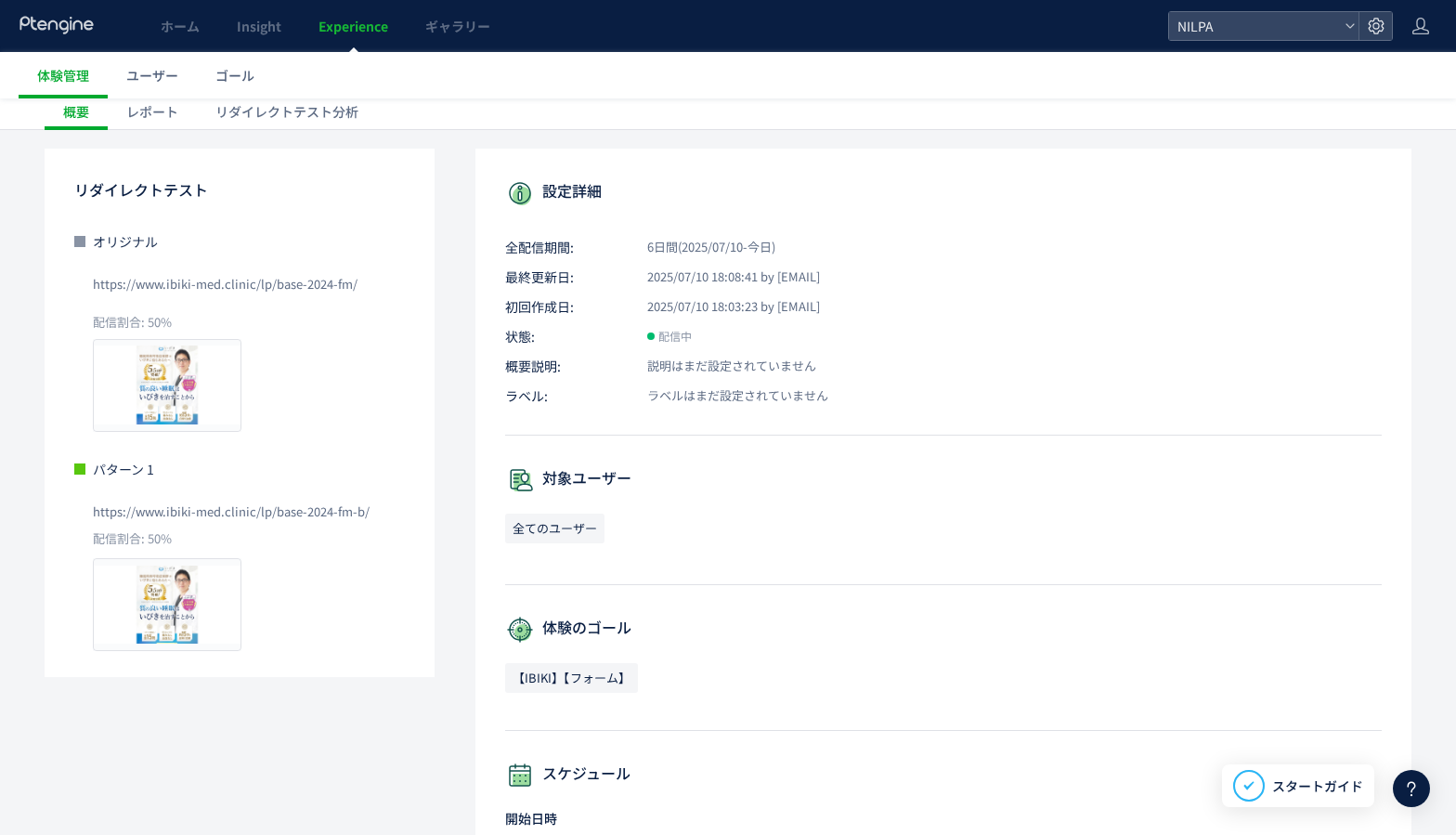 scroll, scrollTop: 126, scrollLeft: 0, axis: vertical 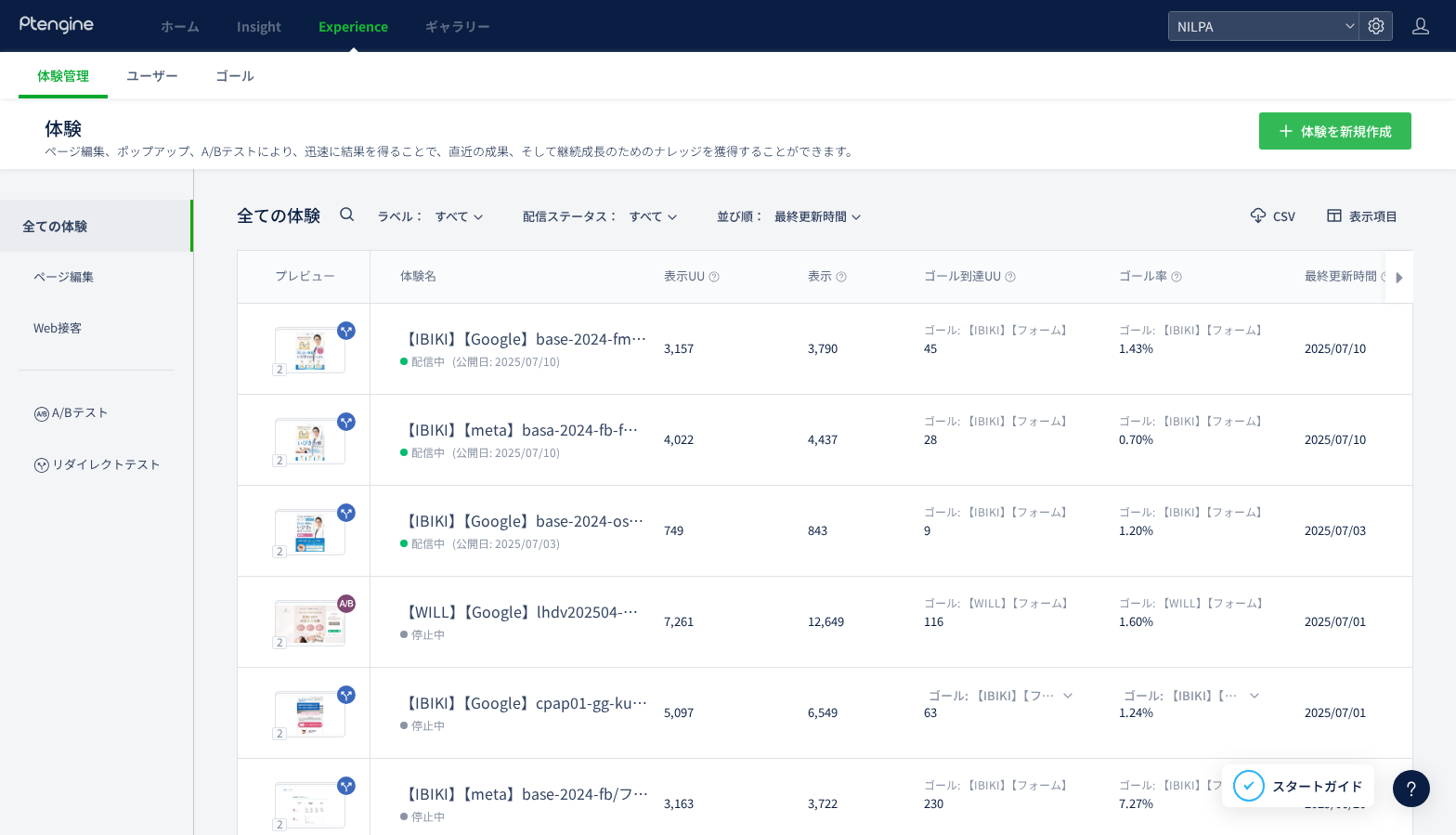 click on "体験を新規作成" at bounding box center (1346, 131) 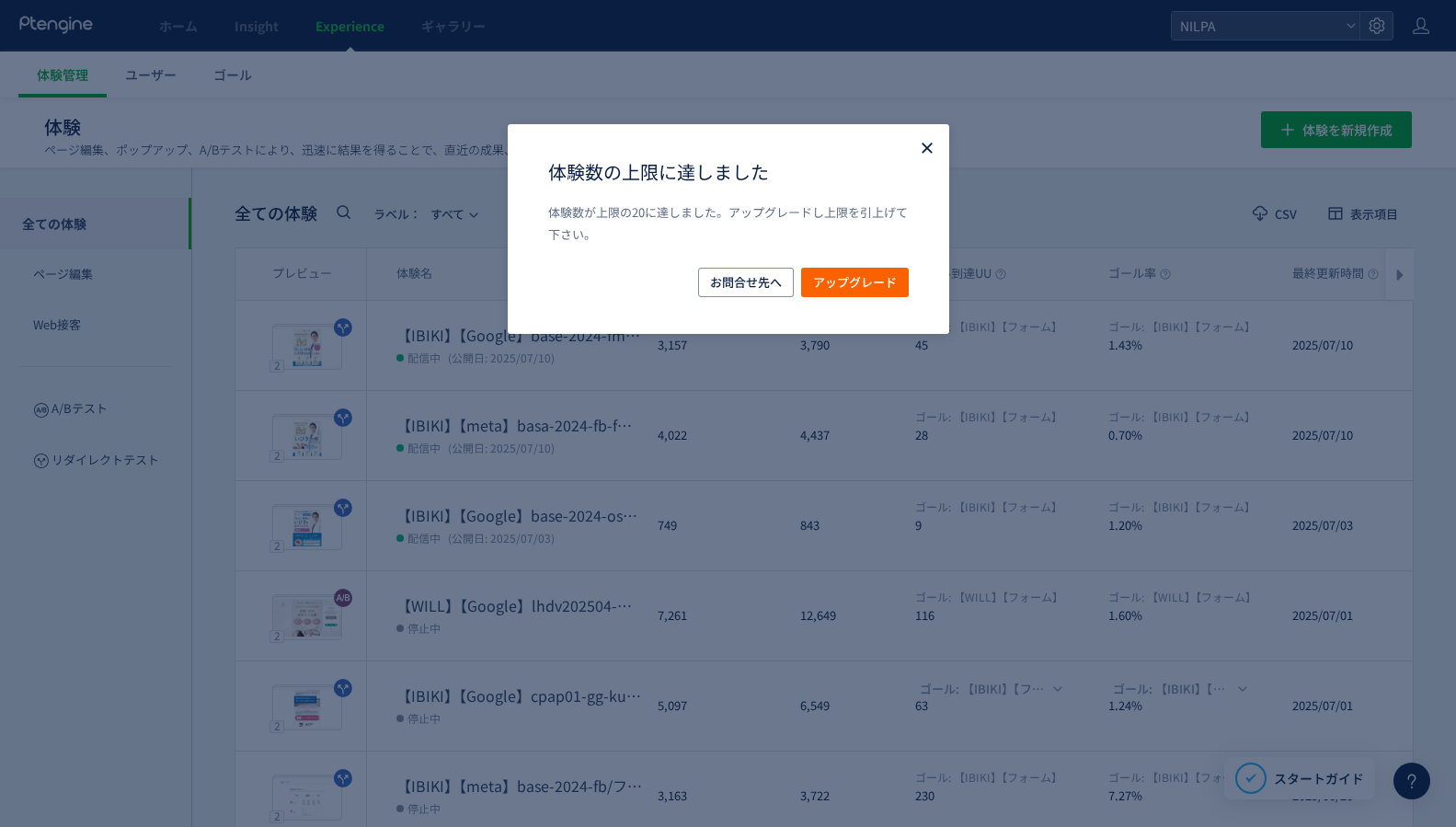 click 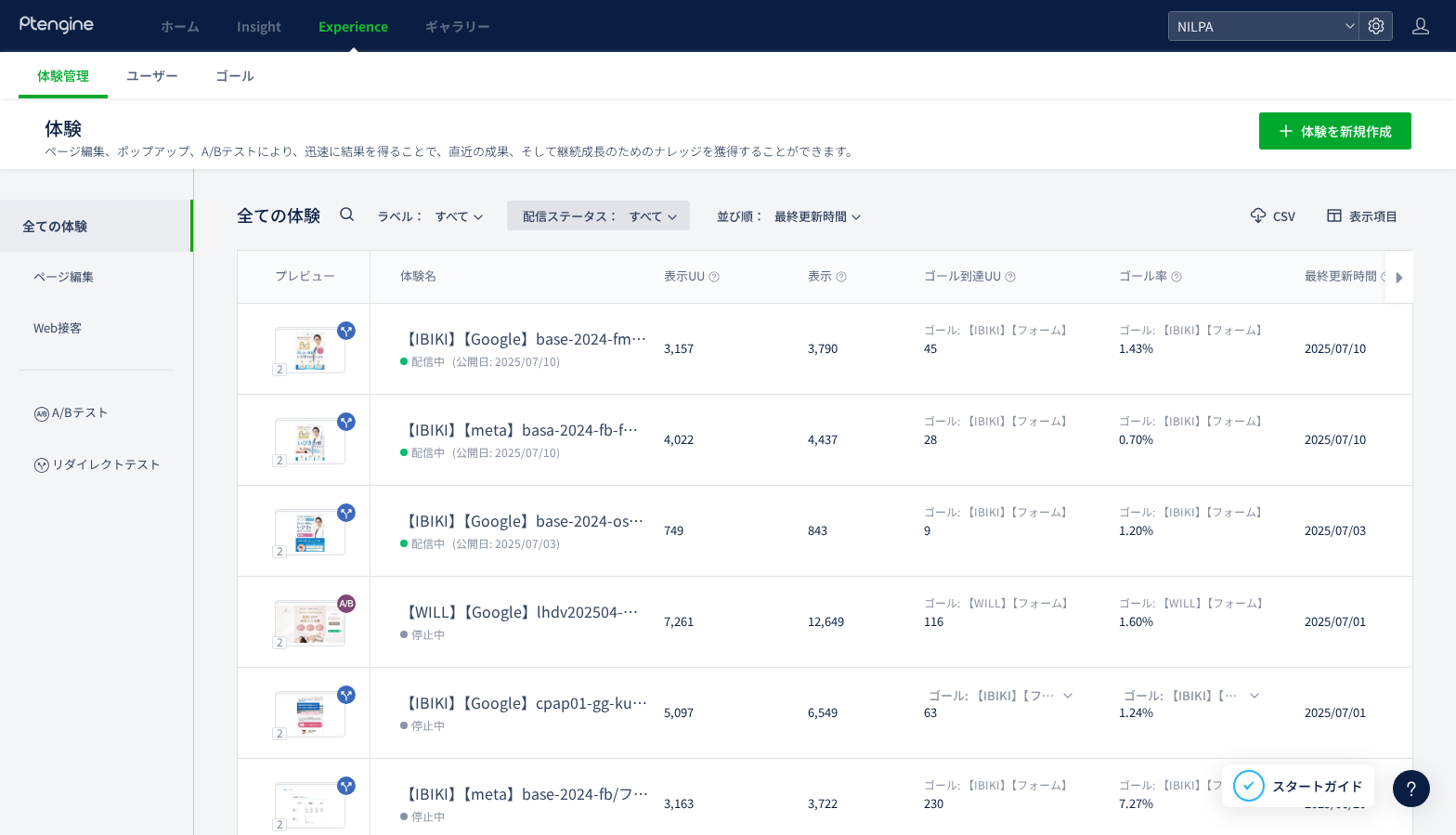 click on "配信ステータス​：" at bounding box center (571, 215) 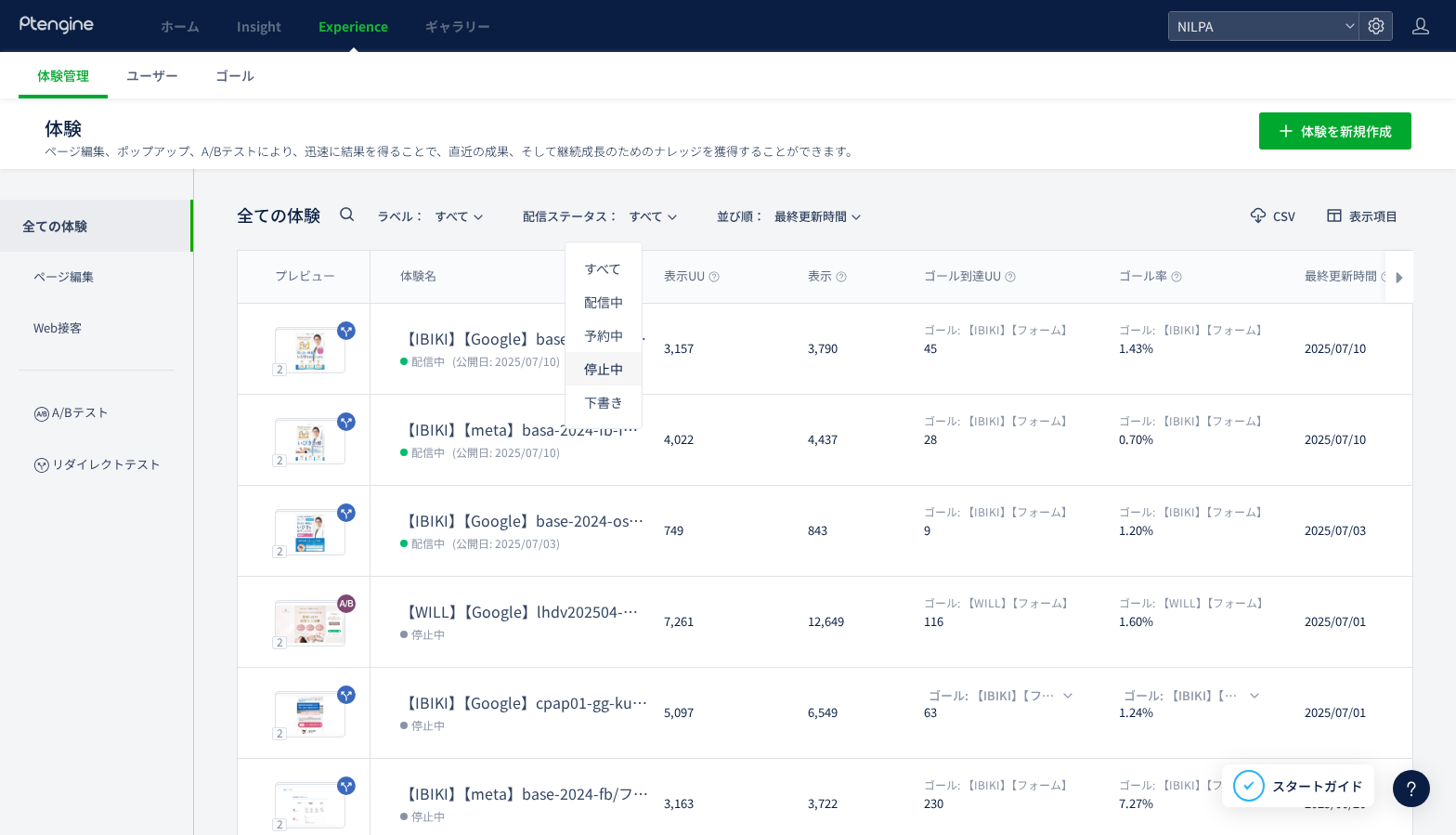click on "停止中" 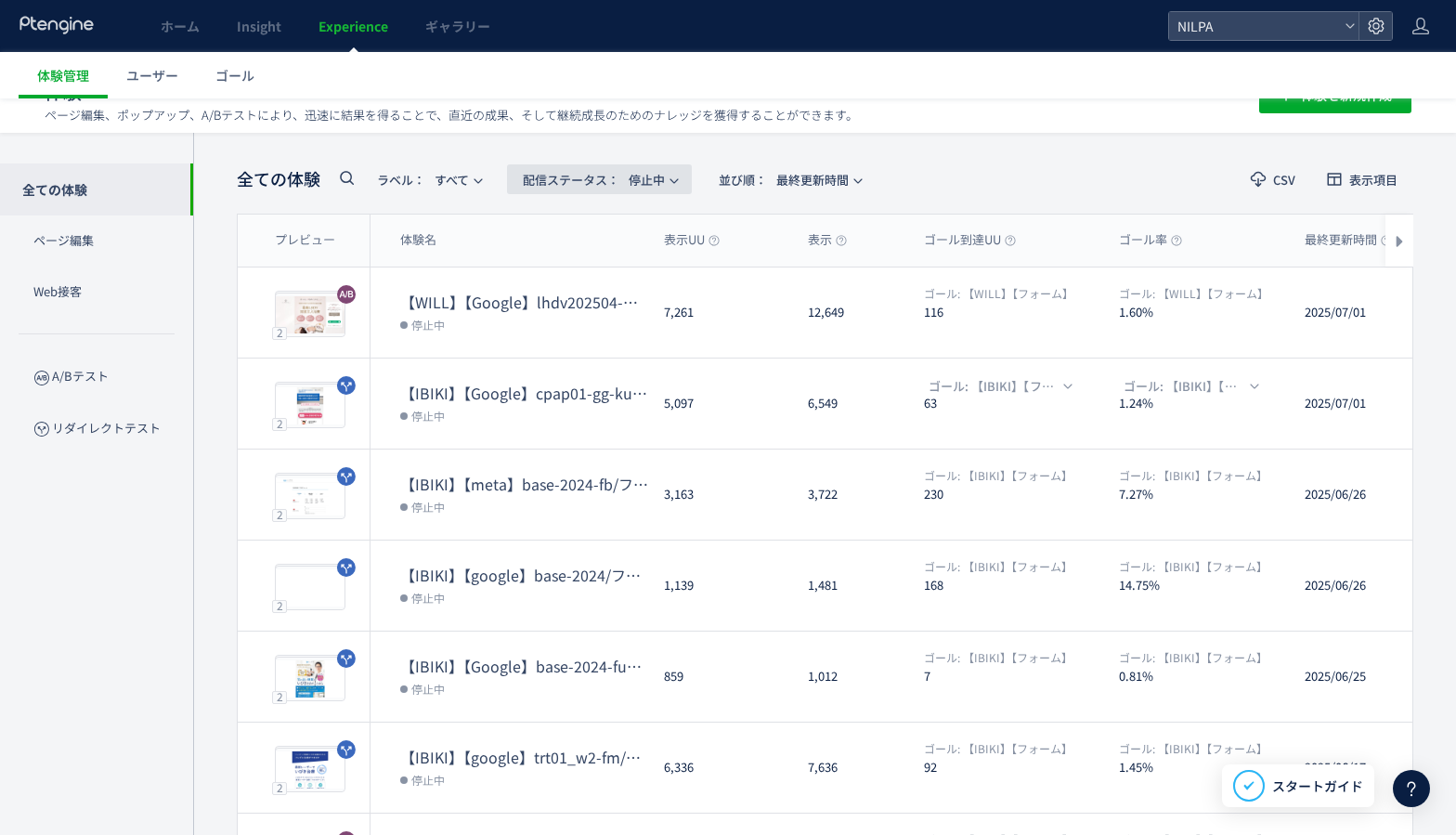 scroll, scrollTop: 174, scrollLeft: 0, axis: vertical 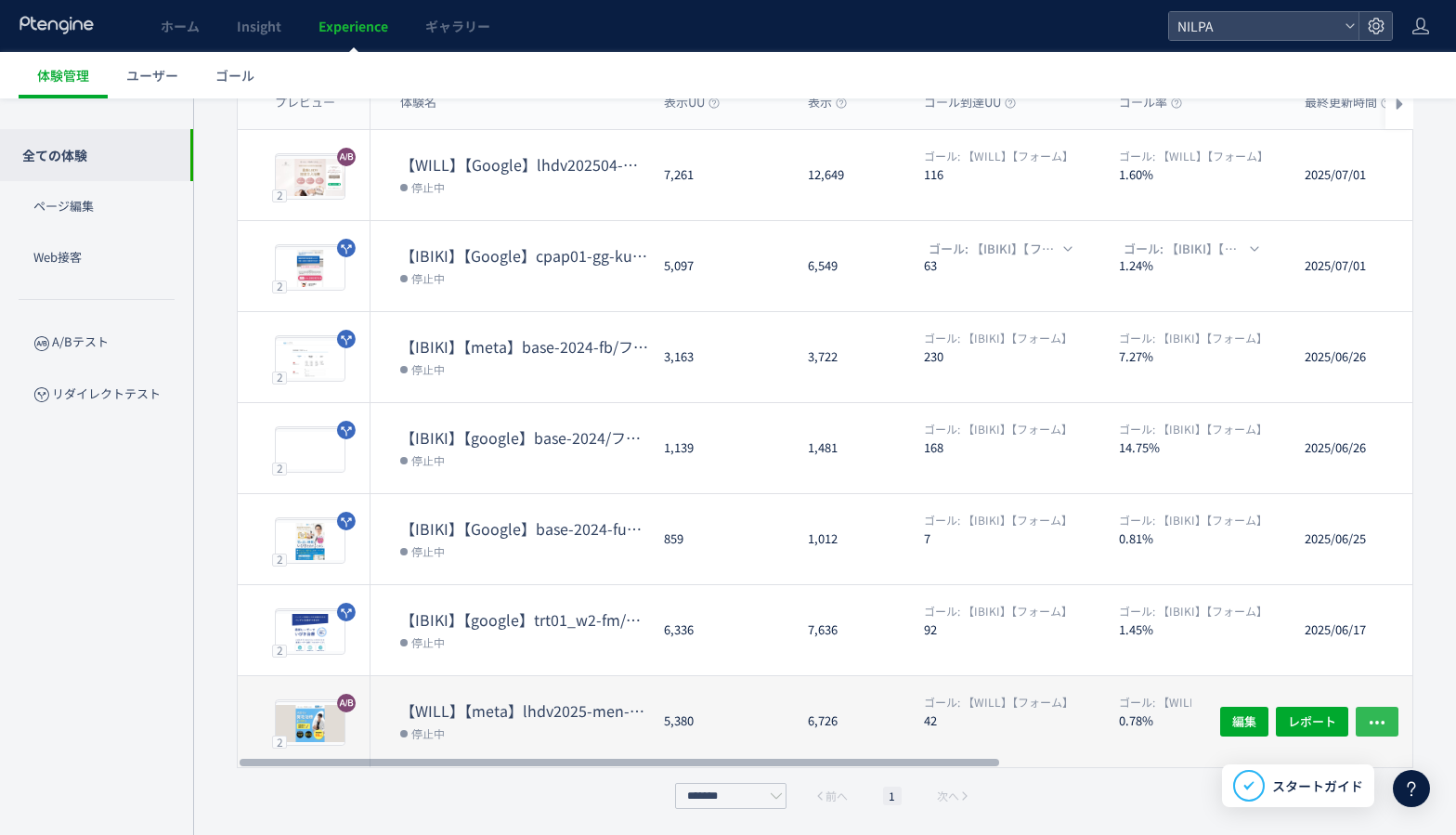click 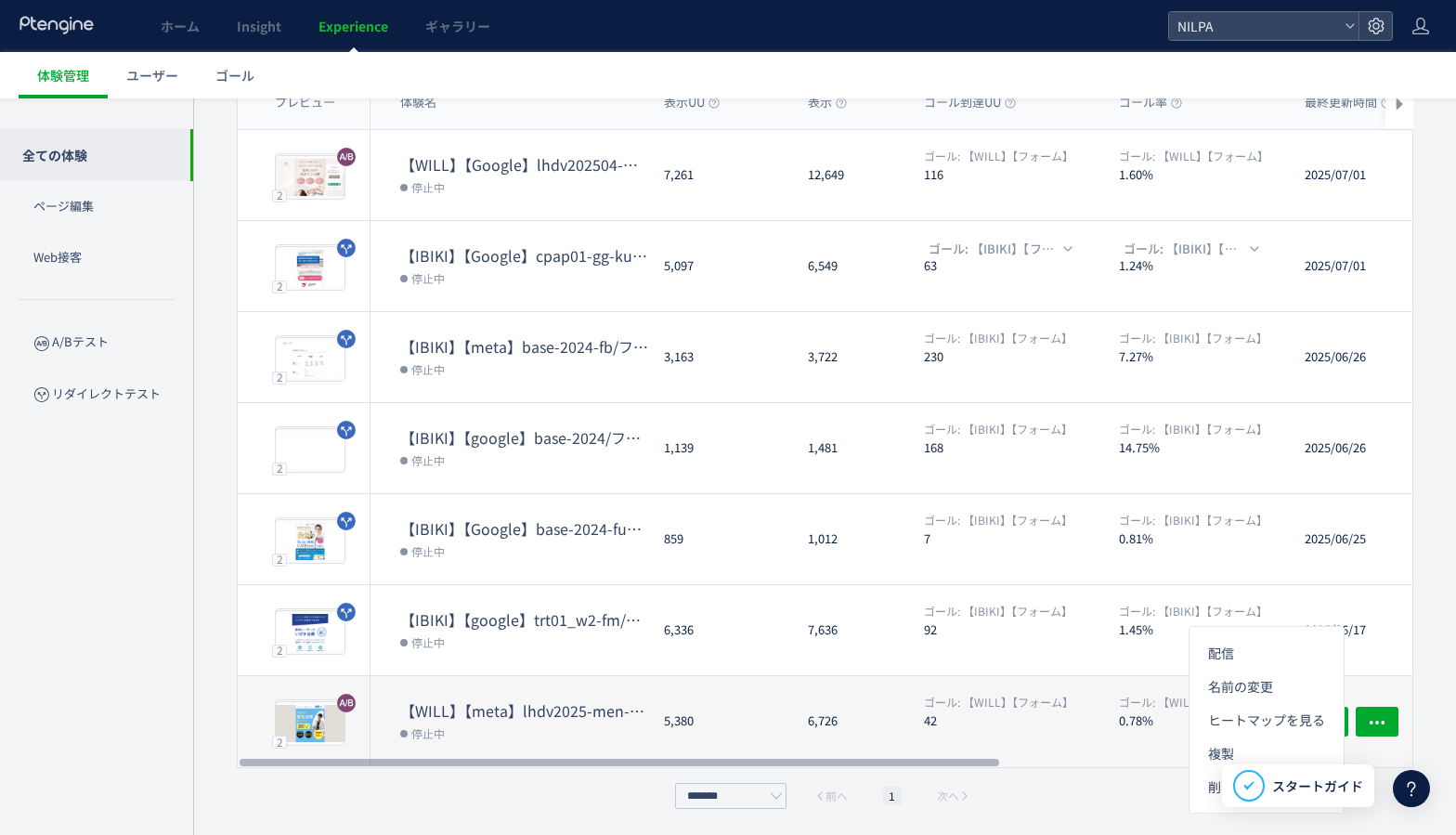 click on "【WILL】【meta】lhdv2025-men-meta-fm CTA変更" at bounding box center (525, 711) 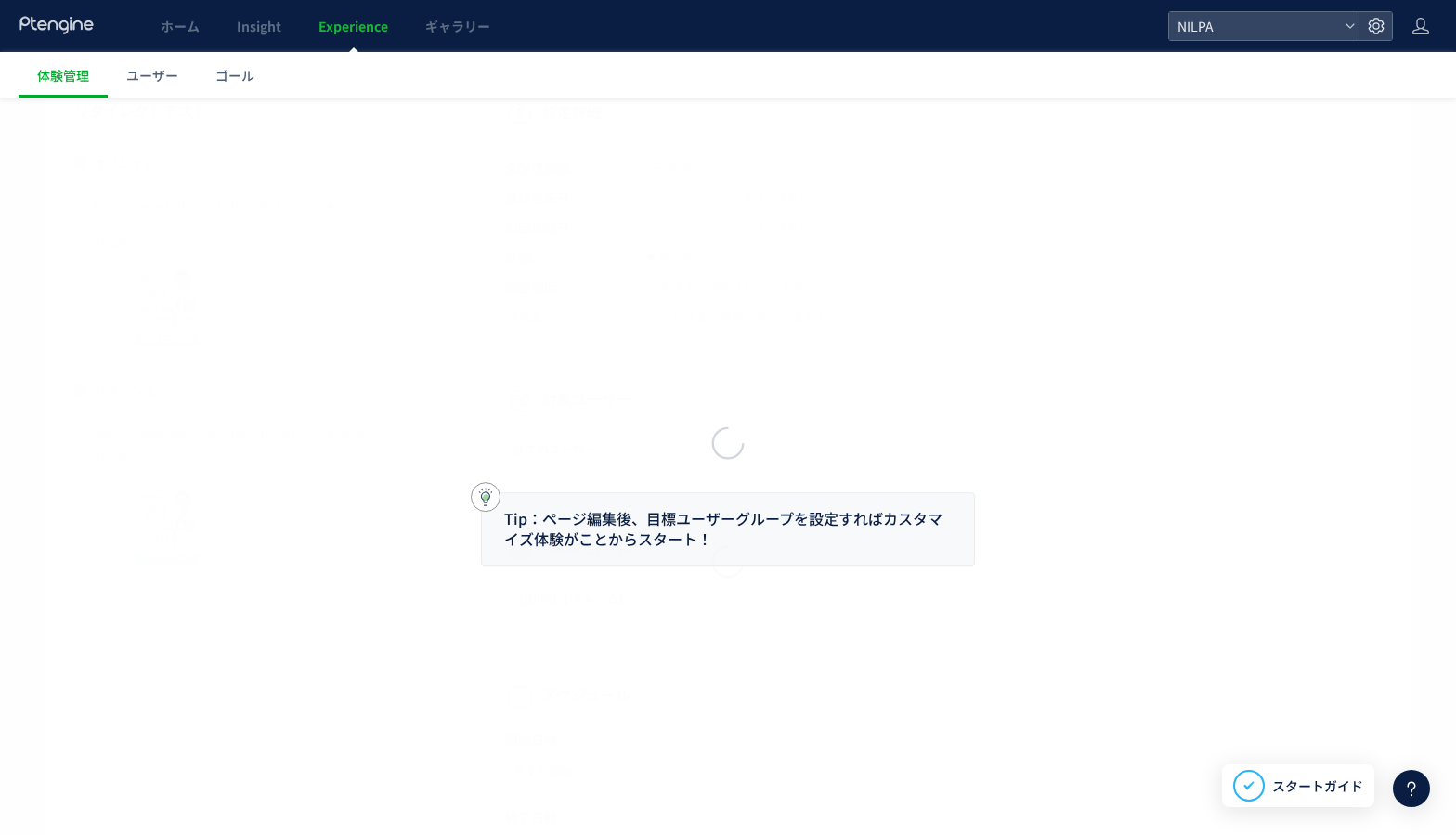 scroll, scrollTop: 0, scrollLeft: 0, axis: both 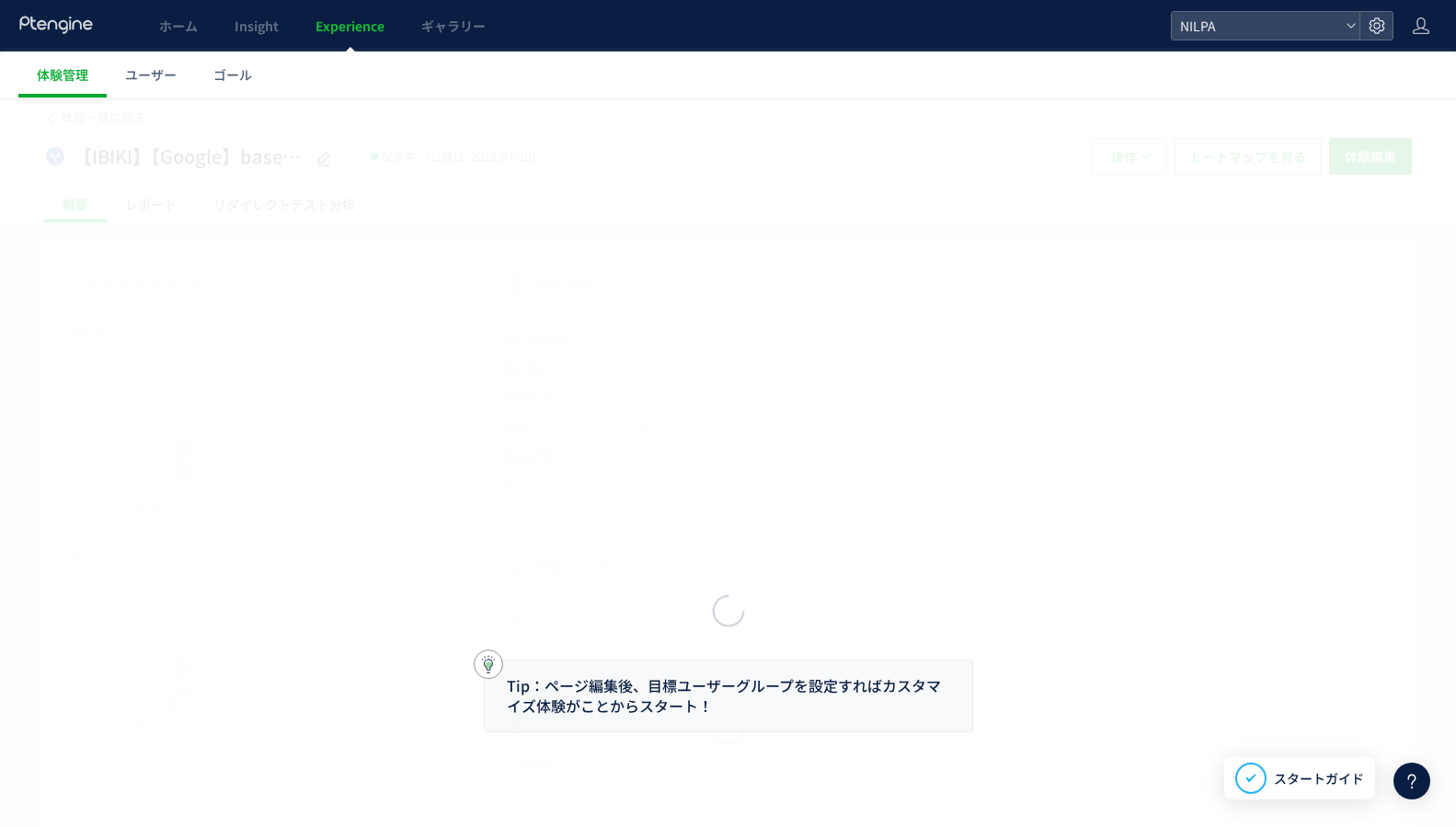 click 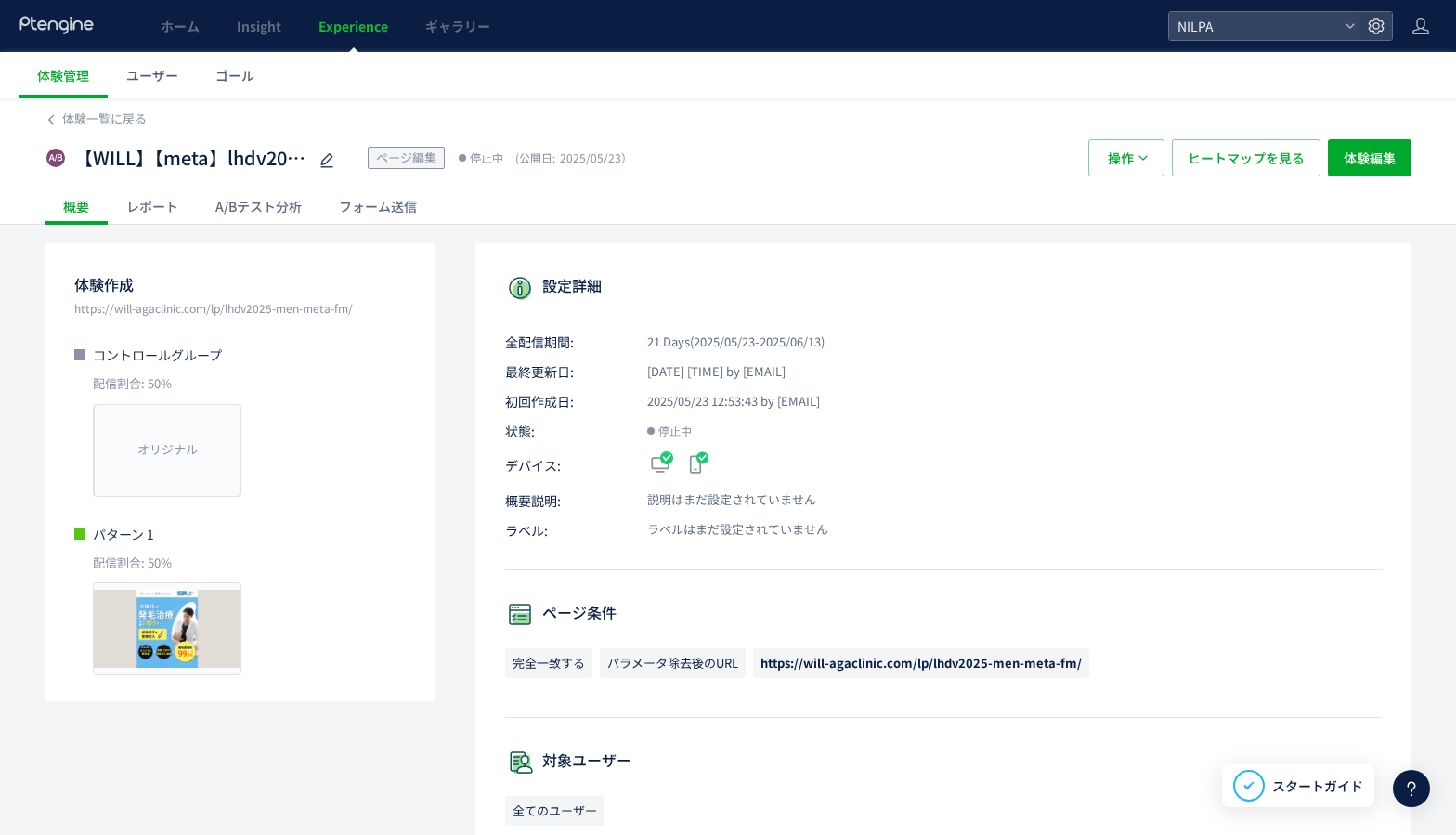 click on "レポート" 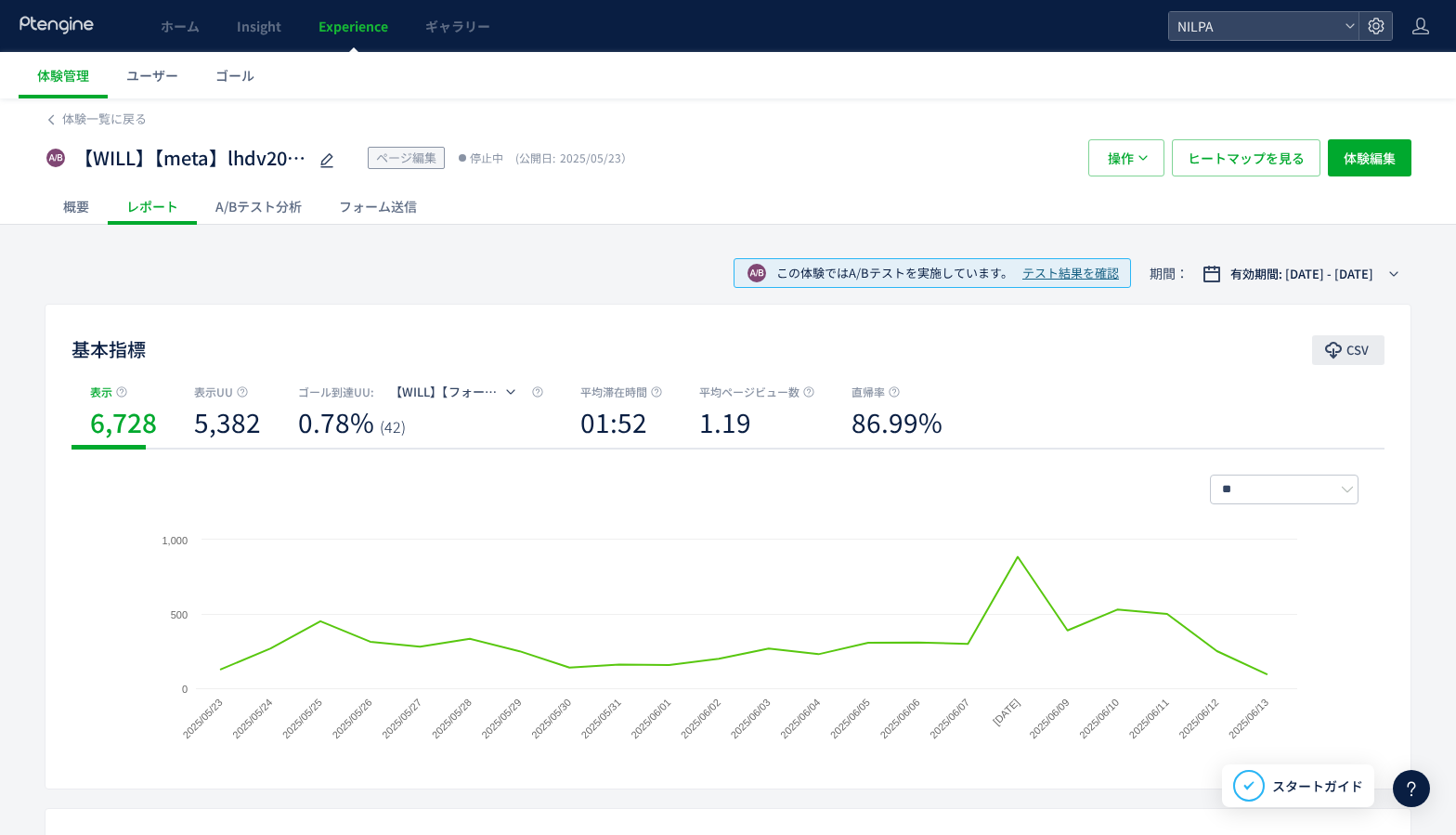 click on "CSV" at bounding box center [1358, 350] 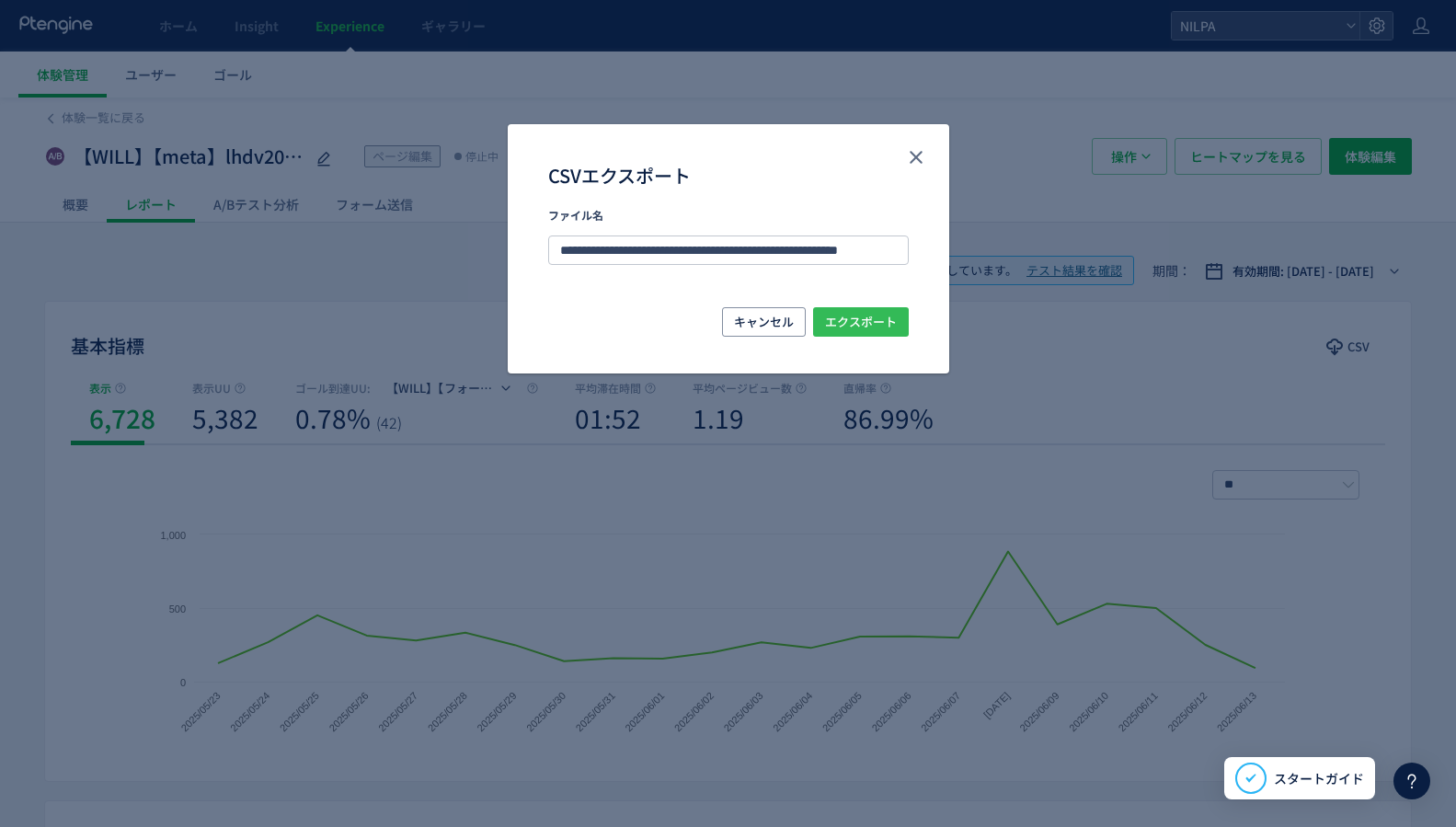 click on "エクスポート" at bounding box center [861, 322] 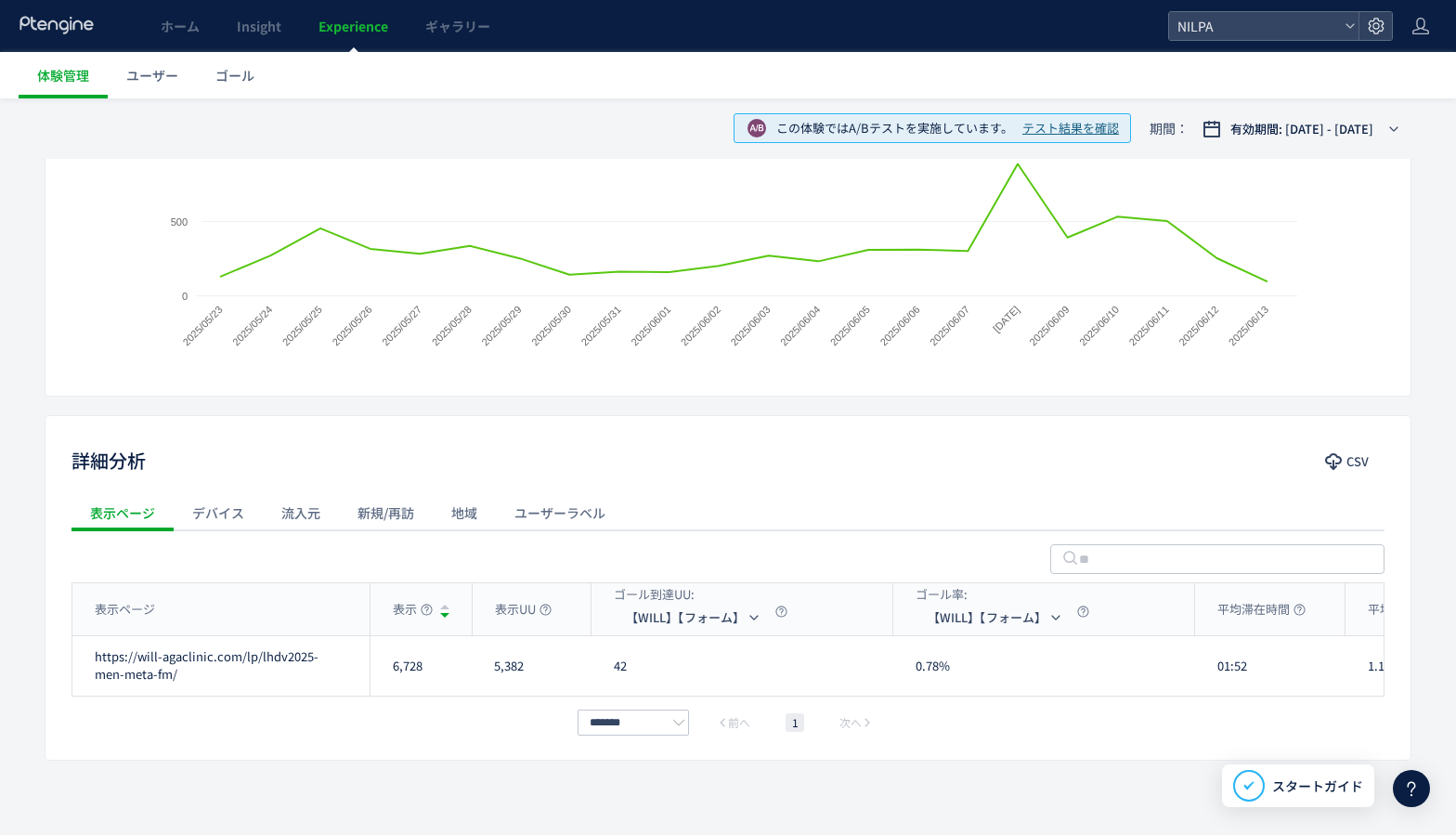 scroll, scrollTop: 412, scrollLeft: 0, axis: vertical 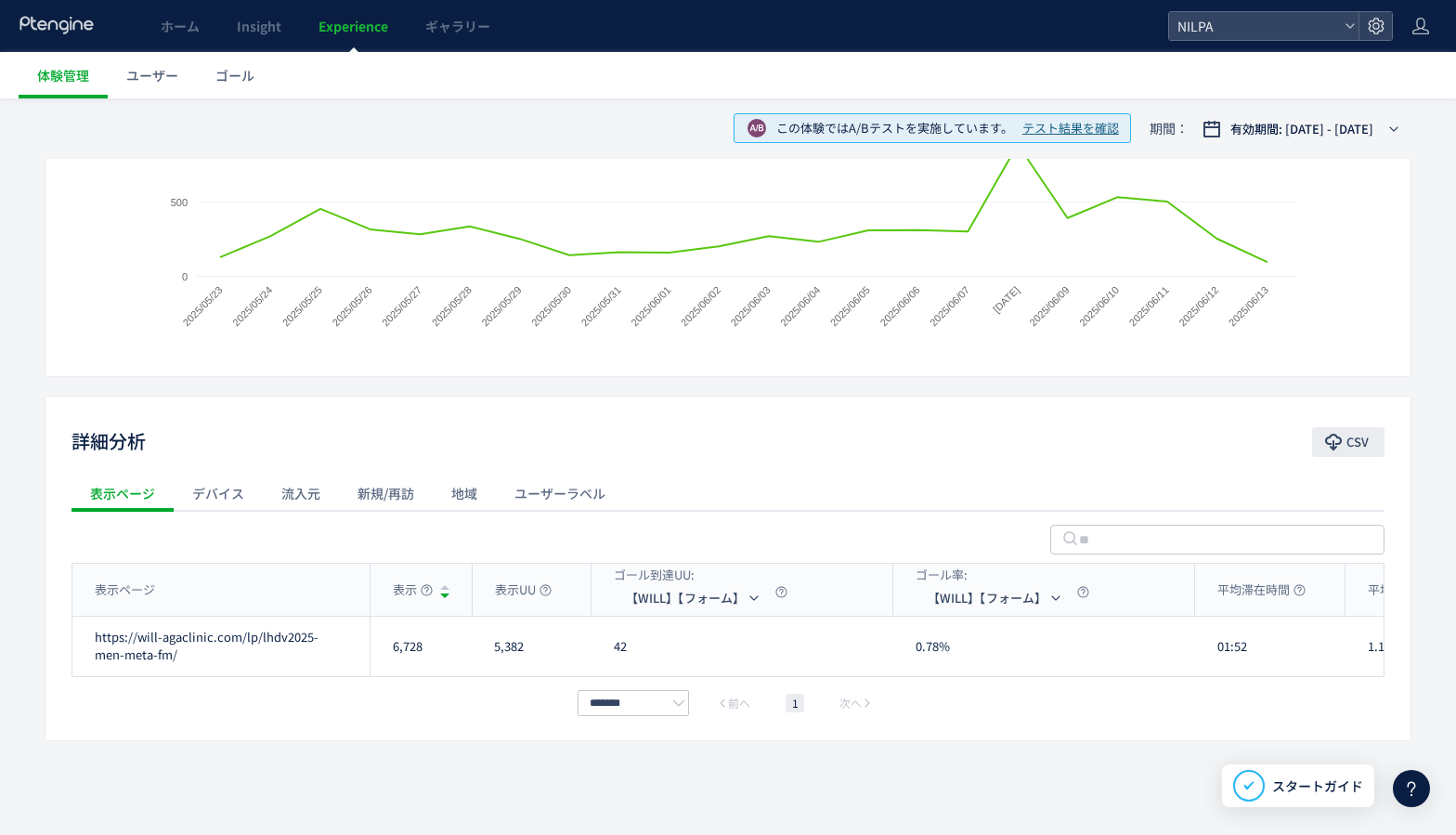 click on "CSV" at bounding box center [1358, 442] 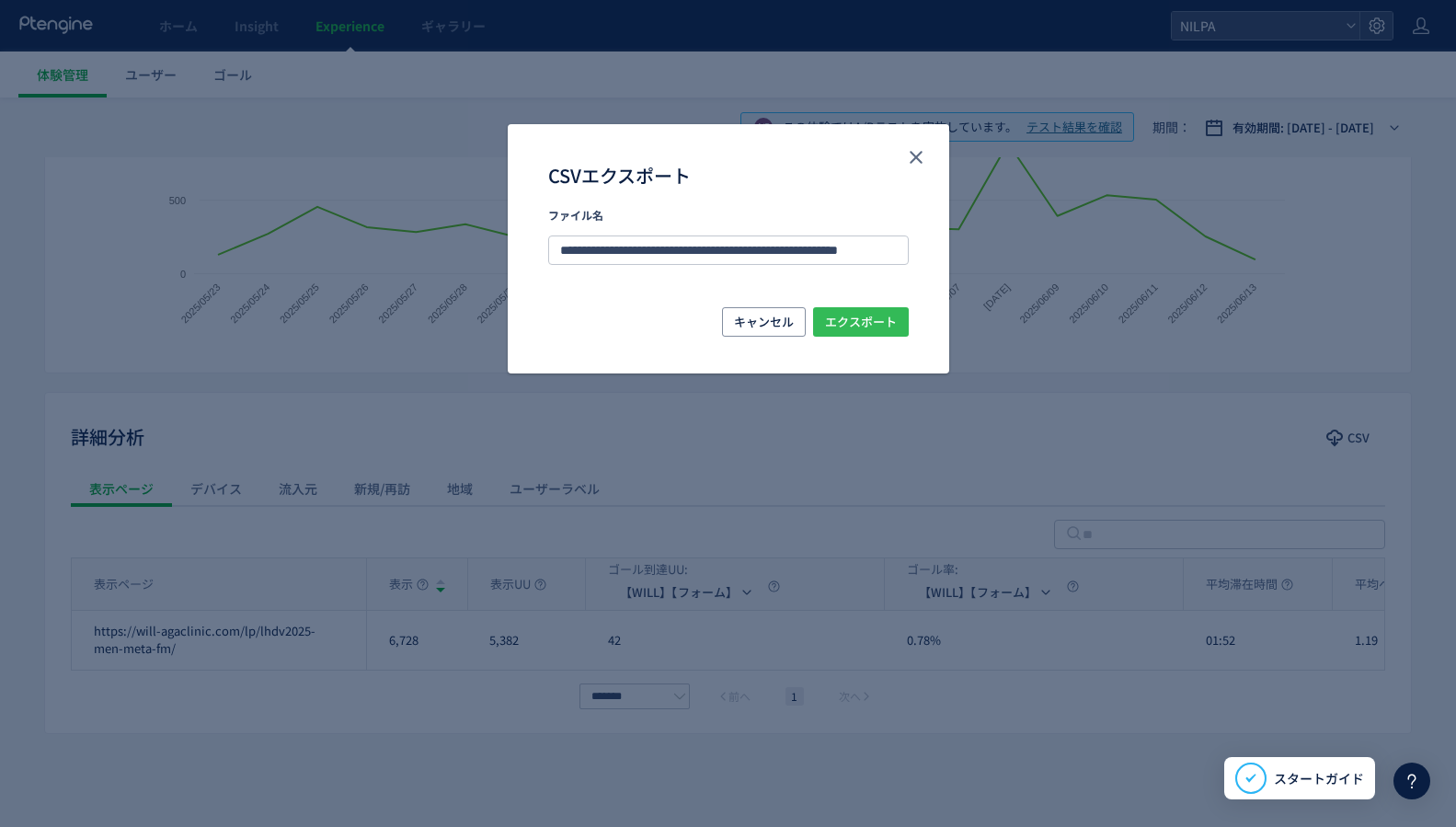 click on "エクスポート" at bounding box center [861, 322] 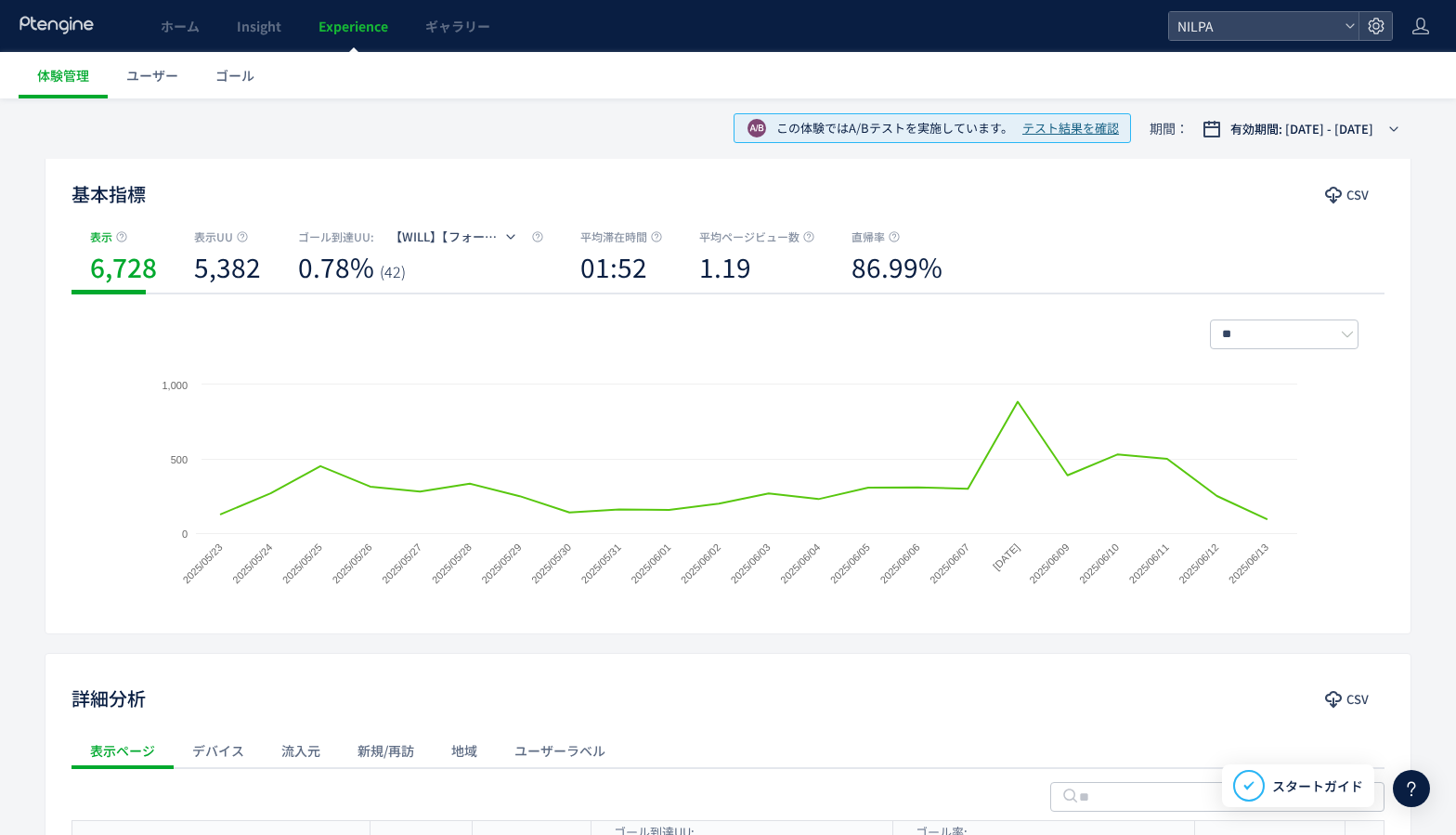 scroll, scrollTop: 0, scrollLeft: 0, axis: both 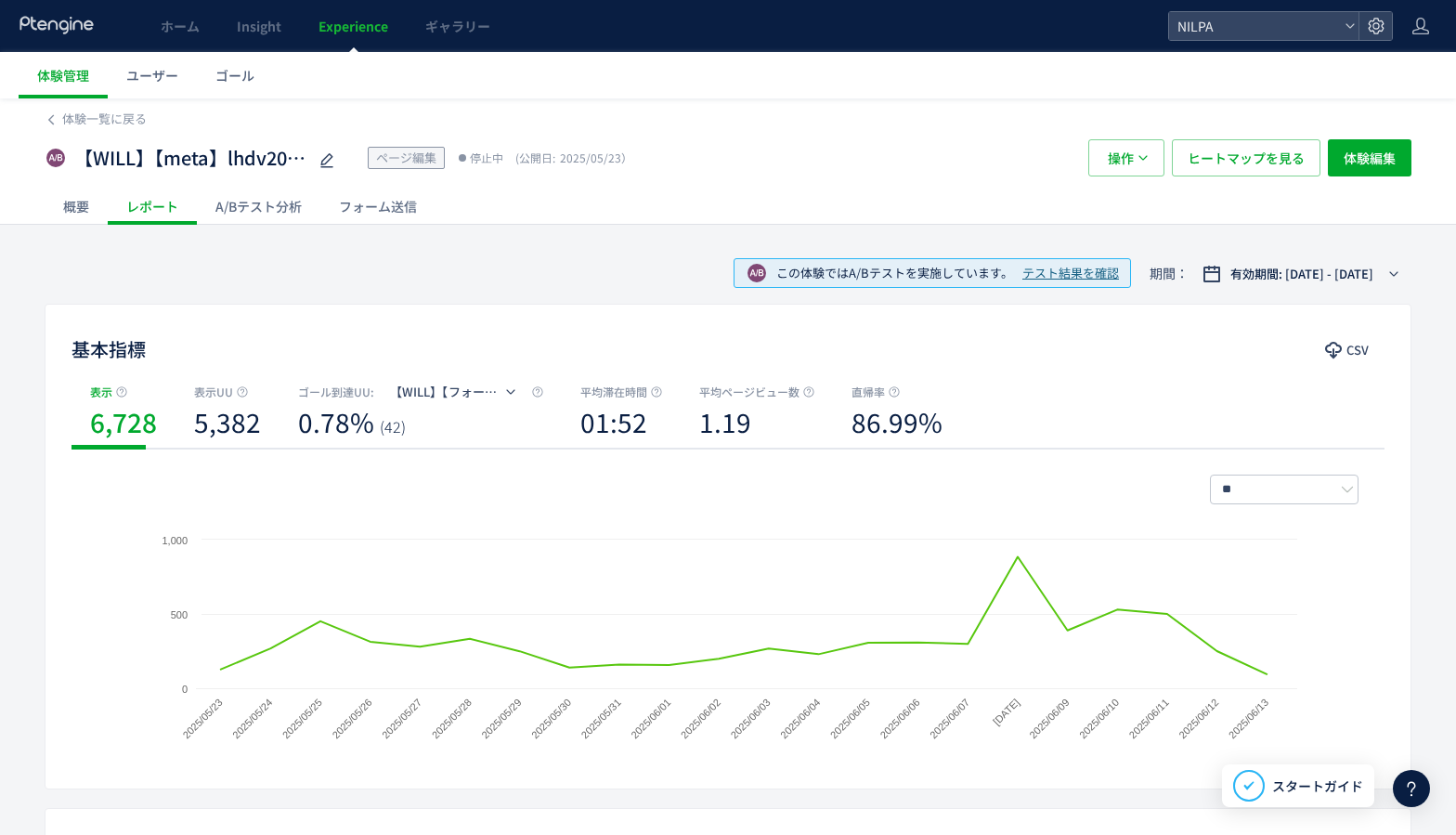 click on "A/Bテスト分析" 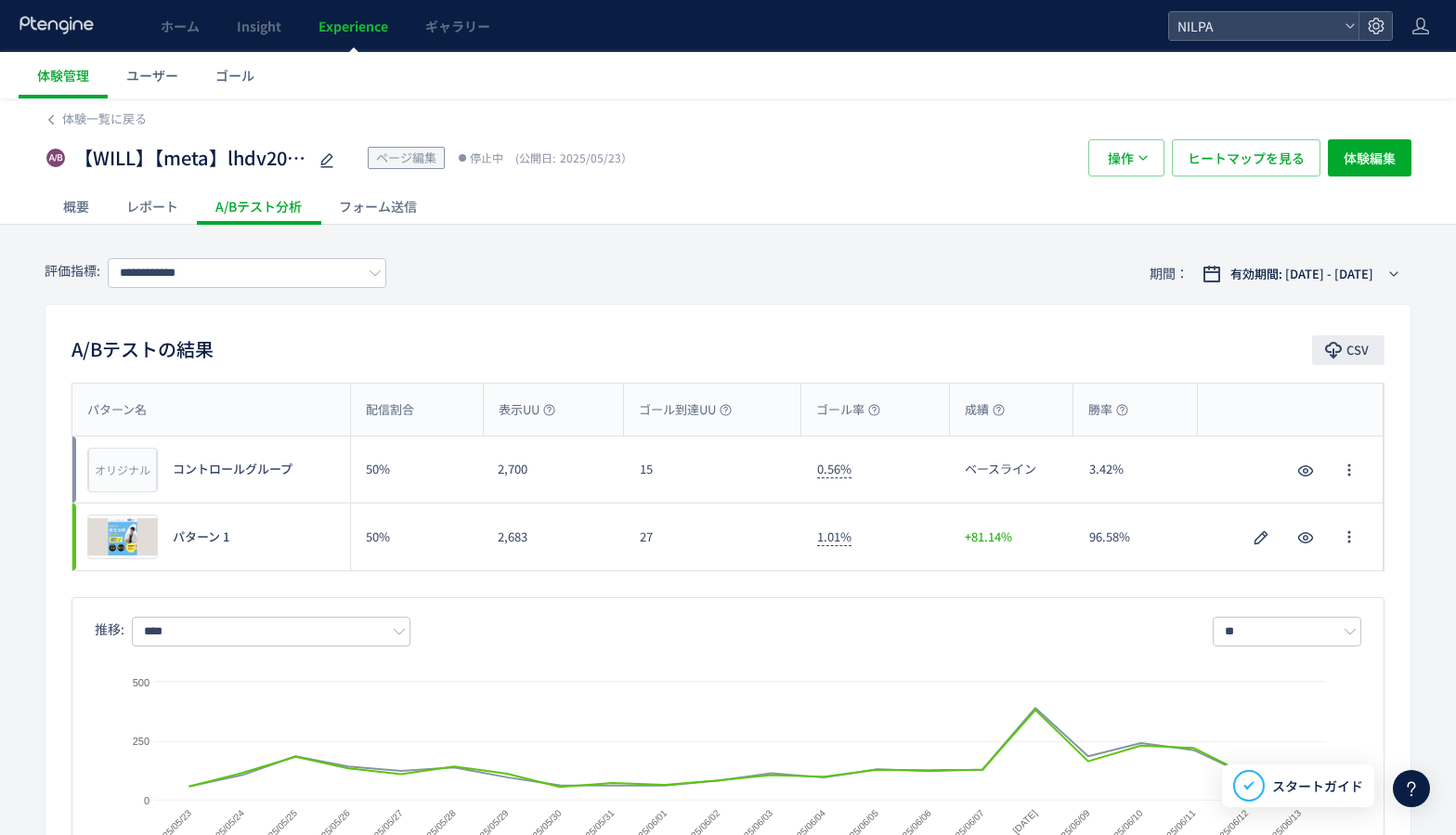 click on "CSV" at bounding box center [1358, 350] 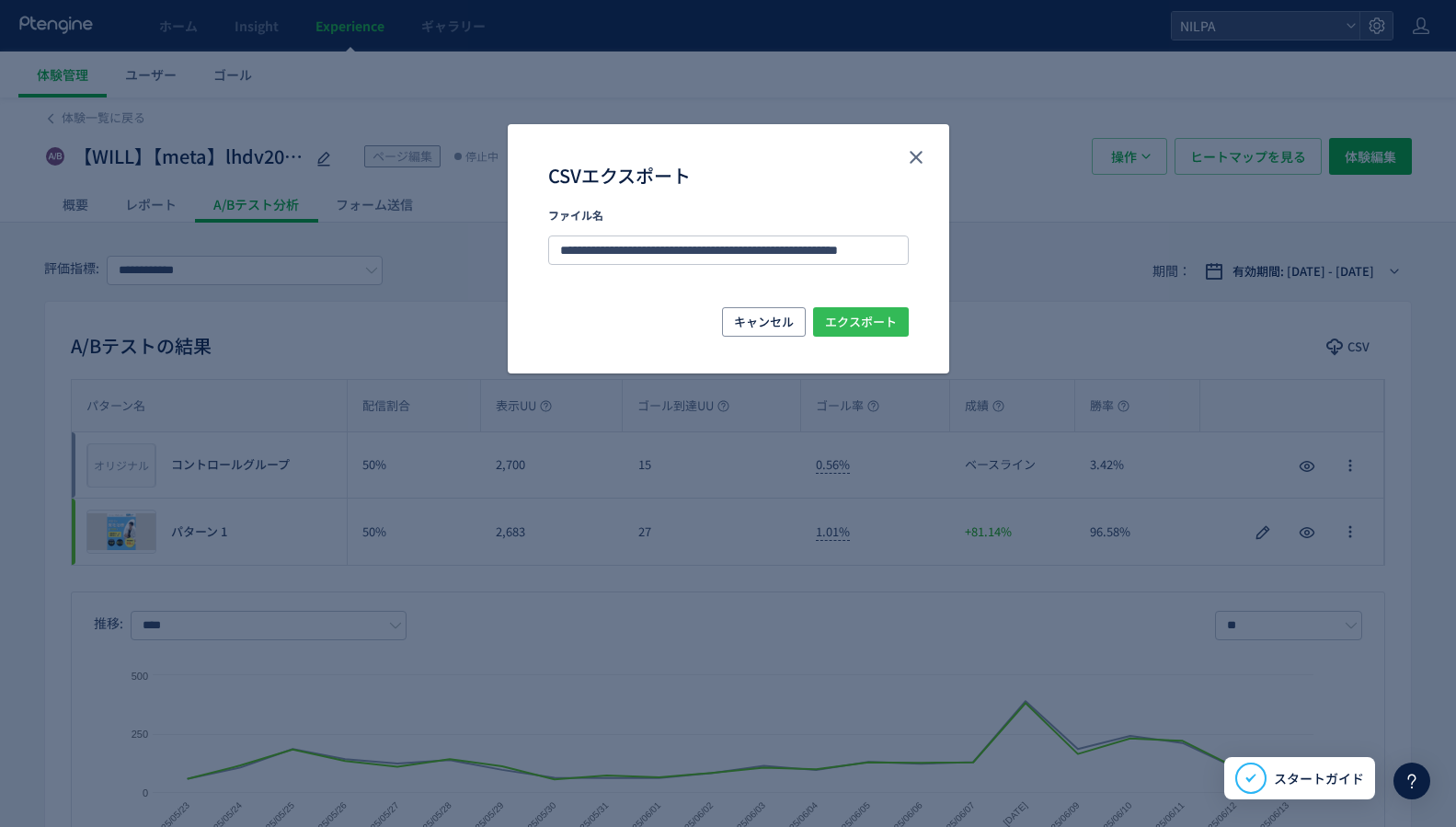 click on "エクスポート" at bounding box center [861, 322] 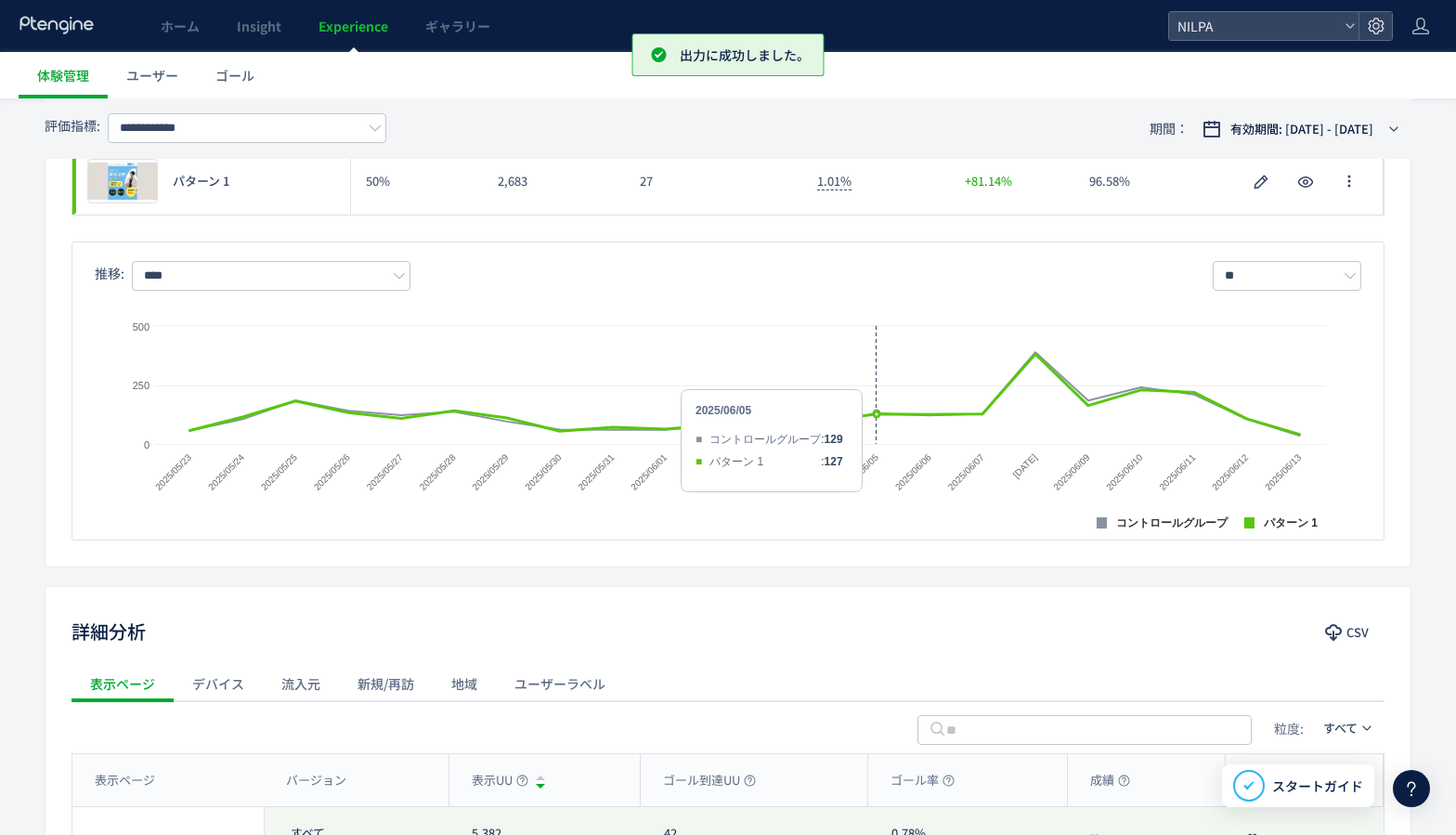 scroll, scrollTop: 628, scrollLeft: 0, axis: vertical 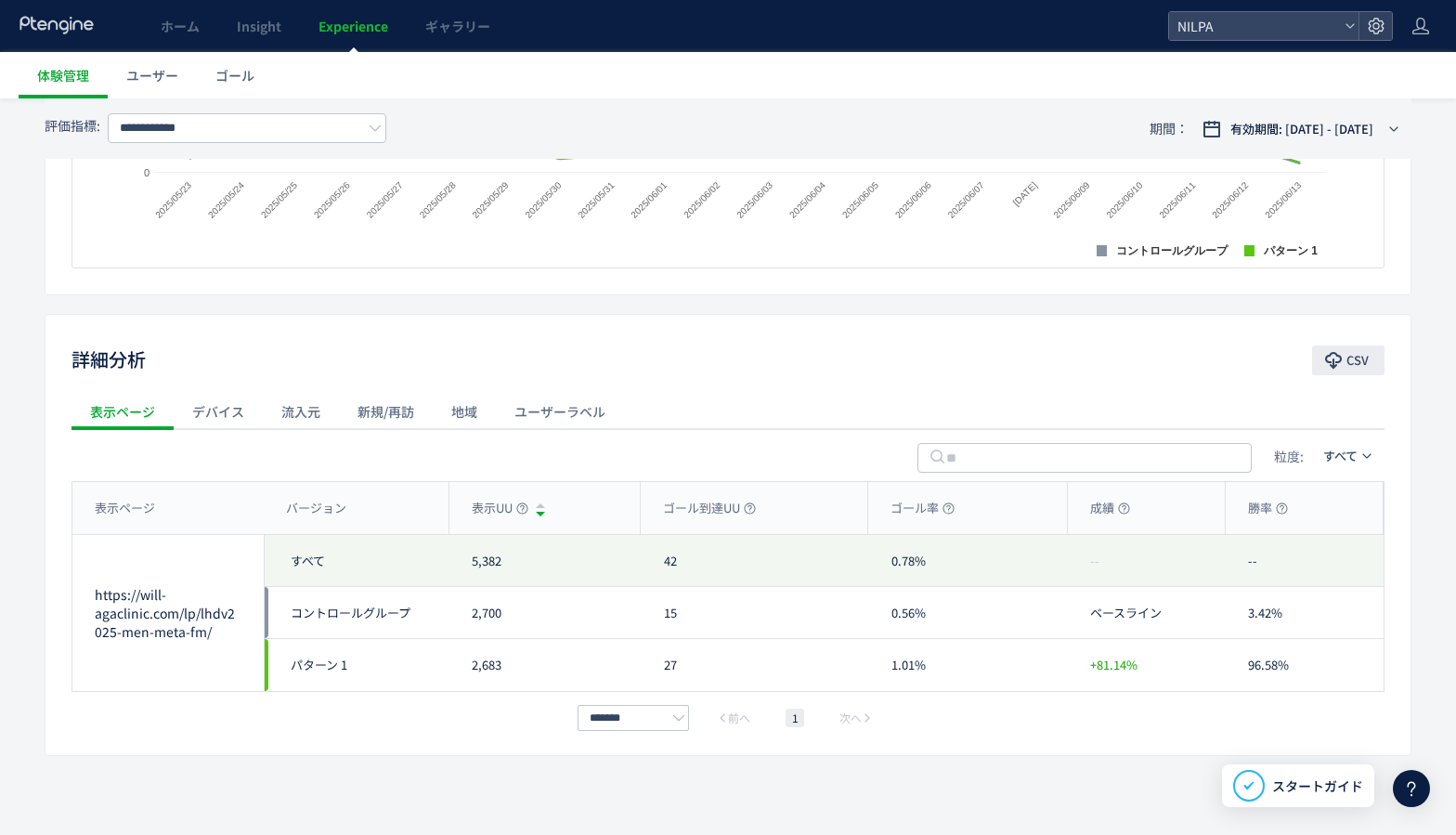click on "CSV" at bounding box center (1358, 360) 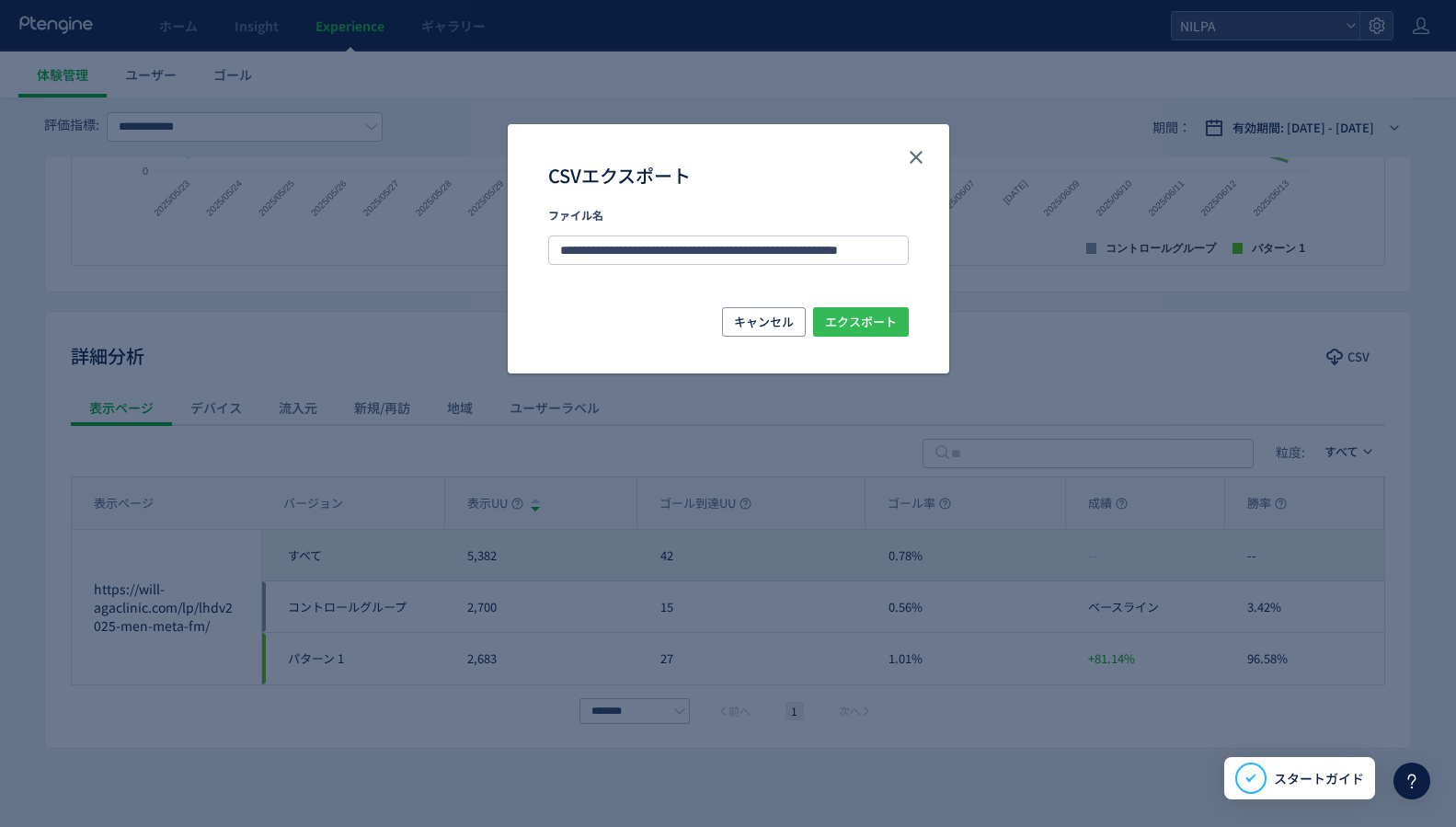 click on "エクスポート" at bounding box center (861, 322) 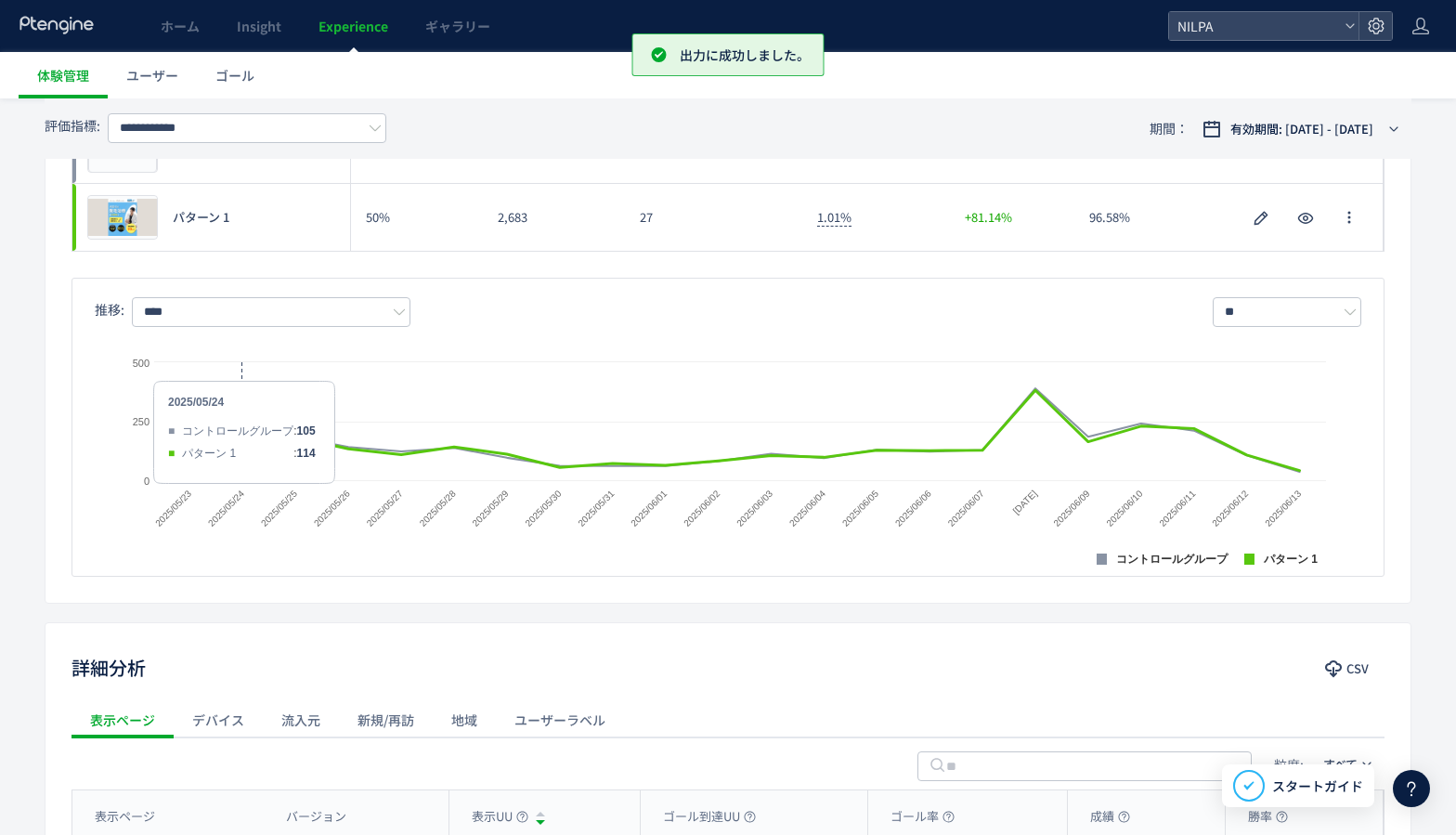 scroll, scrollTop: 0, scrollLeft: 0, axis: both 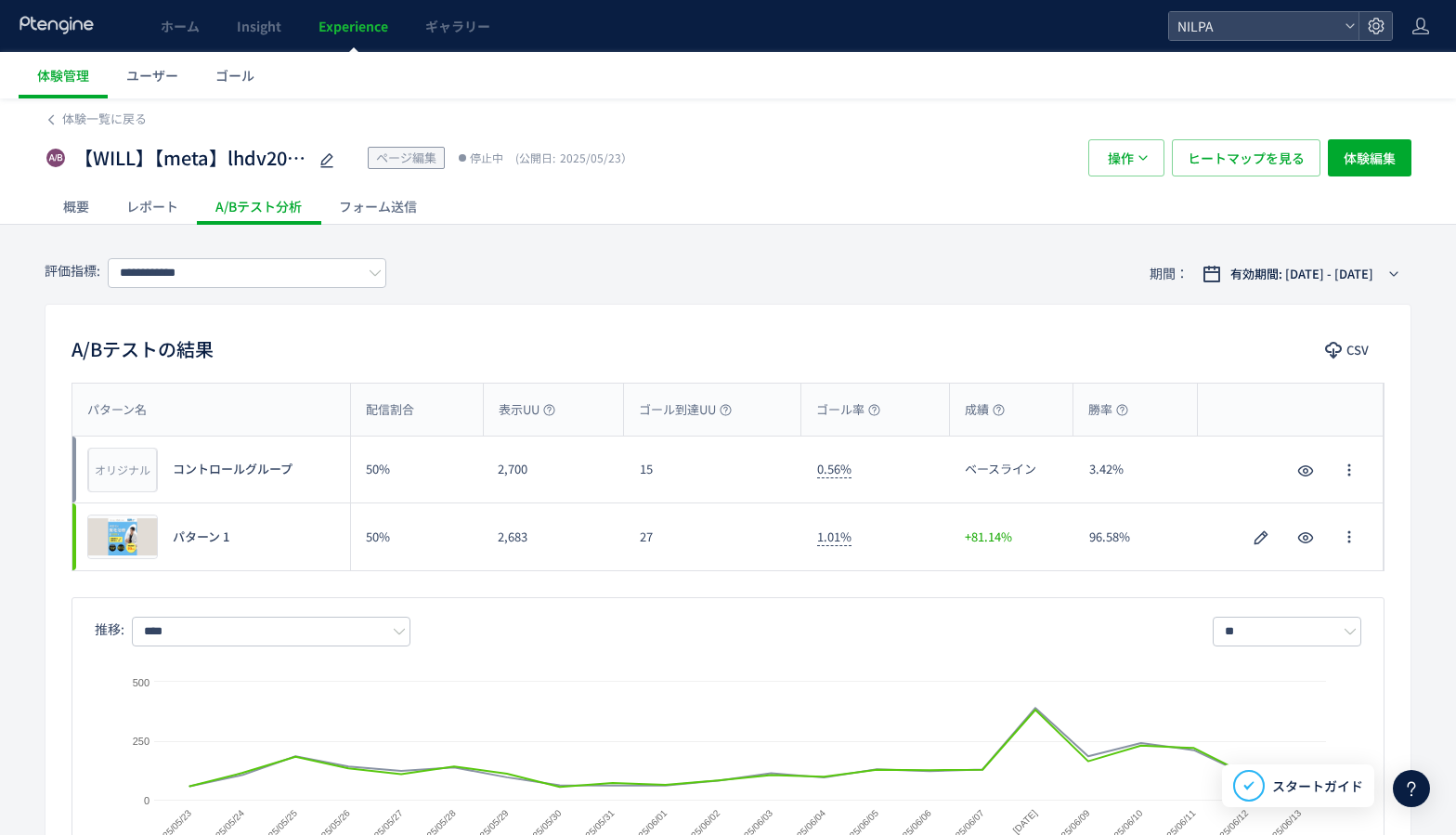 click on "フォーム送信" 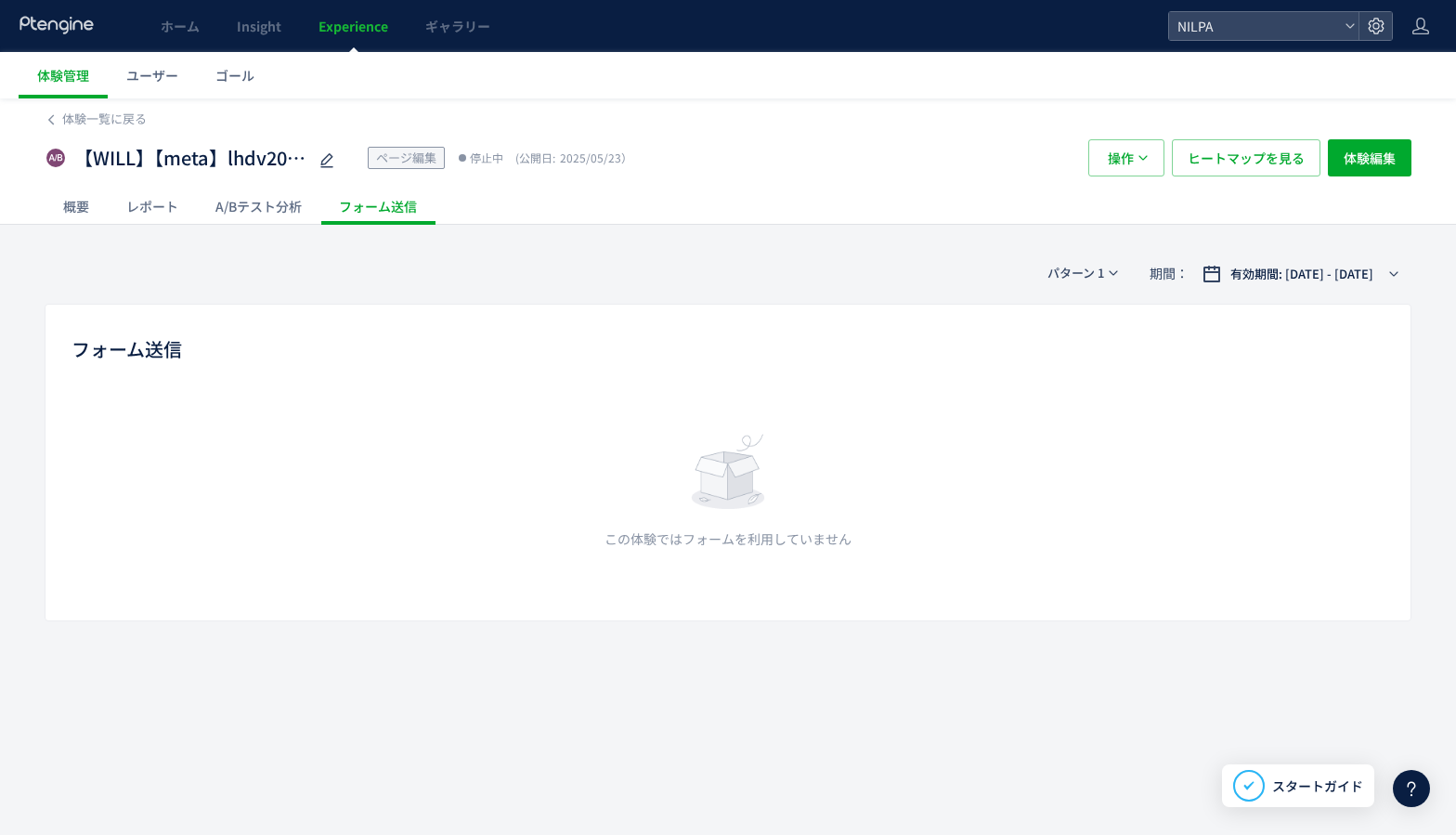click on "A/Bテスト分析" 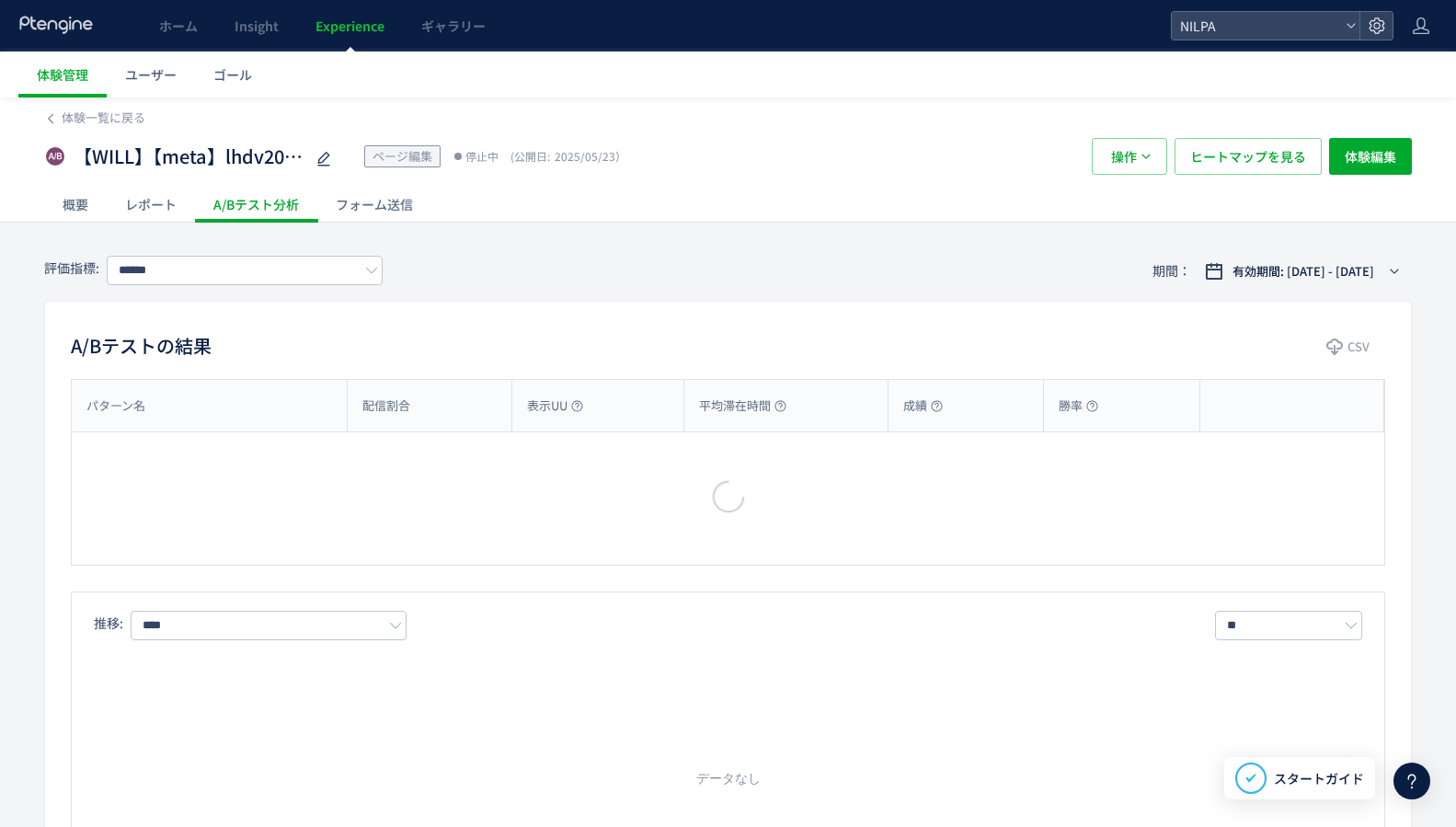 type on "**********" 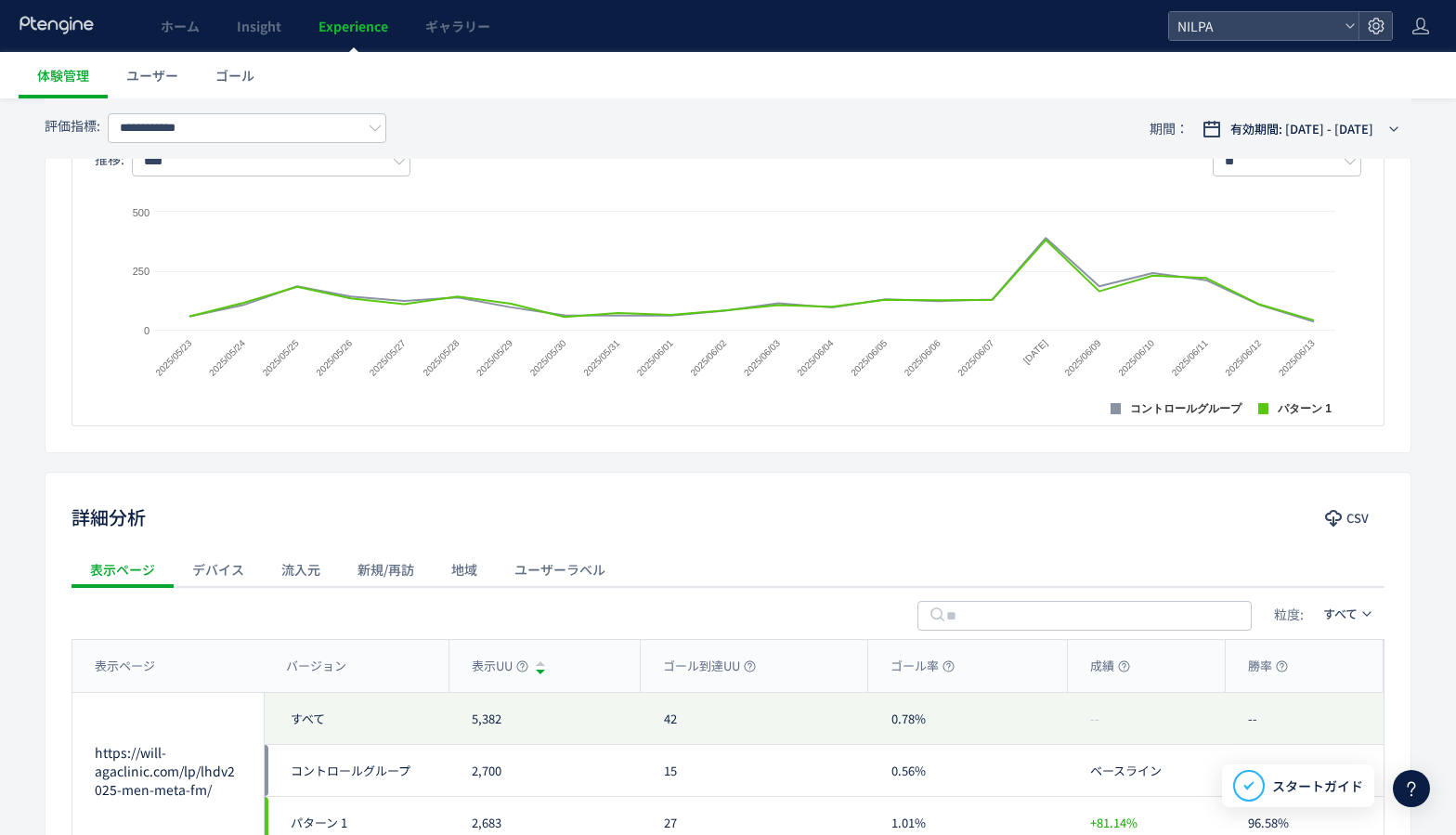 scroll, scrollTop: 643, scrollLeft: 0, axis: vertical 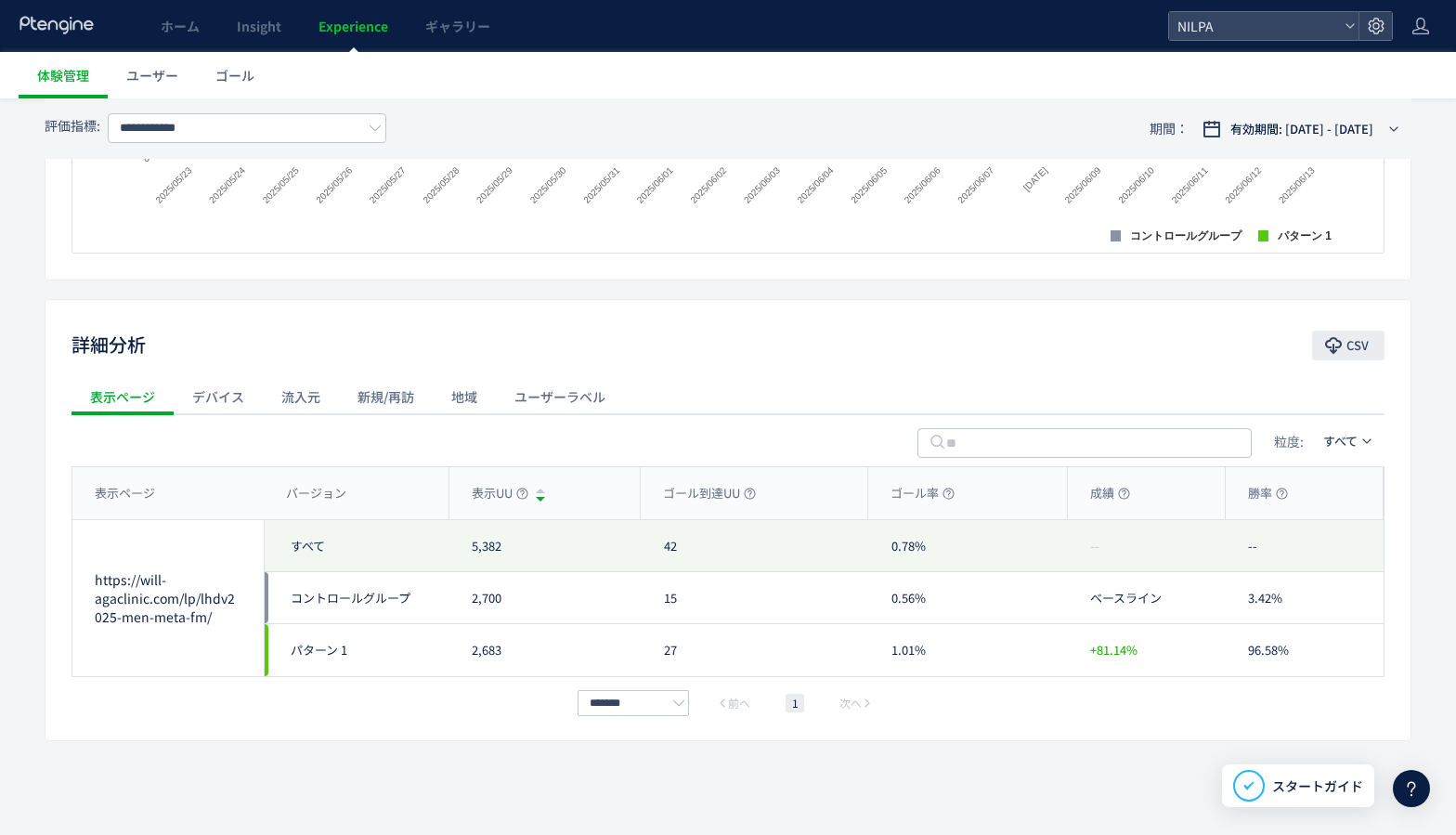 click on "CSV" at bounding box center [1358, 346] 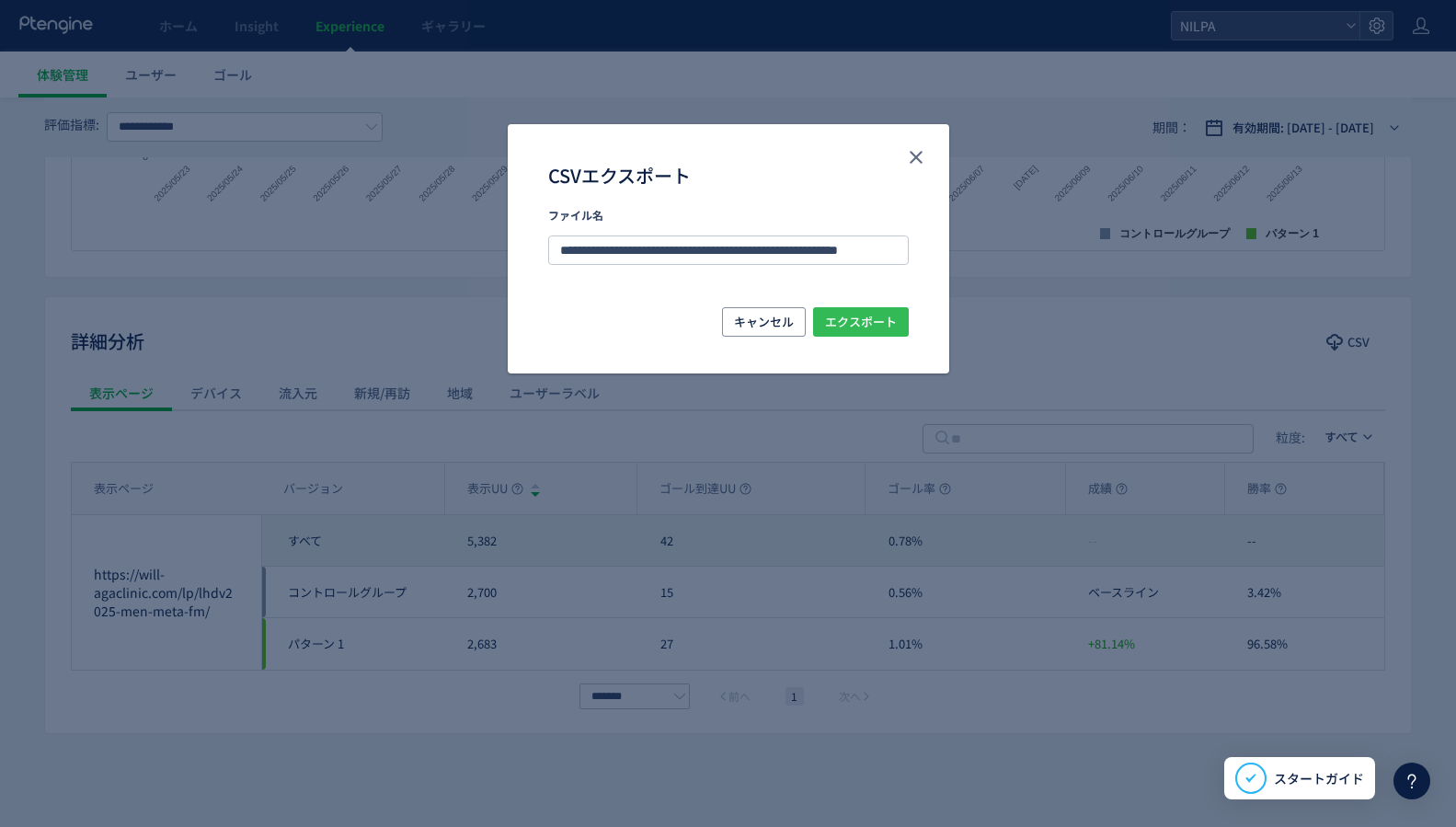 click on "エクスポート" at bounding box center [861, 322] 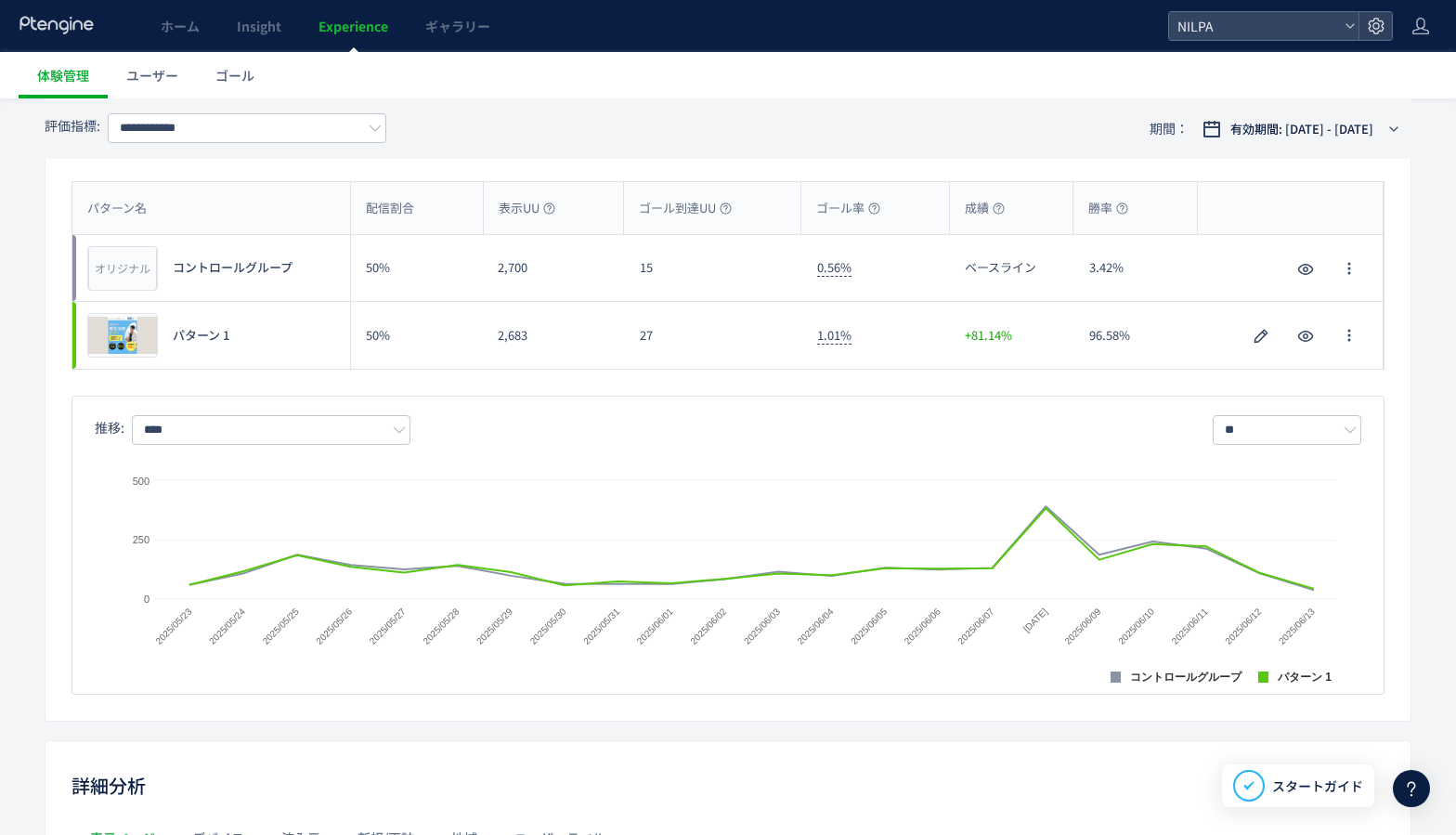 scroll, scrollTop: 0, scrollLeft: 0, axis: both 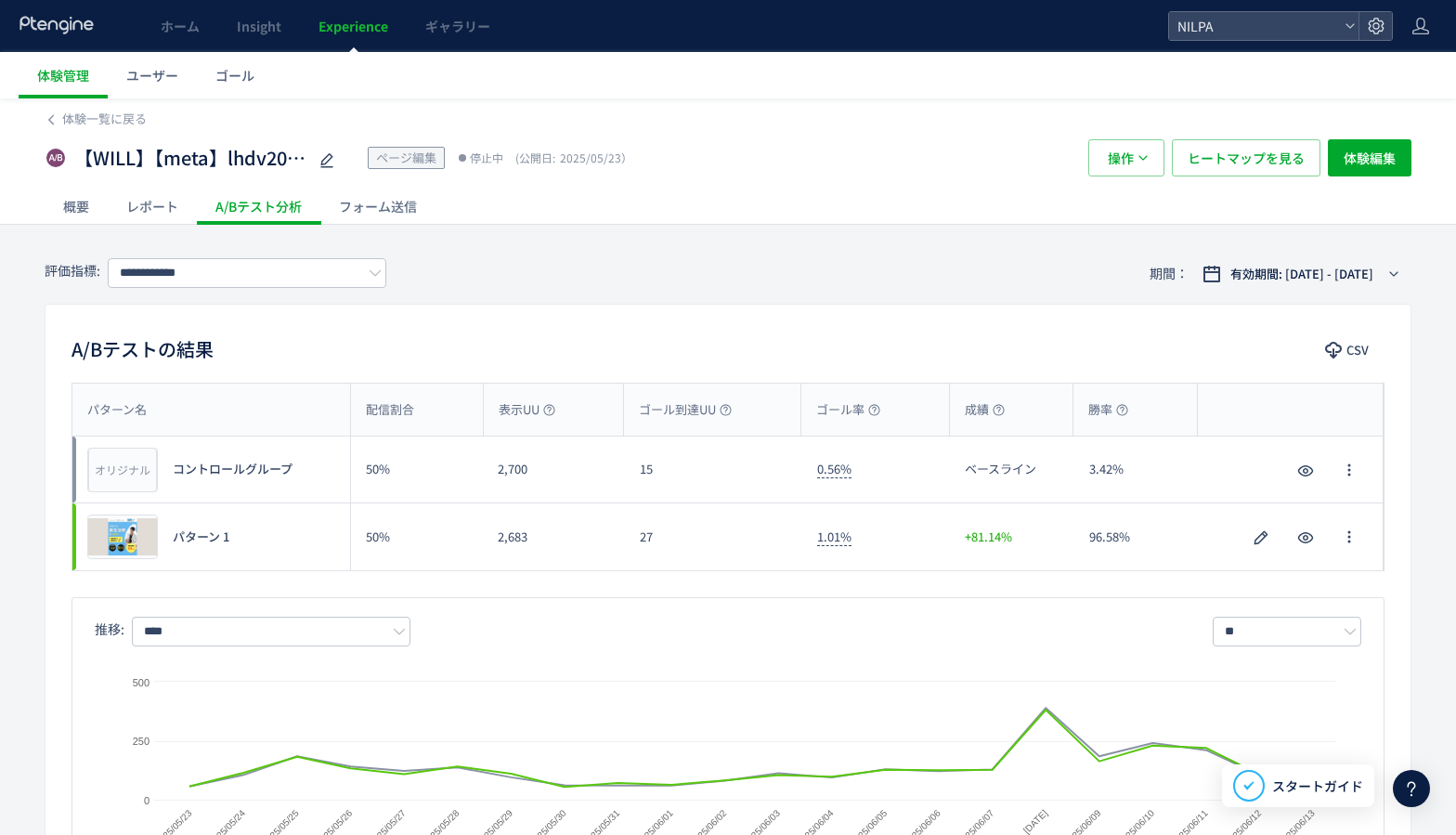 click on "レポート" 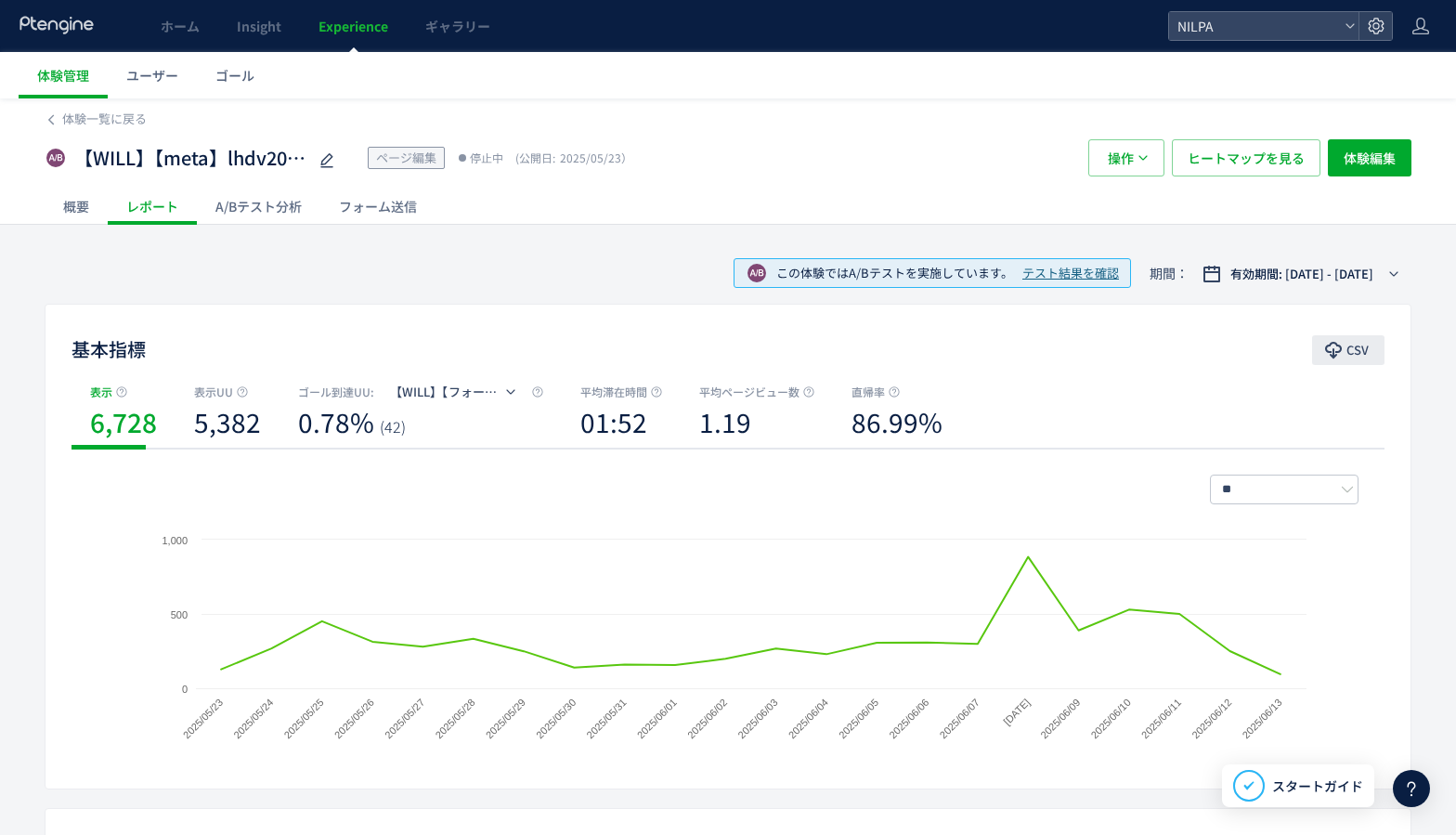 click on "CSV" at bounding box center (1358, 350) 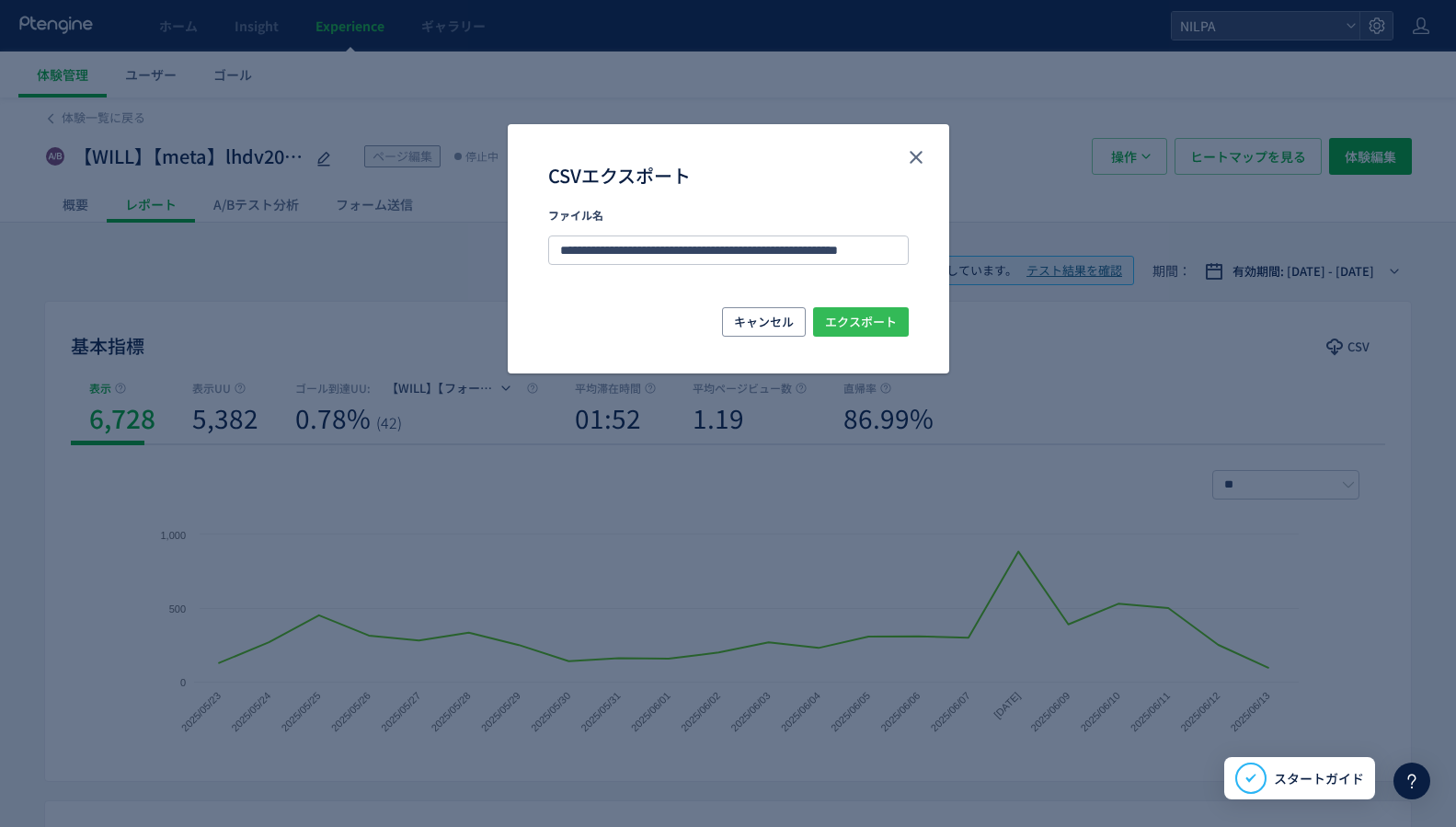 click on "エクスポート" at bounding box center [861, 322] 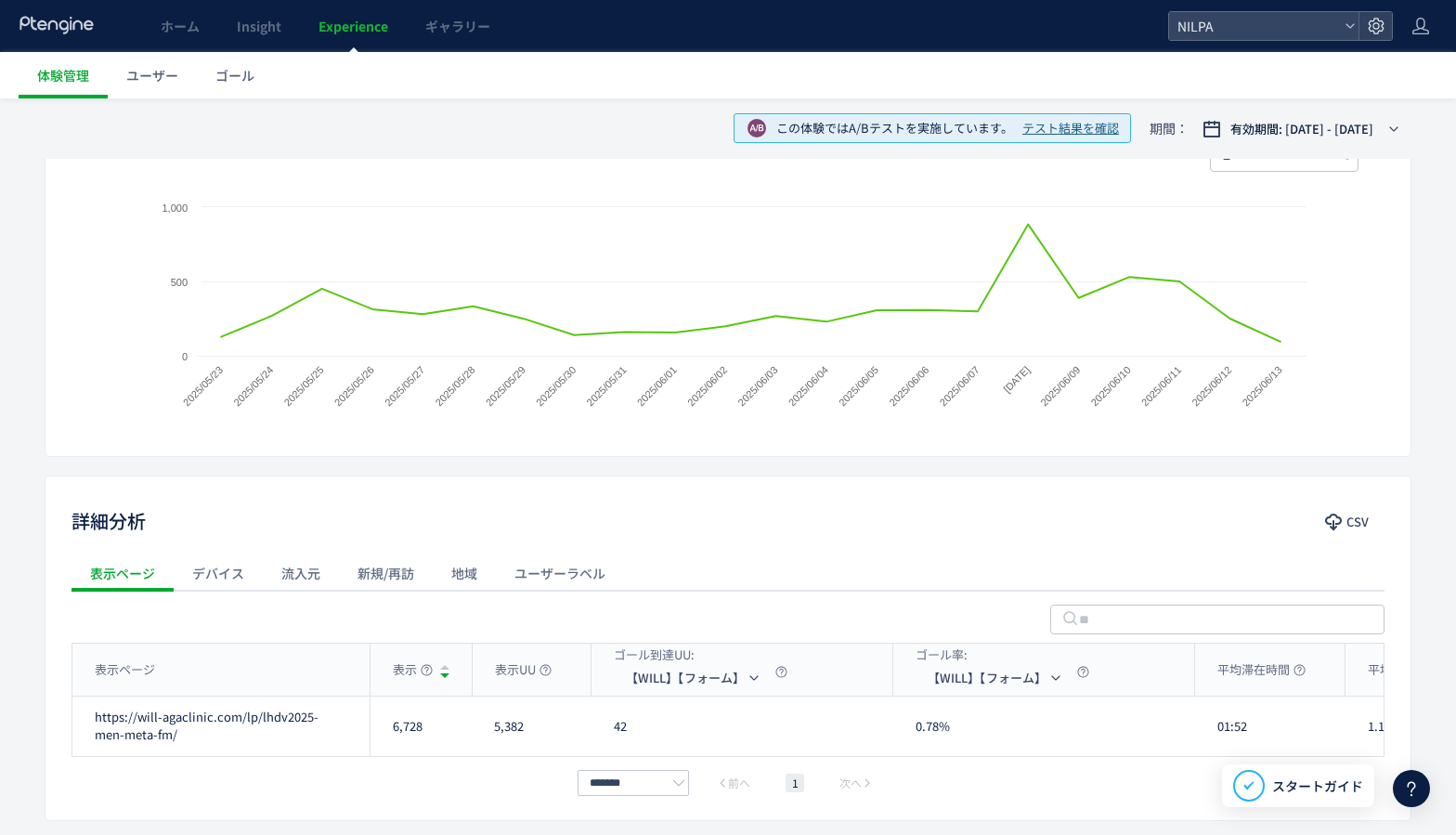 scroll, scrollTop: 412, scrollLeft: 0, axis: vertical 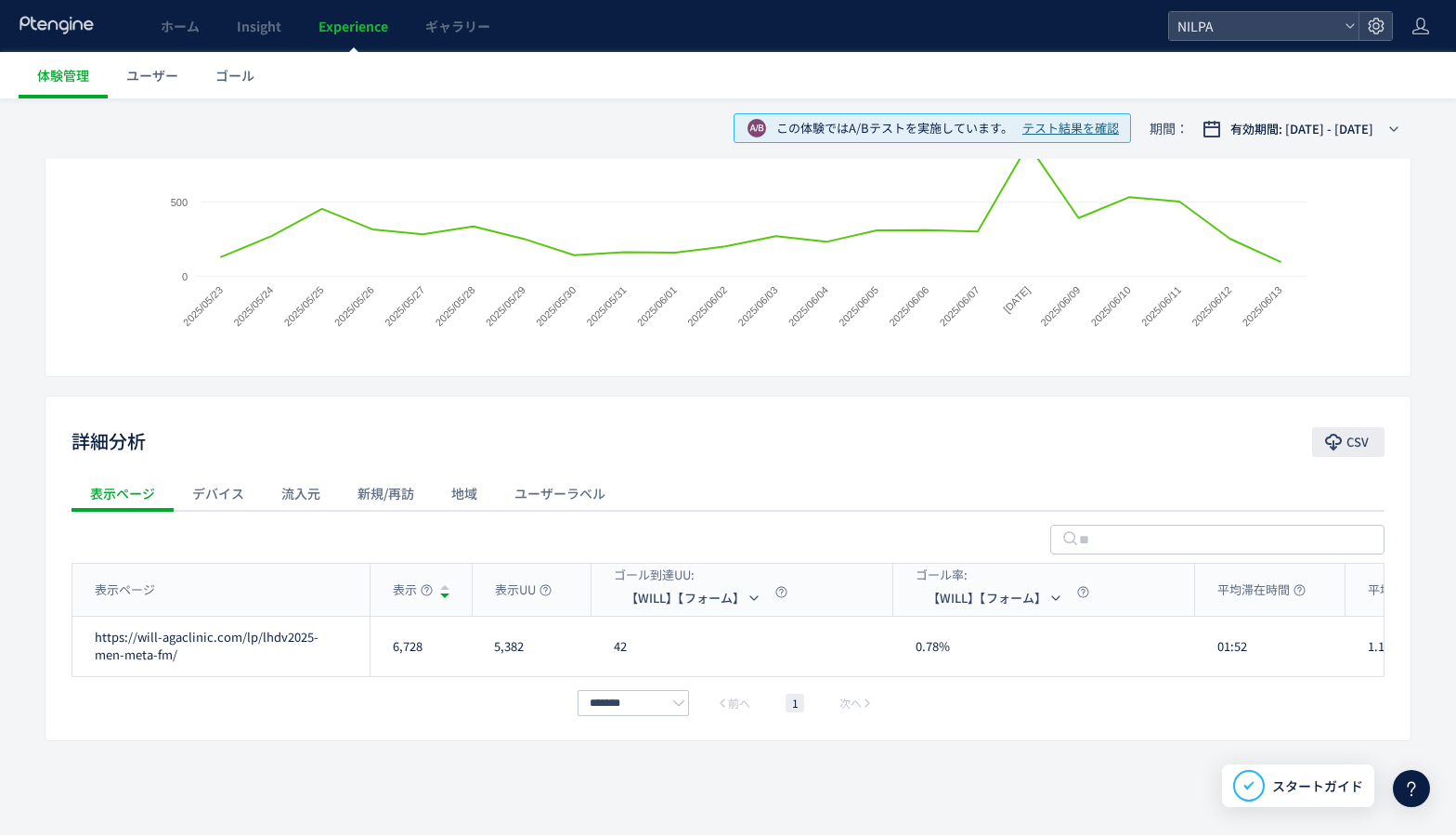 click on "CSV" at bounding box center (1358, 442) 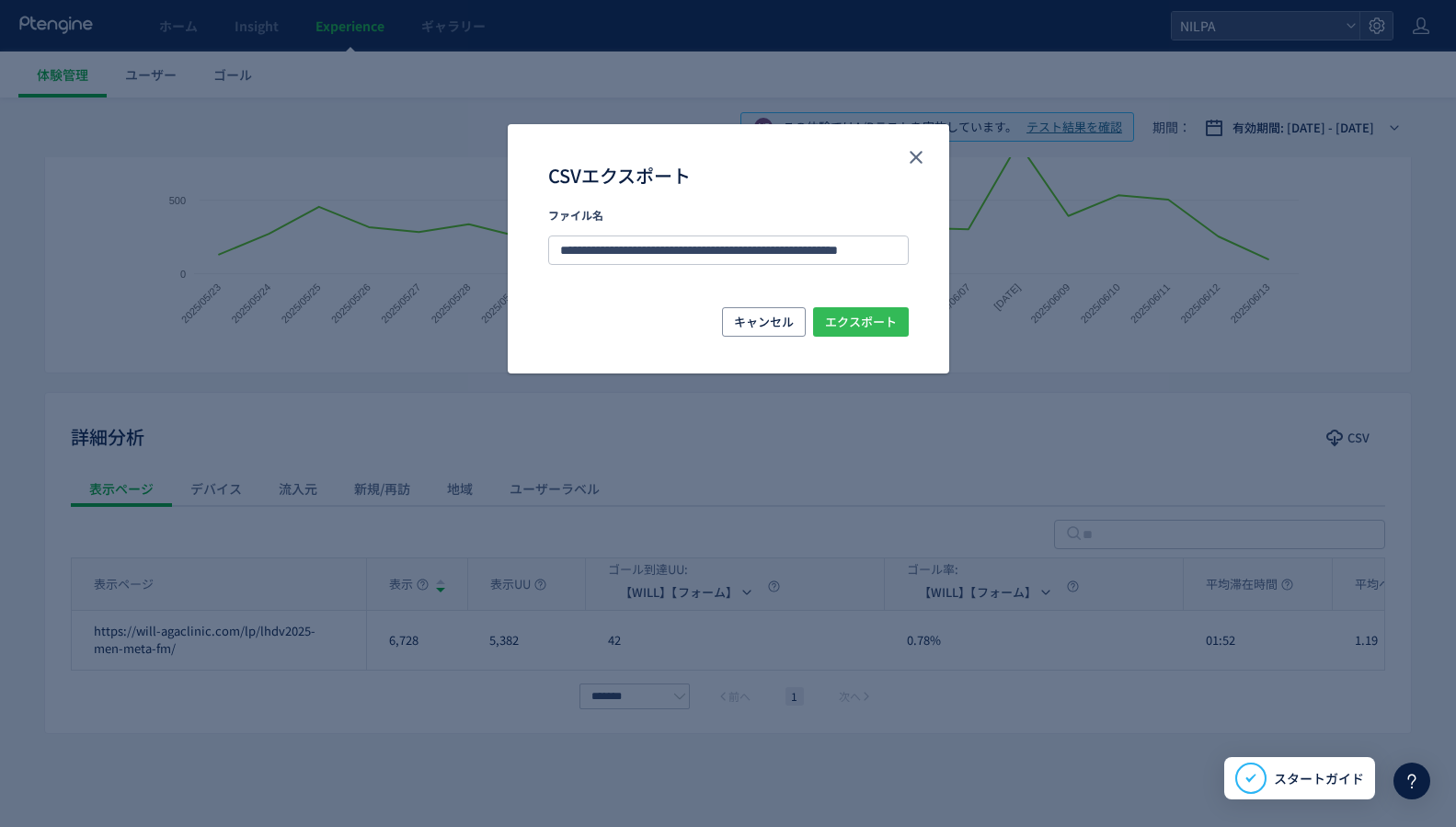 click on "エクスポート" at bounding box center (861, 322) 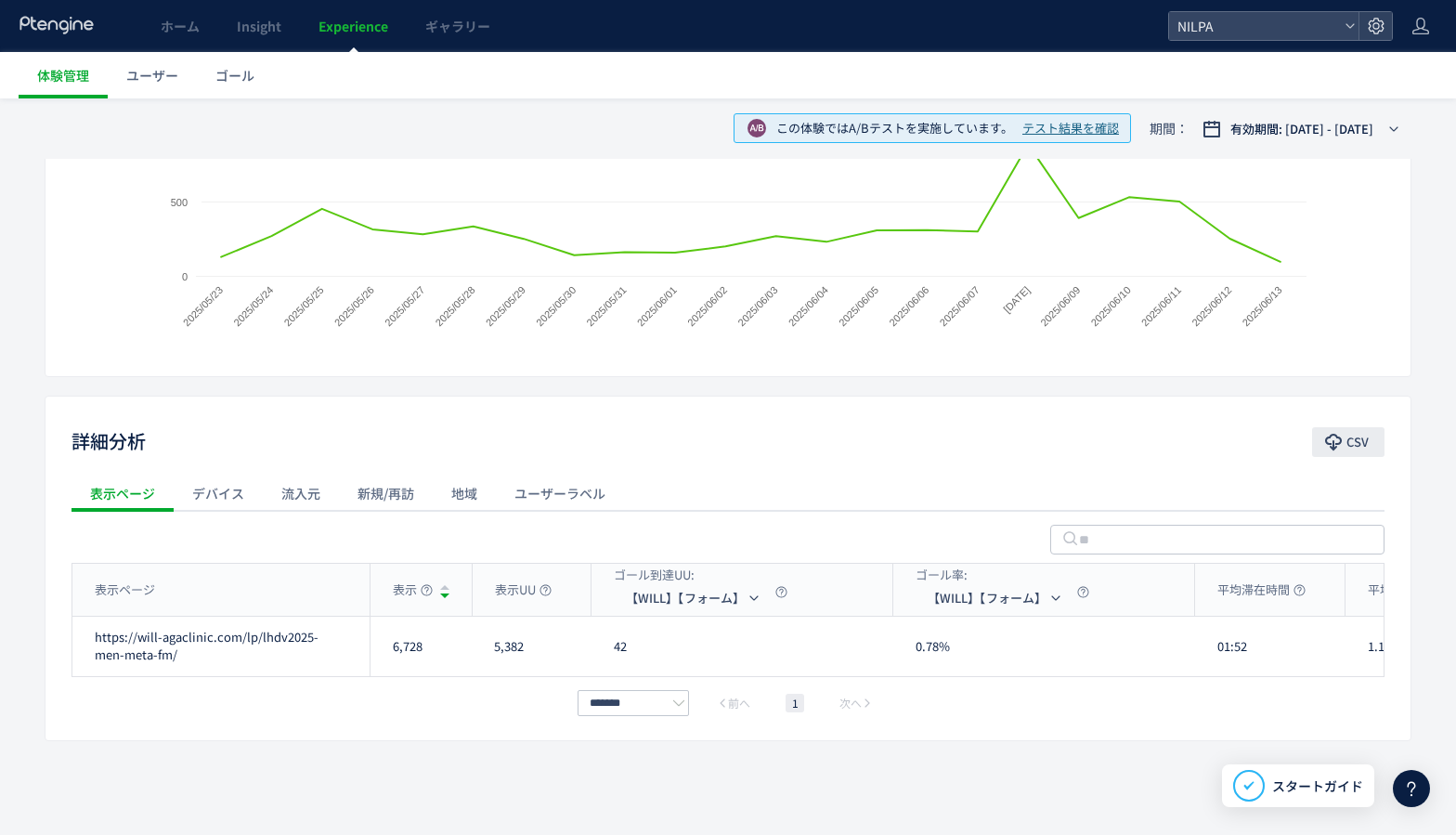 click 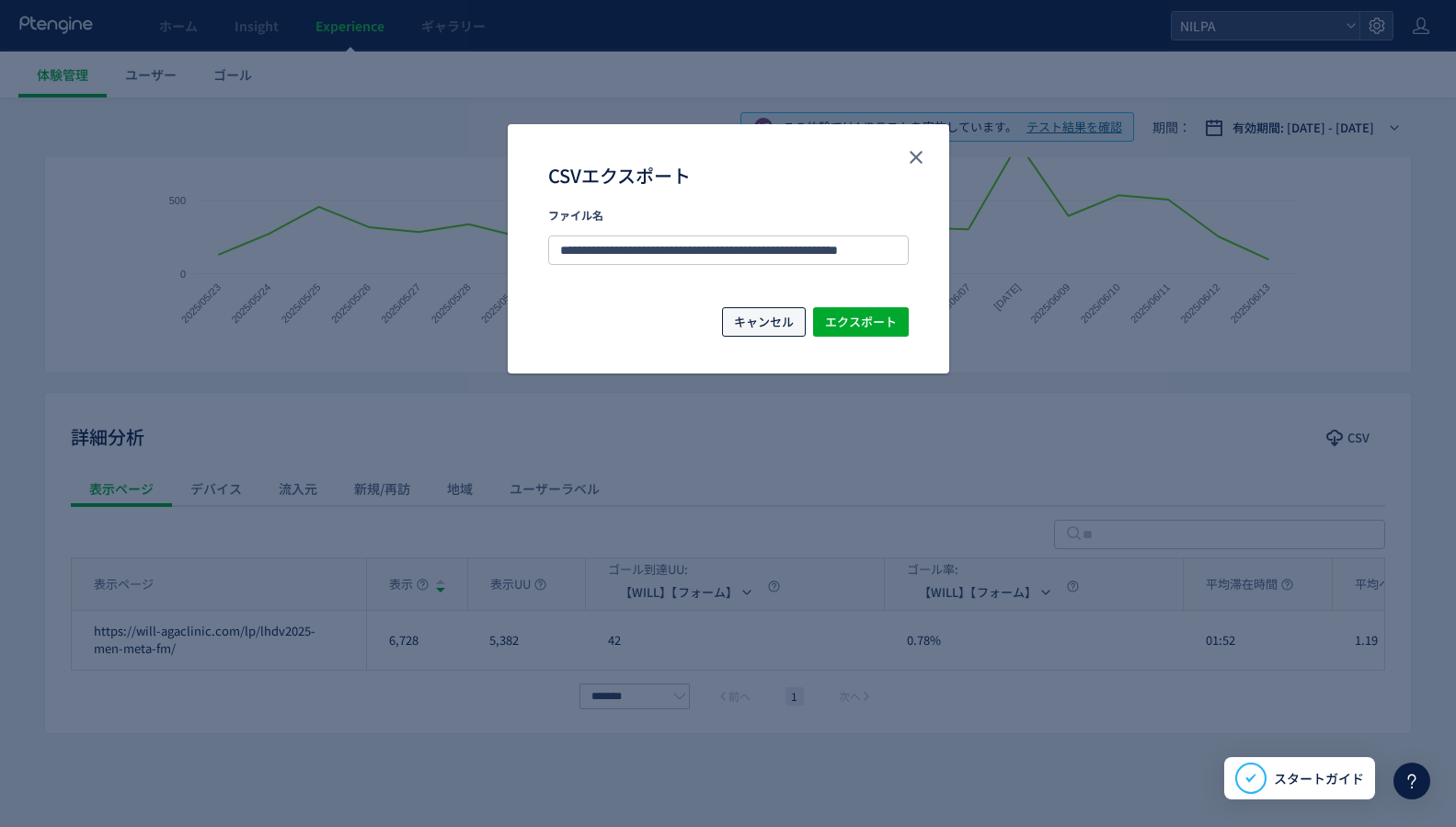 click on "キャンセル" at bounding box center (763, 322) 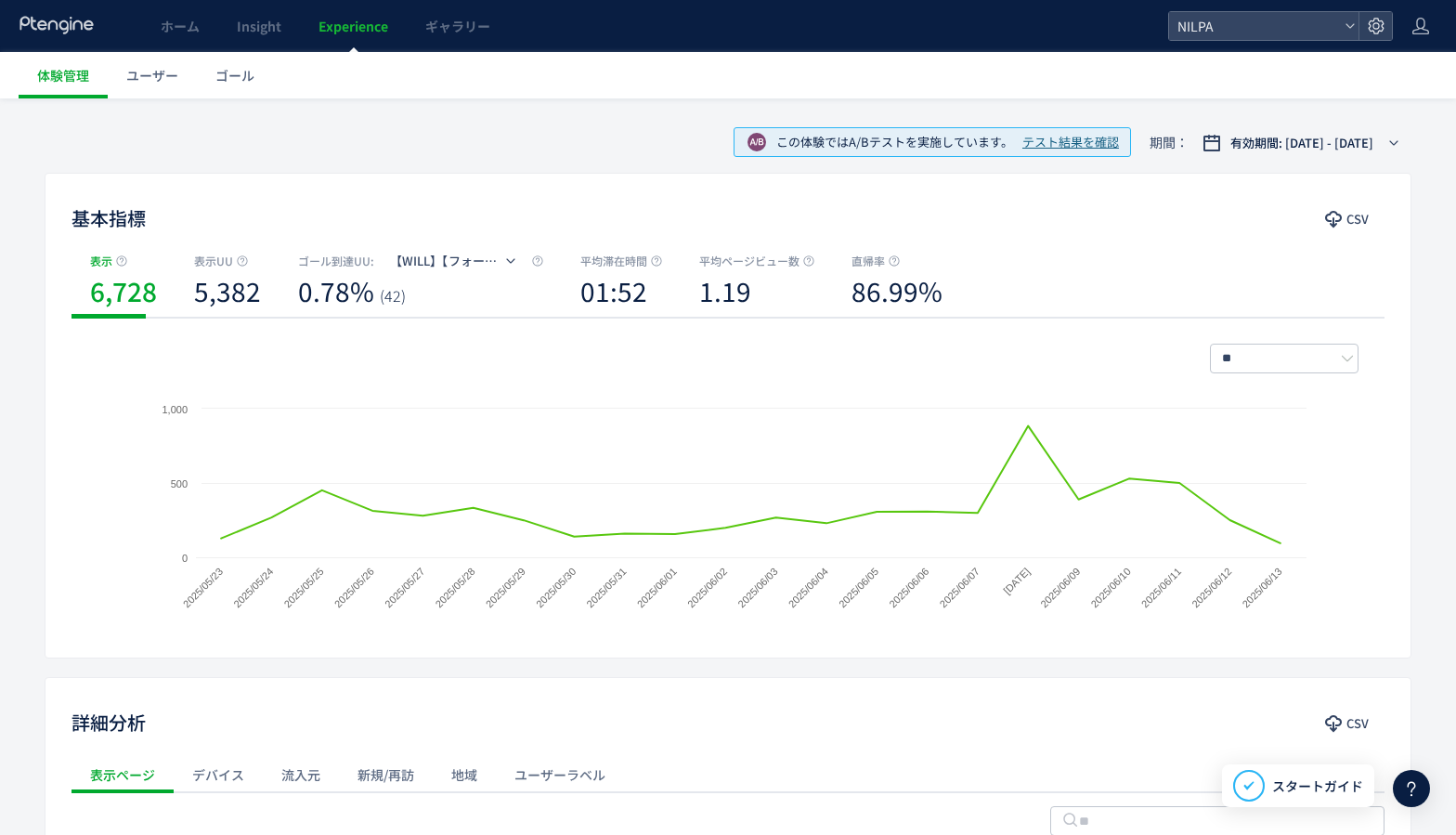 scroll, scrollTop: 0, scrollLeft: 0, axis: both 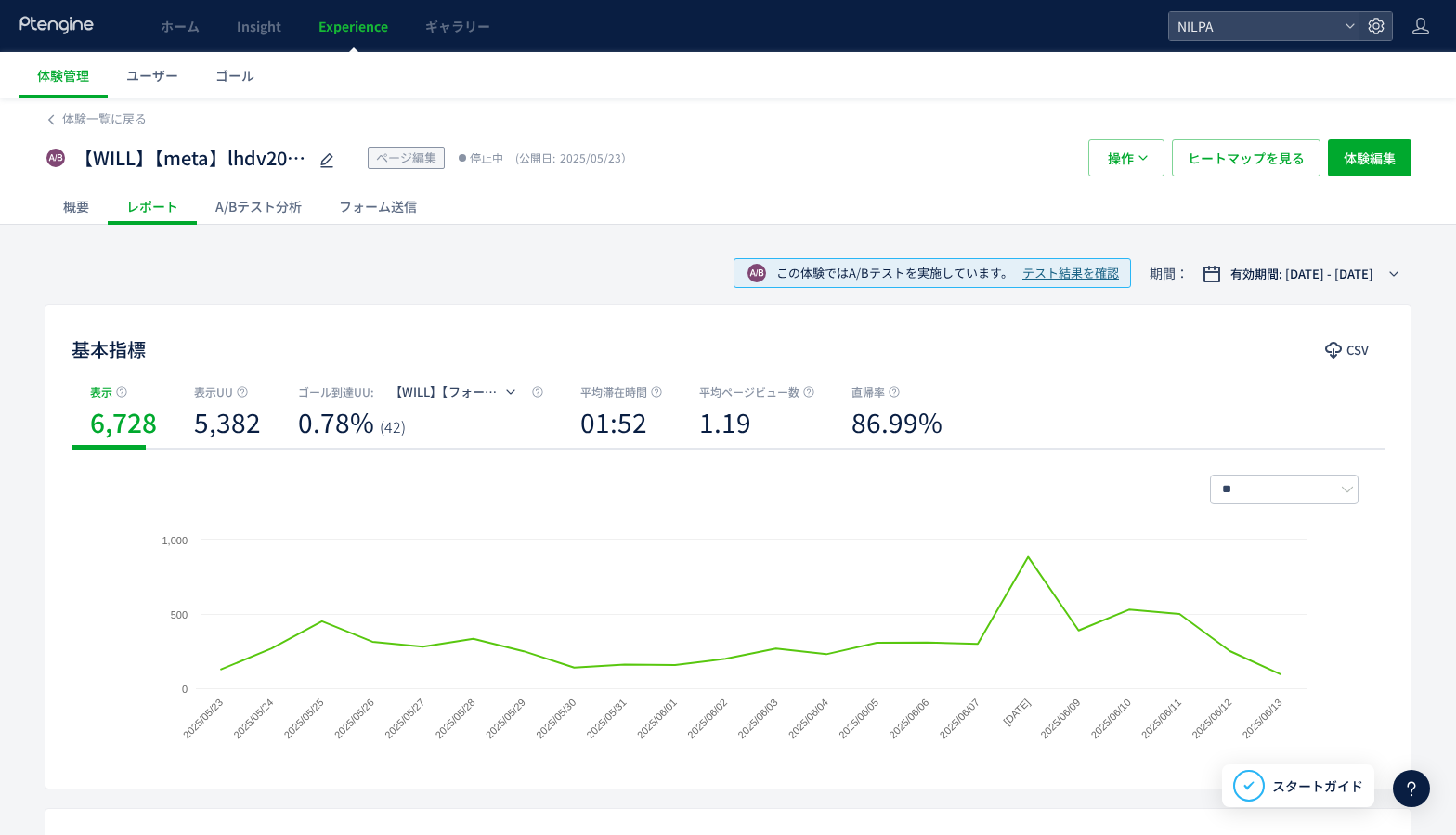 click on "A/Bテスト分析" 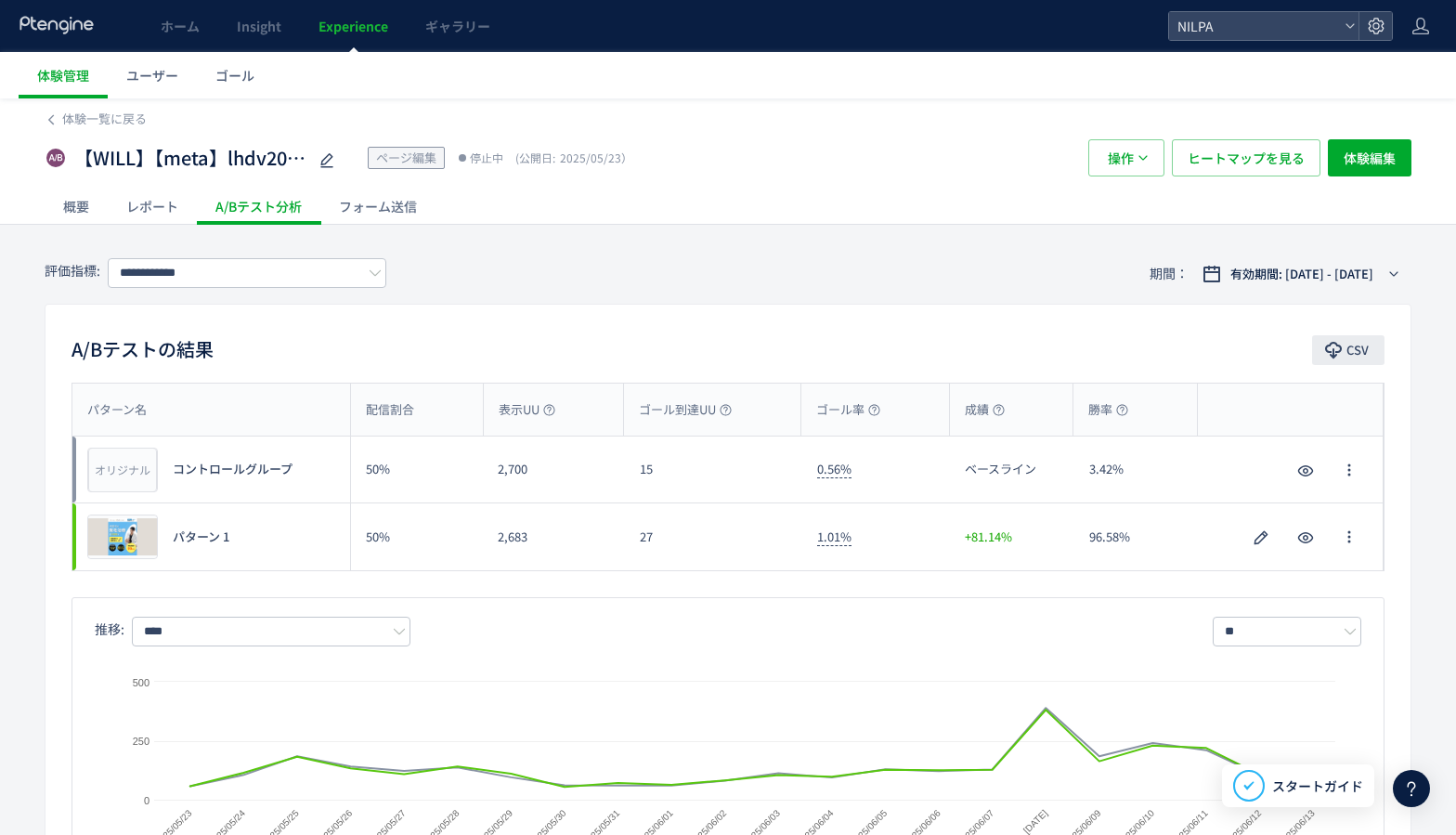 click on "CSV" at bounding box center (1358, 350) 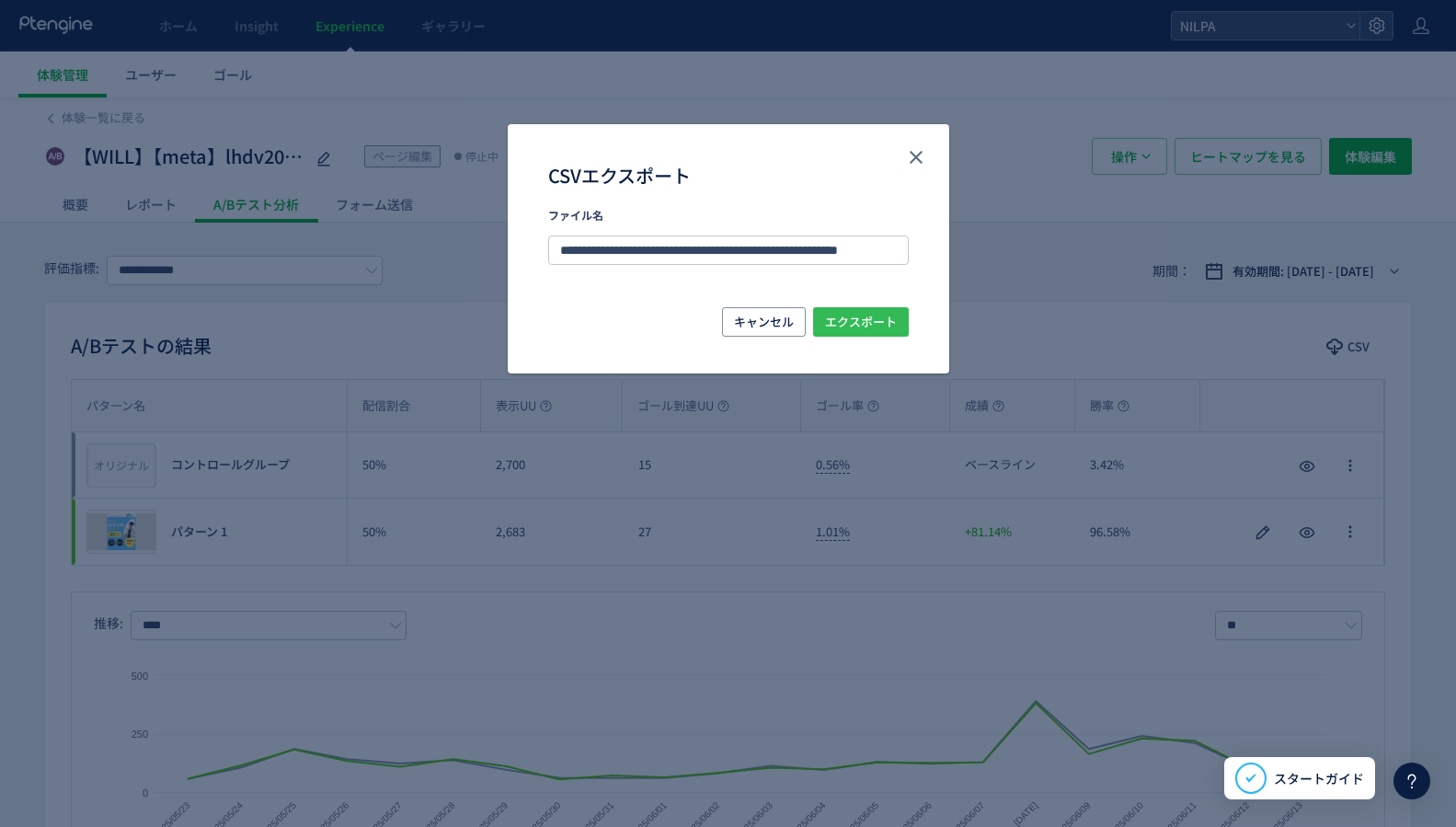 click on "エクスポート" at bounding box center [861, 322] 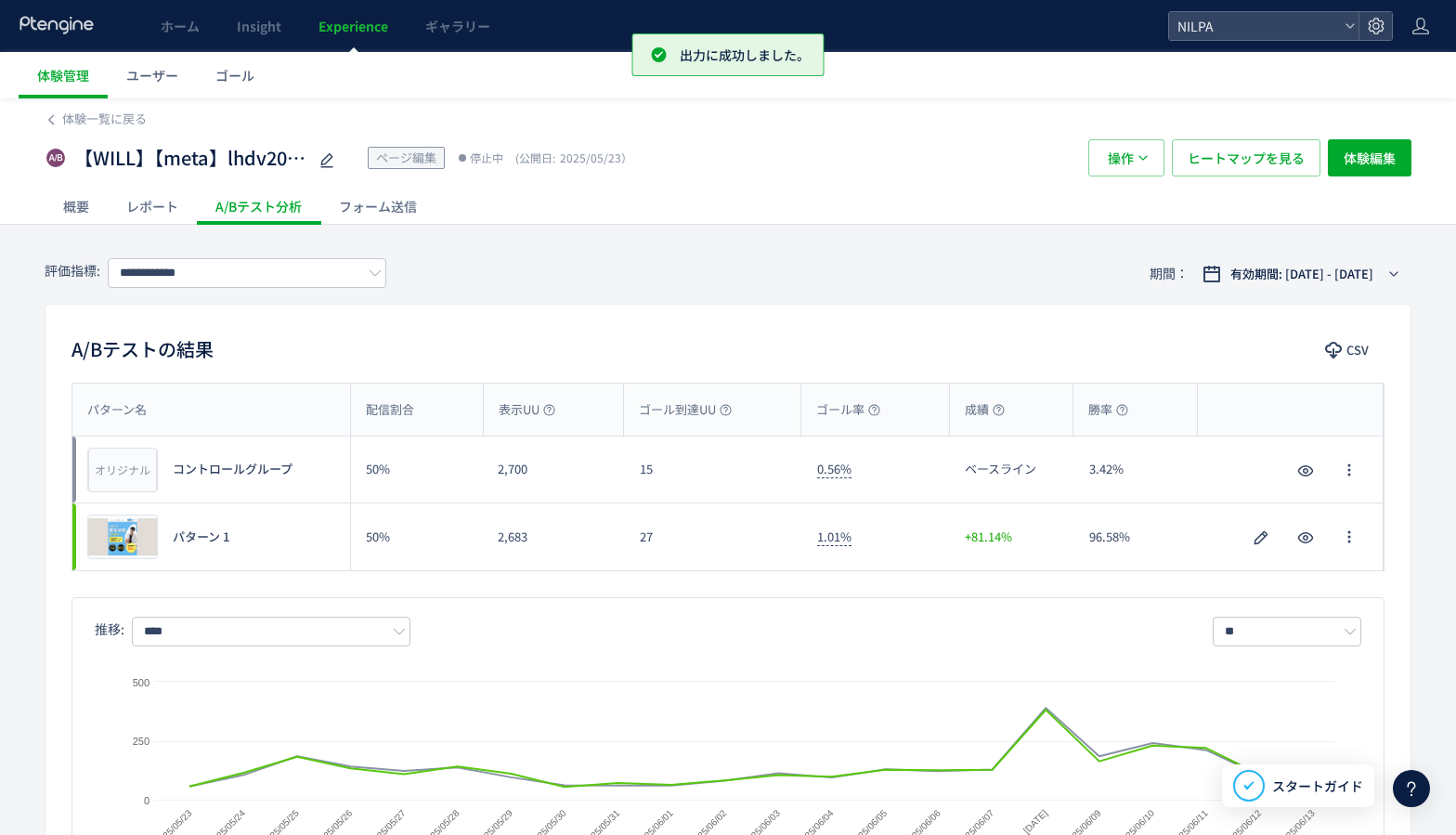 click on "A/Bテストの結果 CSV パターン名 配信割合 表示UU ゴール到達UU ゴール率 成績 勝率 パターン名 オリジナル プレビュー コントロールグループ 50% 2,700 15 0.56% ベースライン 3.42% オリジナル プレビュー コントロールグループ プレビュー パターン 1 50% 2,683 27 1.01% +81.14% 96.58% プレビュー パターン 1 推移:  **** ** 日別 週別 月別 Created with Highcharts 9.1.2 コントロールグループ パターン 1 2025/05/23 2025/05/24 2025/05/25 2025/05/26 2025/05/27 2025/05/28 2025/05/29 2025/05/30 2025/05/31 2025/06/01 2025/06/02 2025/06/03 2025/06/04 2025/06/05 2025/06/06 2025/06/07 2025/06/08 2025/06/09 2025/06/10 2025/06/11 2025/06/12 2025/06/13 0 250 500" at bounding box center [728, 613] 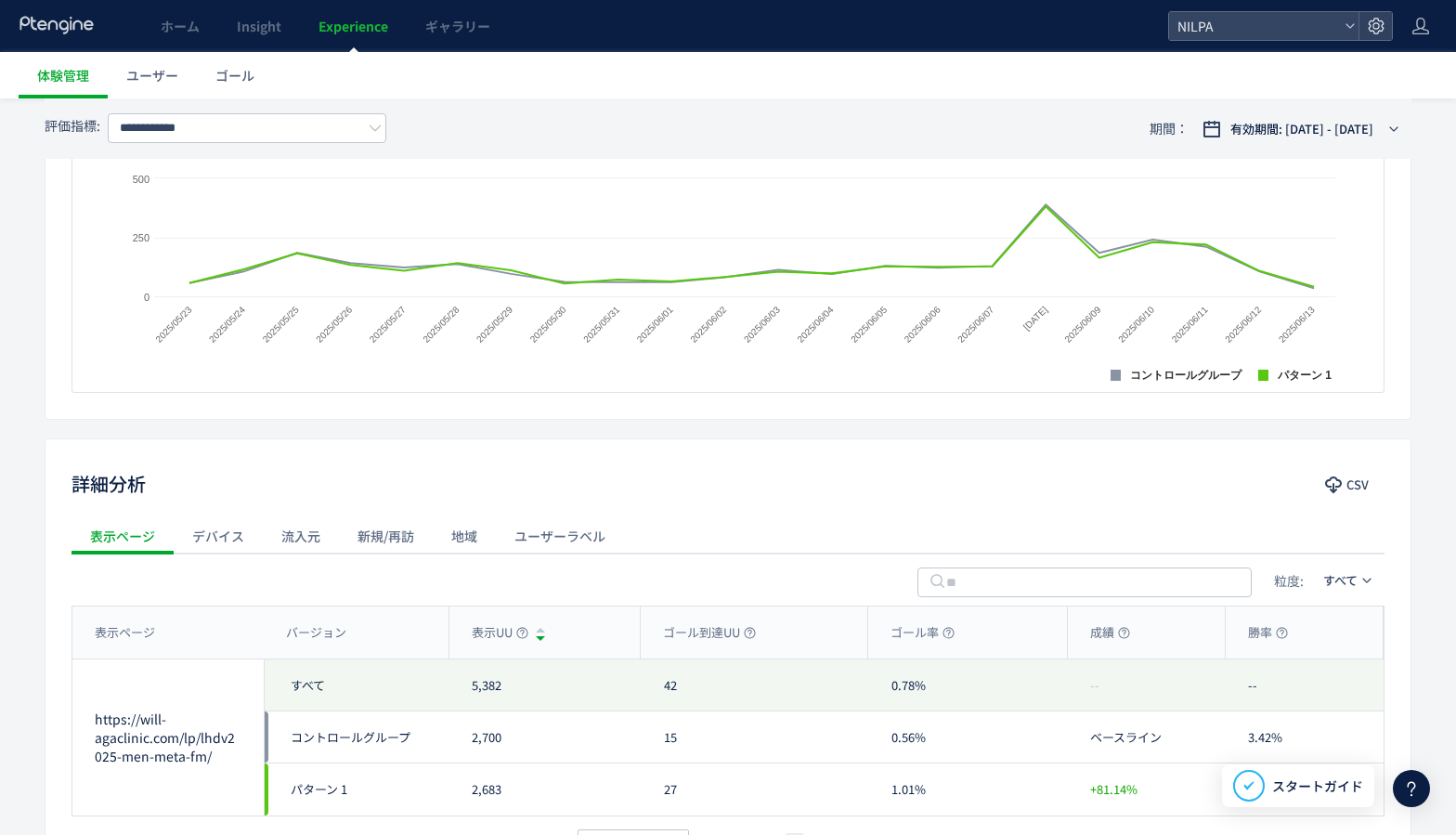 scroll, scrollTop: 607, scrollLeft: 0, axis: vertical 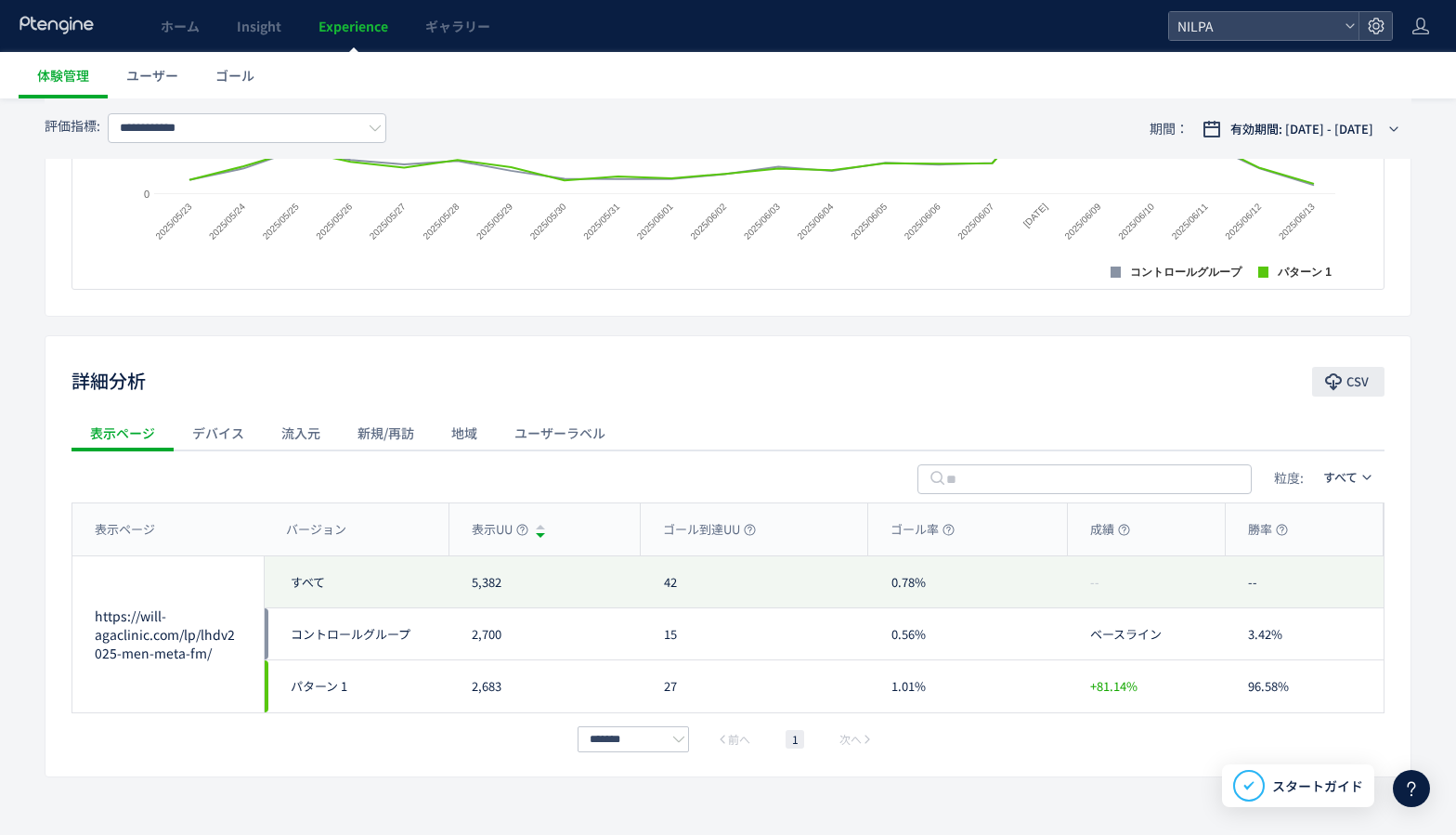 click on "CSV" at bounding box center [1358, 382] 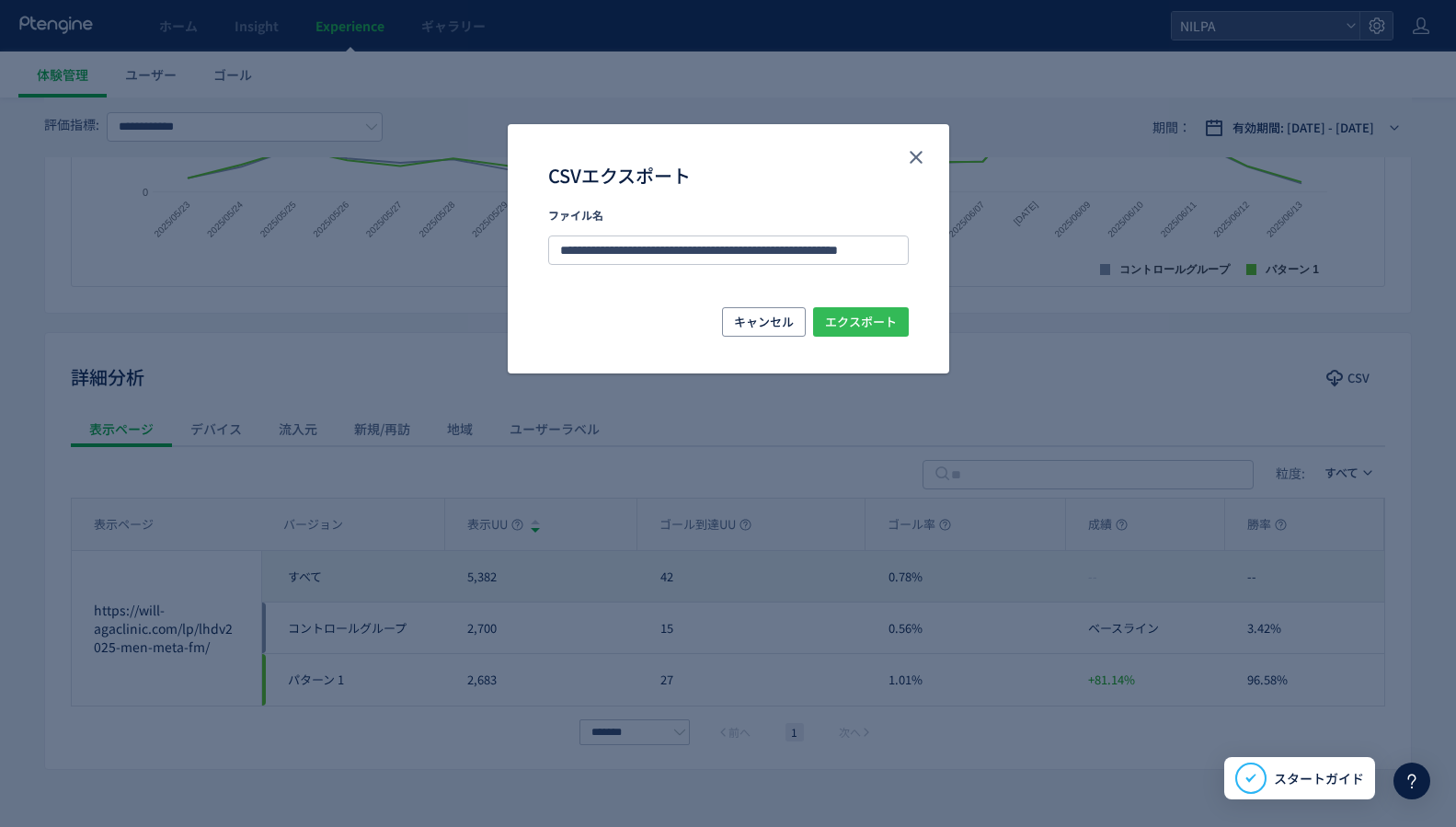 click on "エクスポート" at bounding box center [861, 322] 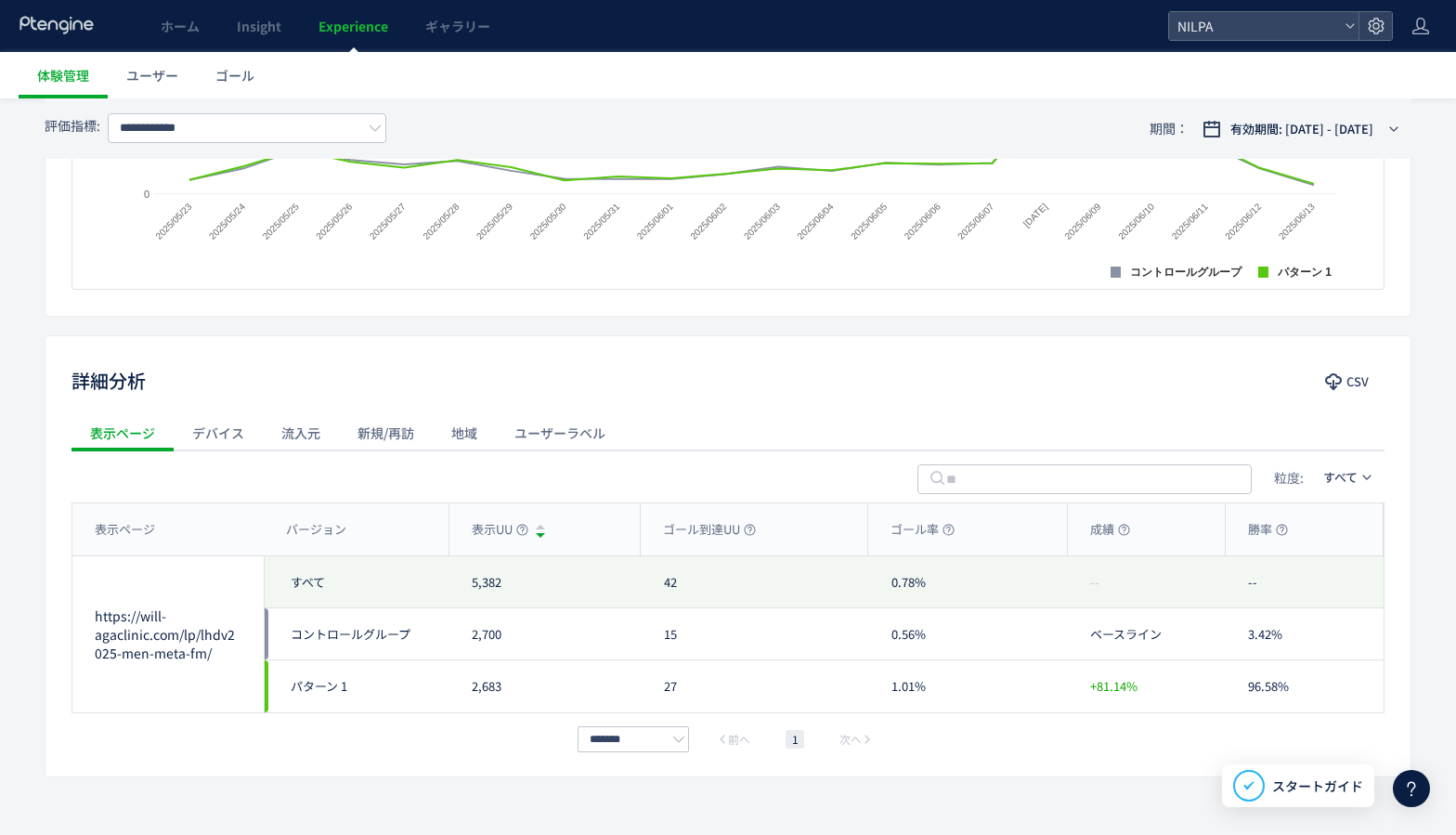 click 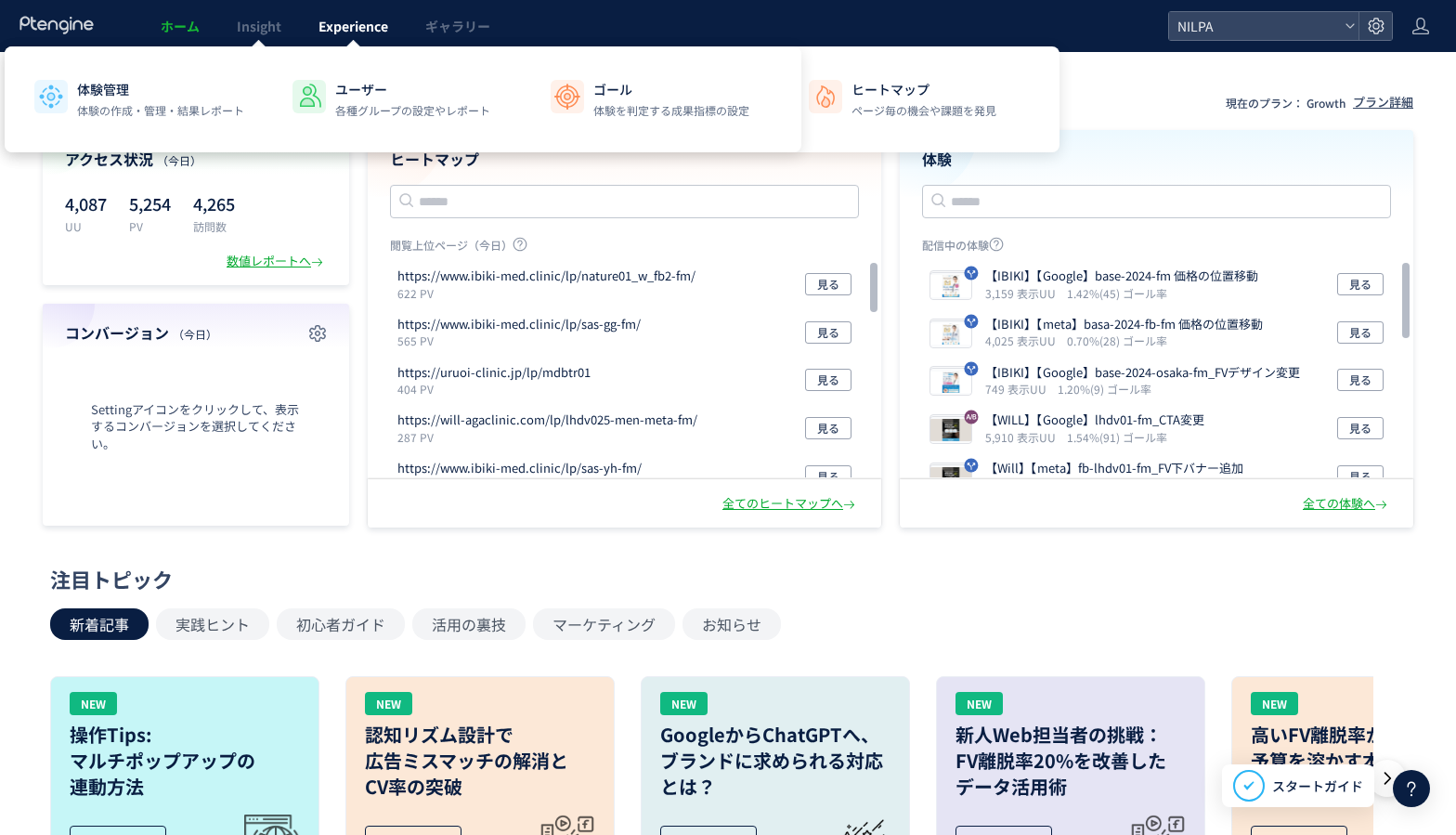 click on "Experience" at bounding box center [353, 26] 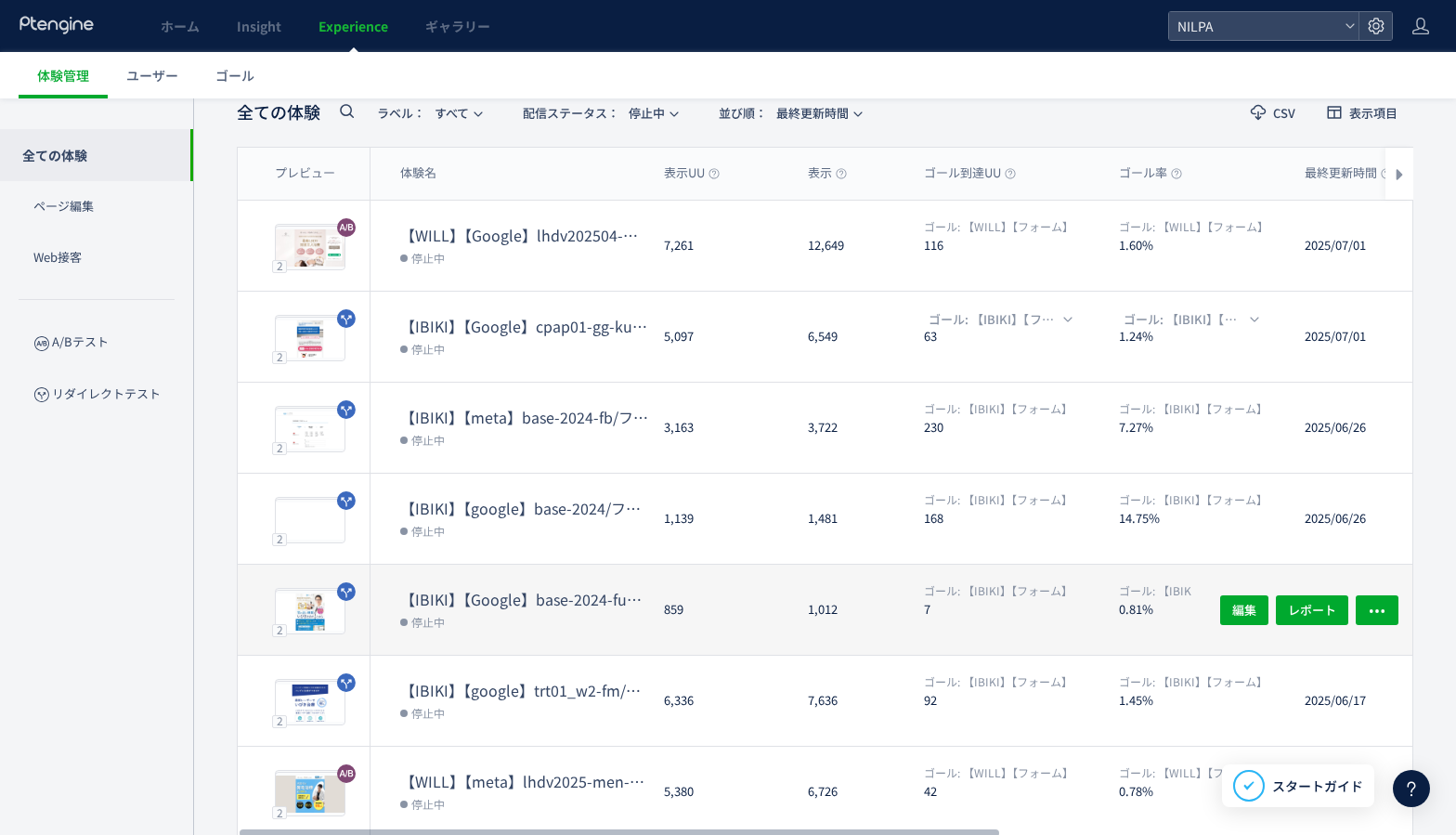 scroll, scrollTop: 174, scrollLeft: 0, axis: vertical 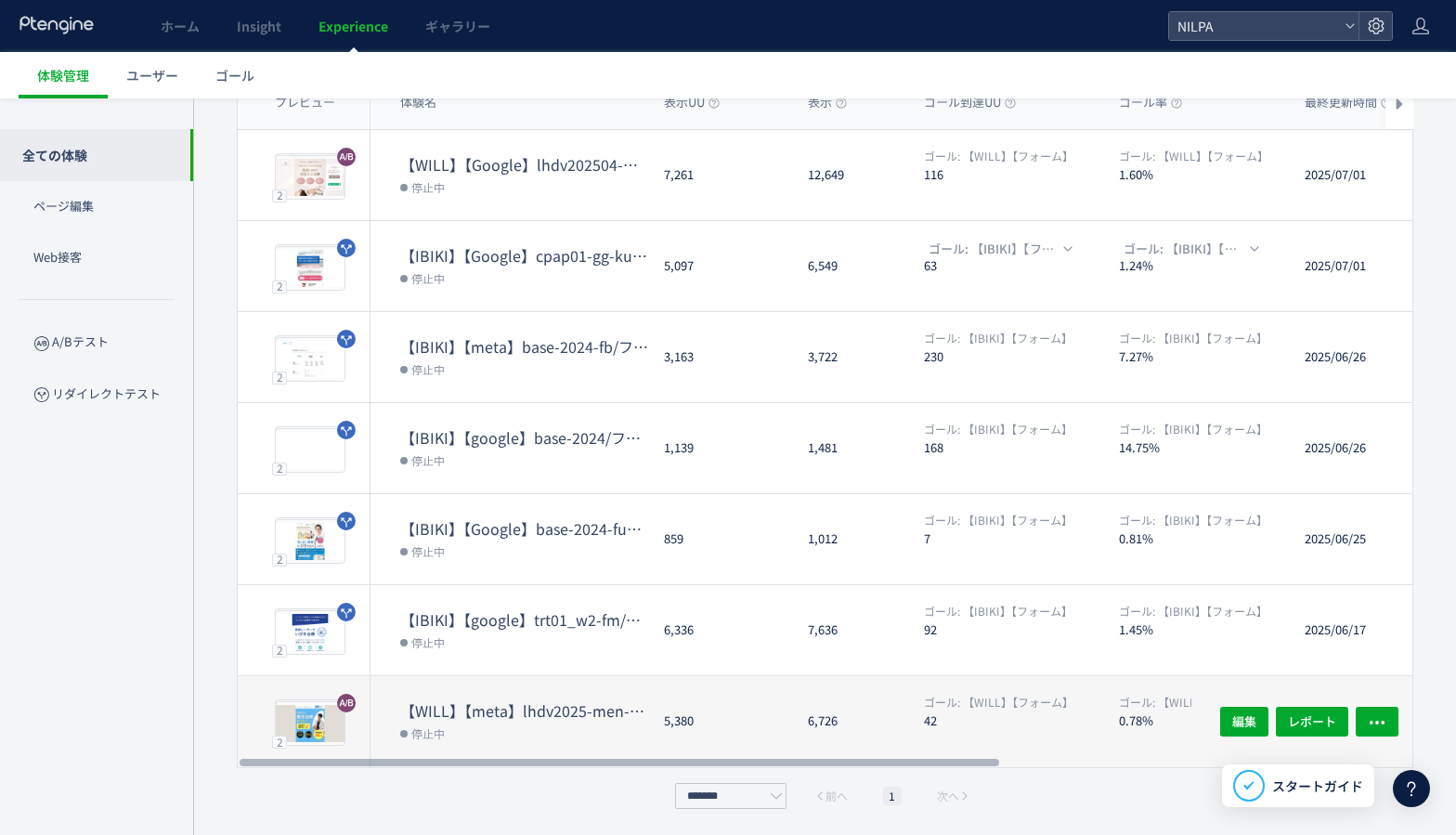 click on "【WILL】【meta】lhdv2025-men-meta-fm CTA変更" at bounding box center [525, 711] 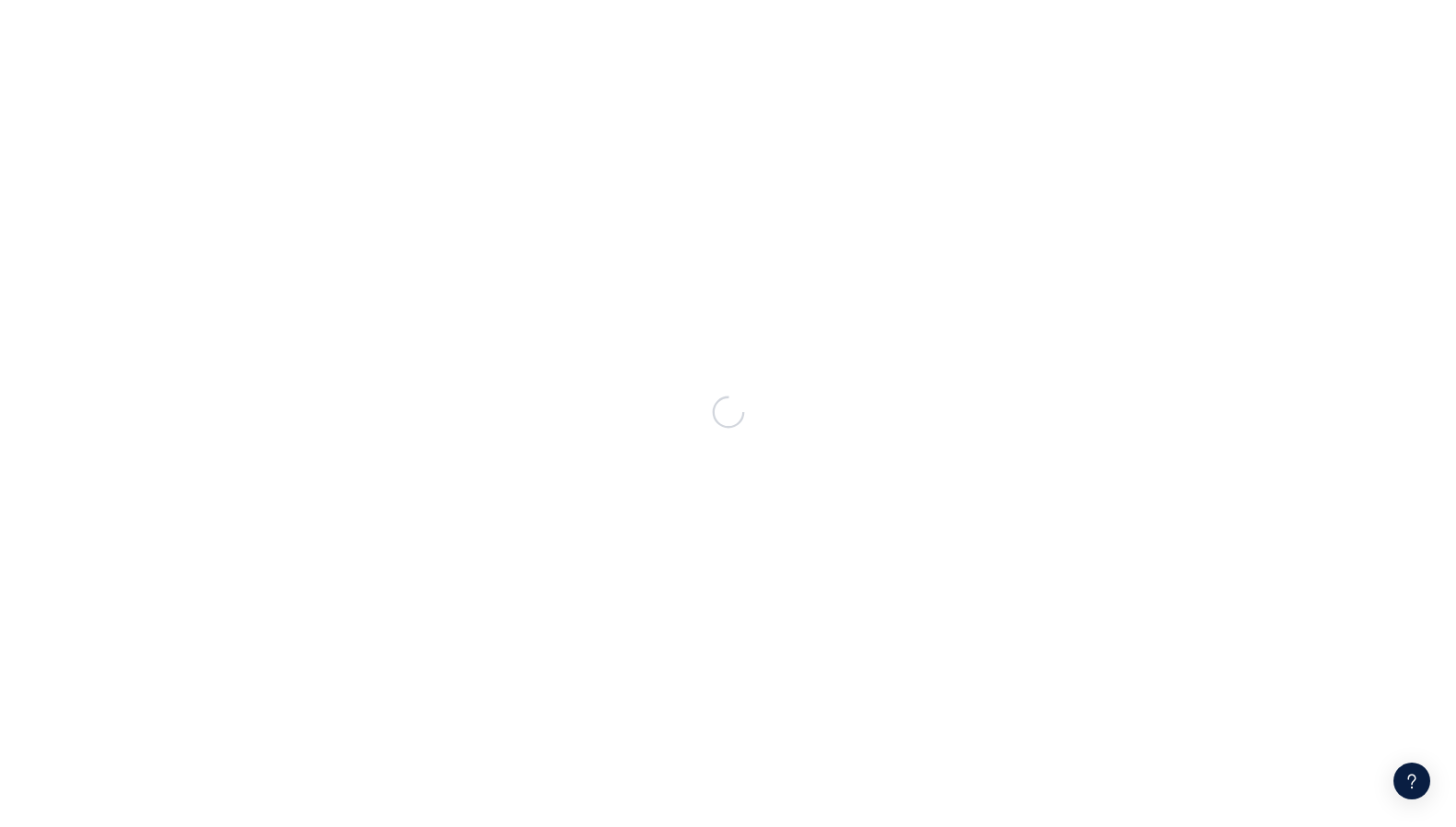 scroll, scrollTop: 0, scrollLeft: 0, axis: both 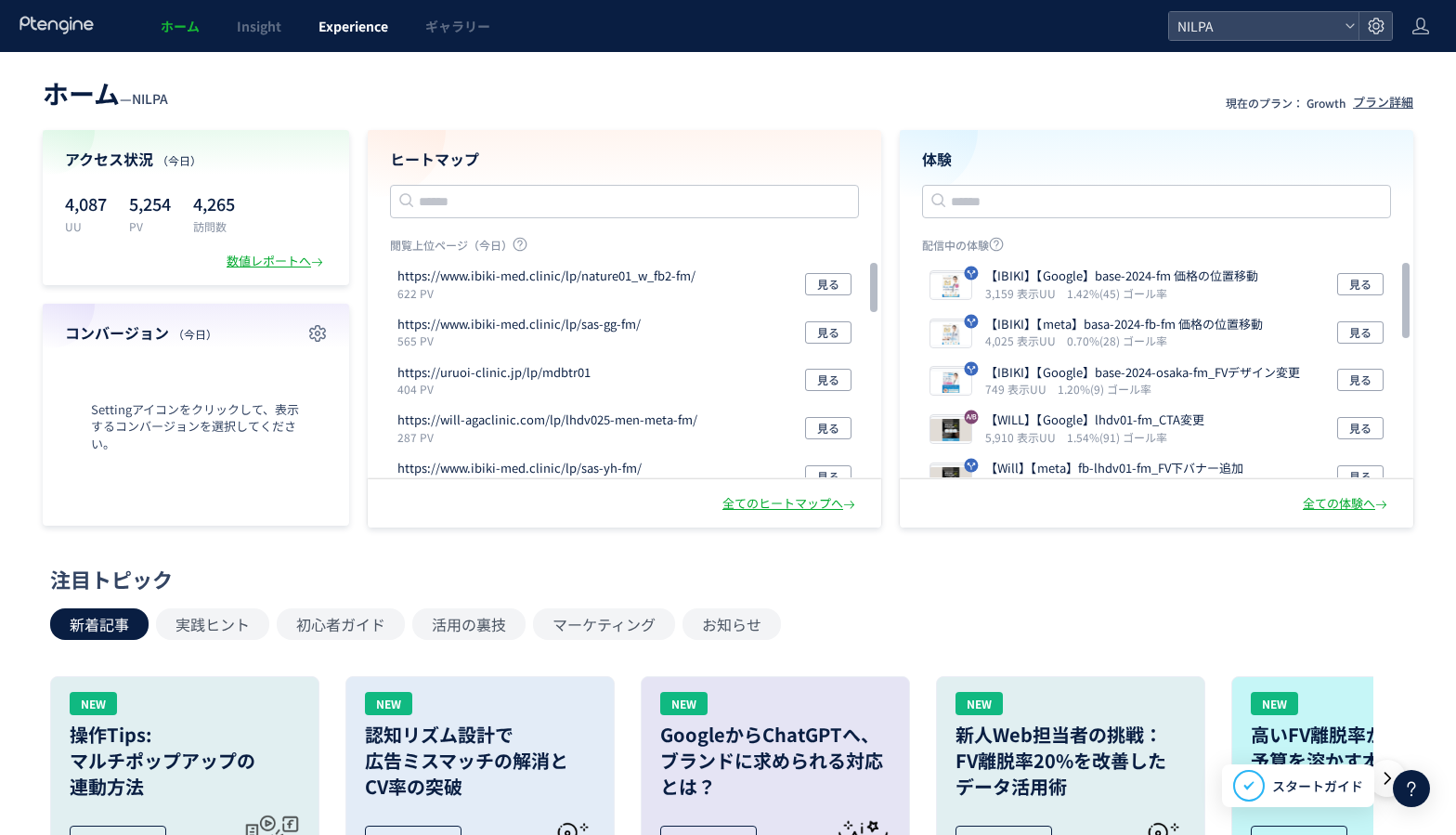 click on "Experience" at bounding box center [353, 26] 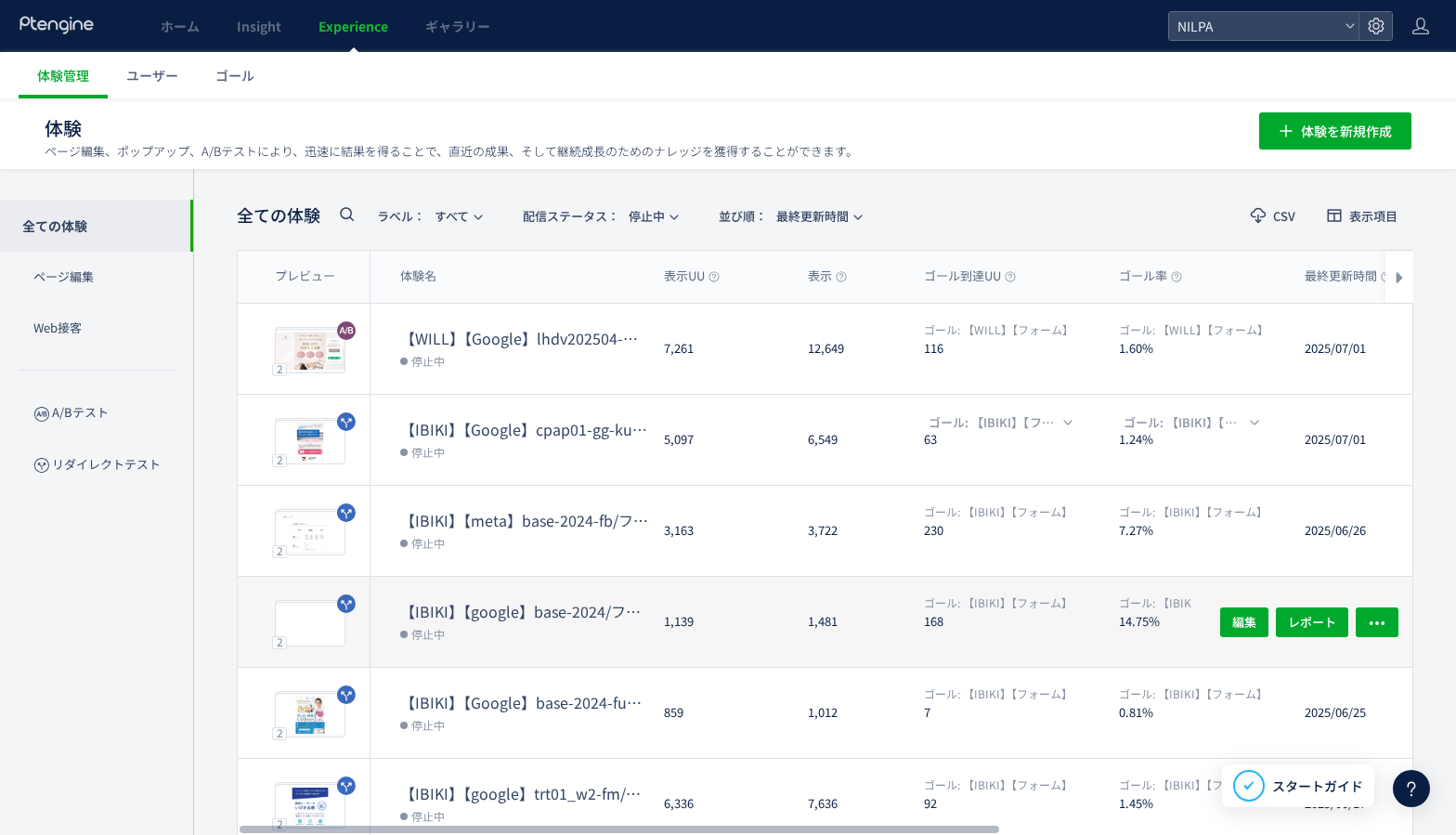 scroll, scrollTop: 174, scrollLeft: 0, axis: vertical 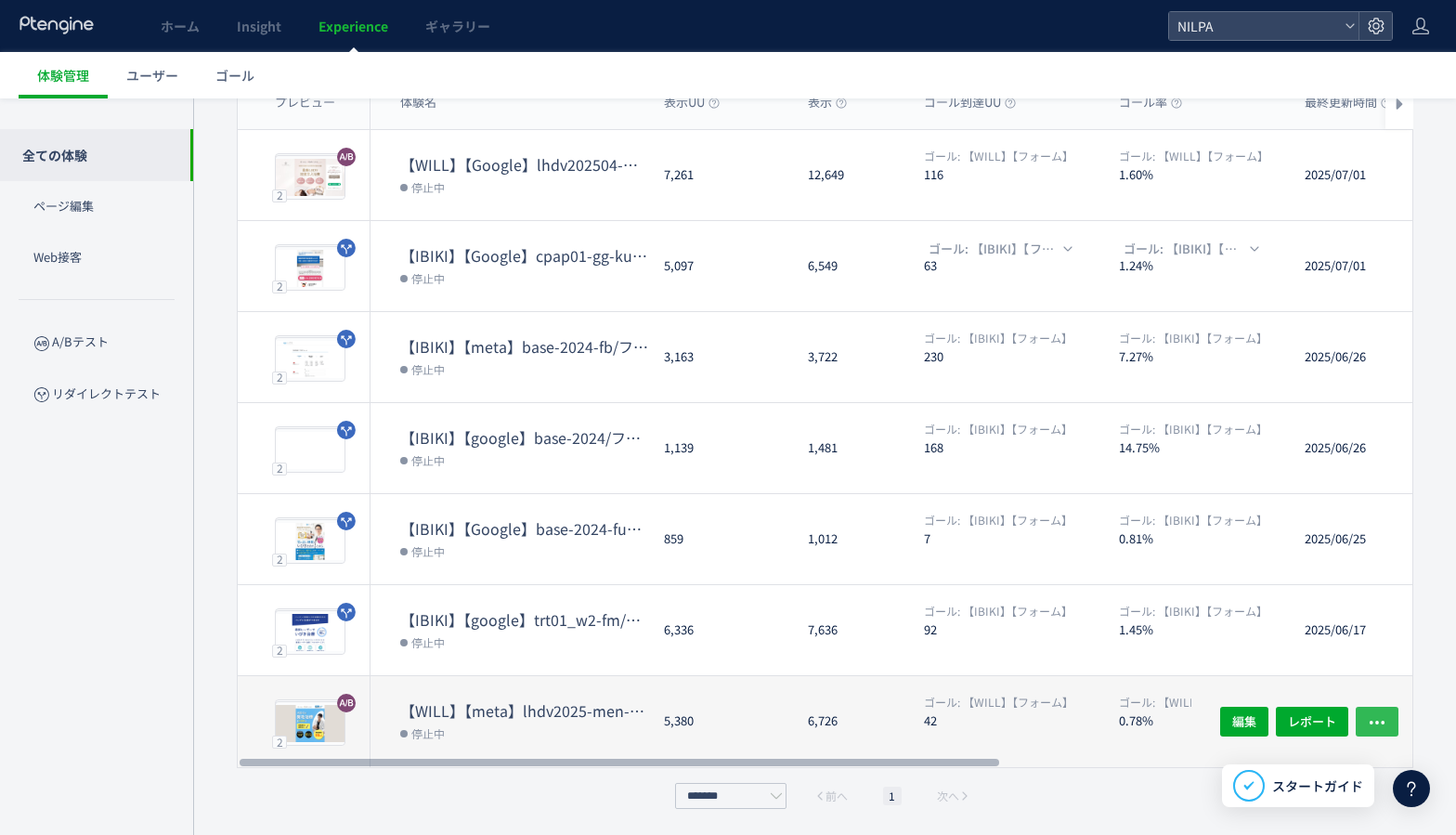 click 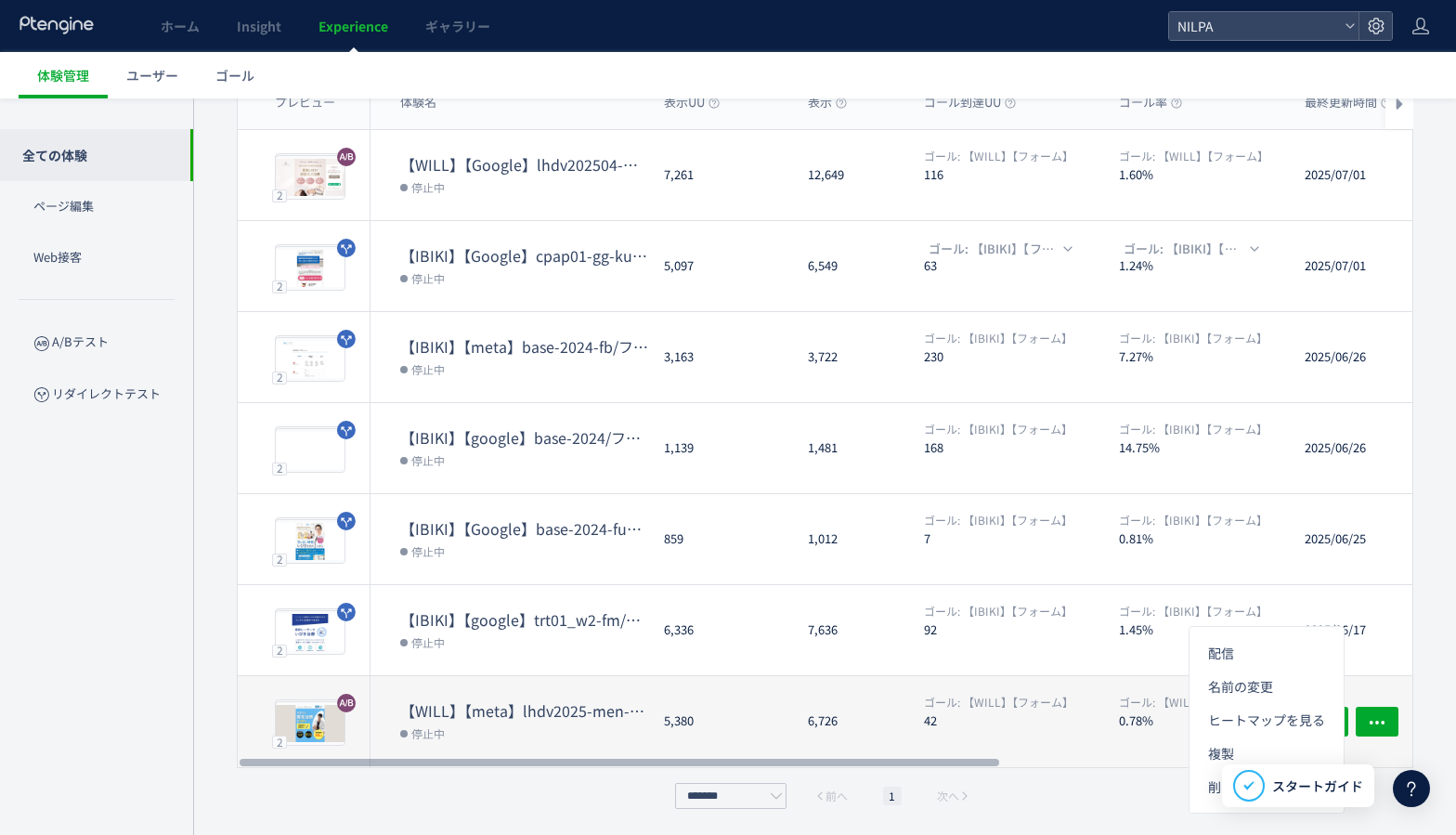 click on "【WILL】【meta】lhdv2025-men-meta-fm CTA変更" at bounding box center [525, 711] 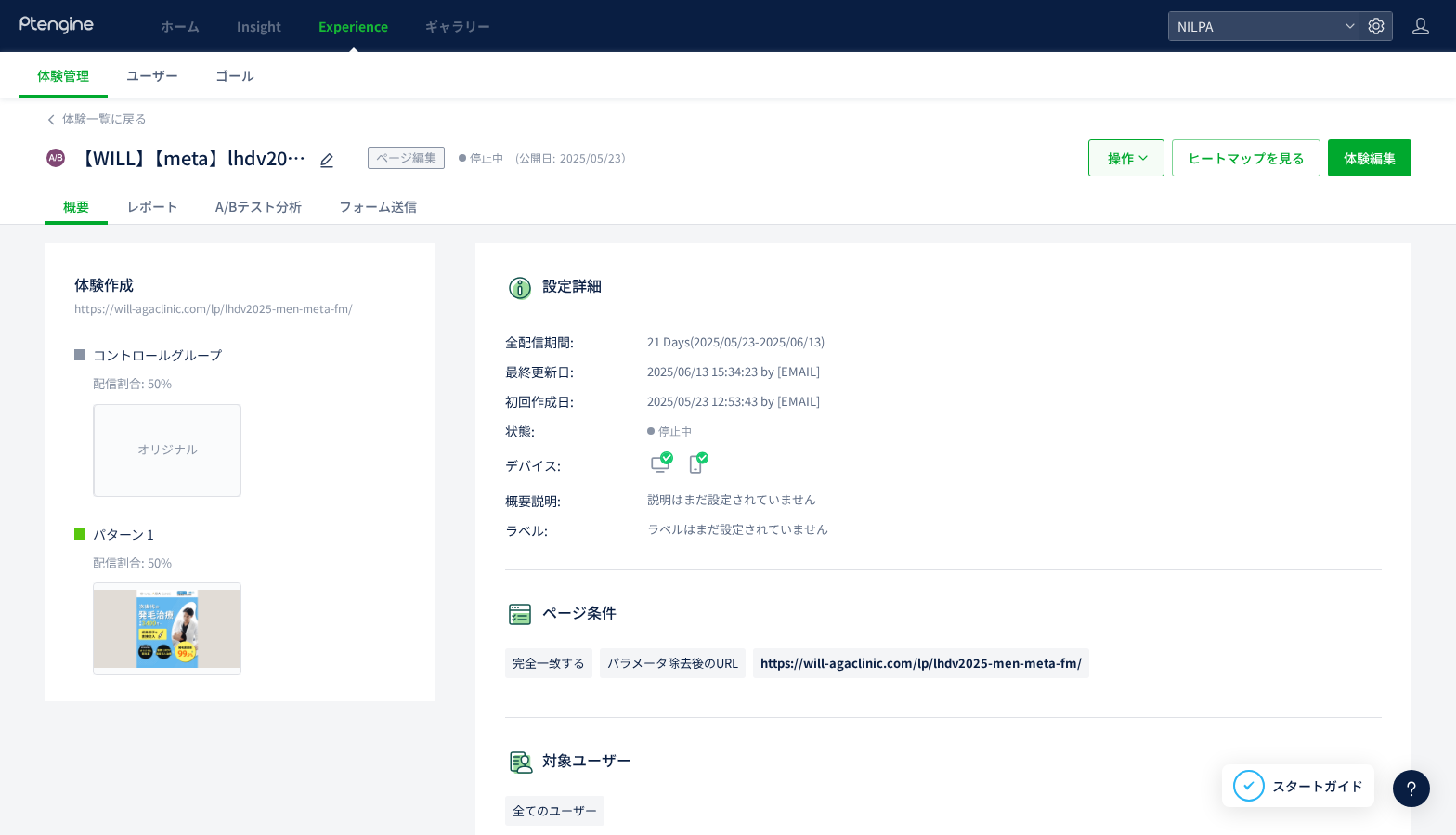 click on "操作" 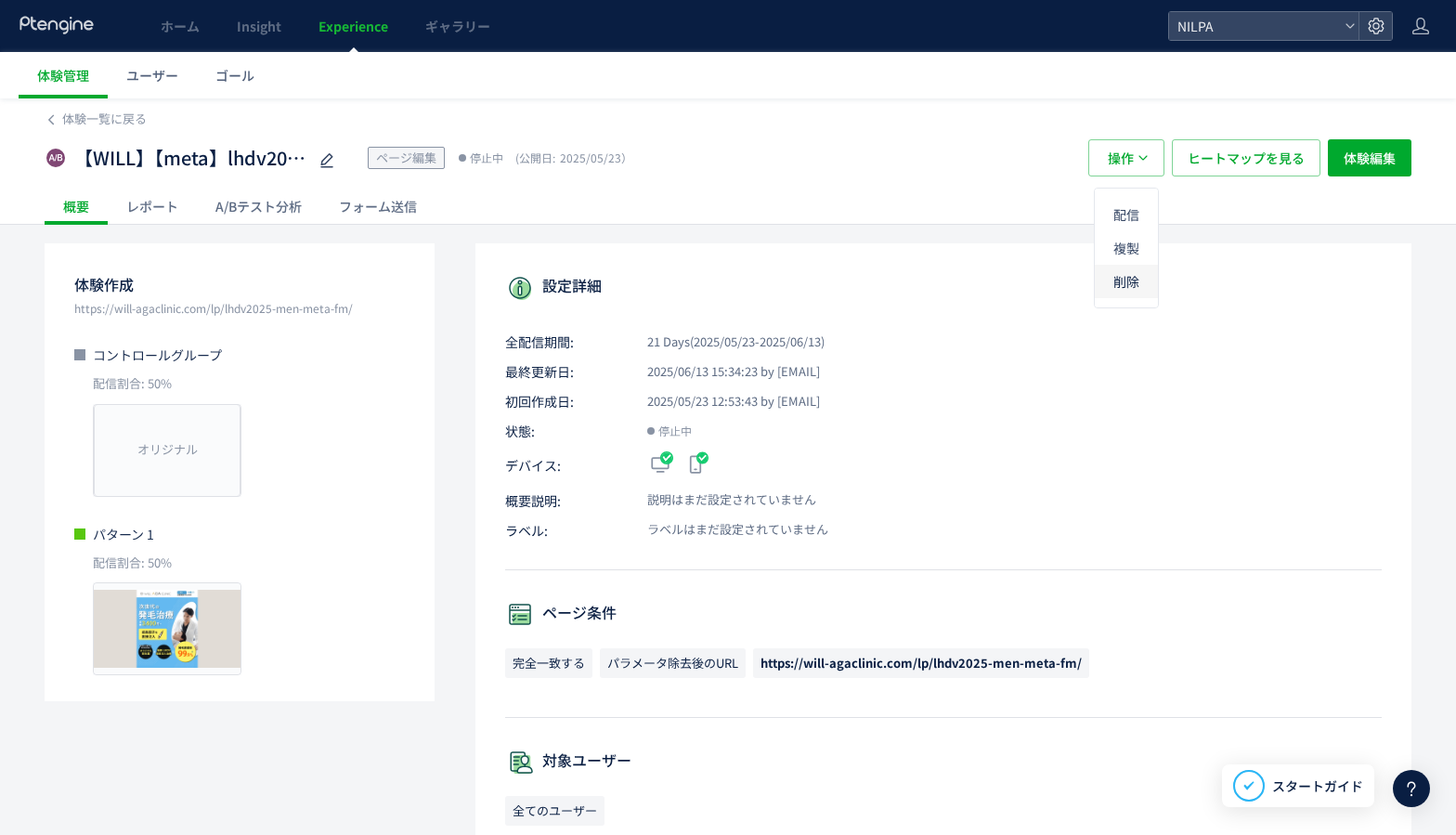 click on "削除" 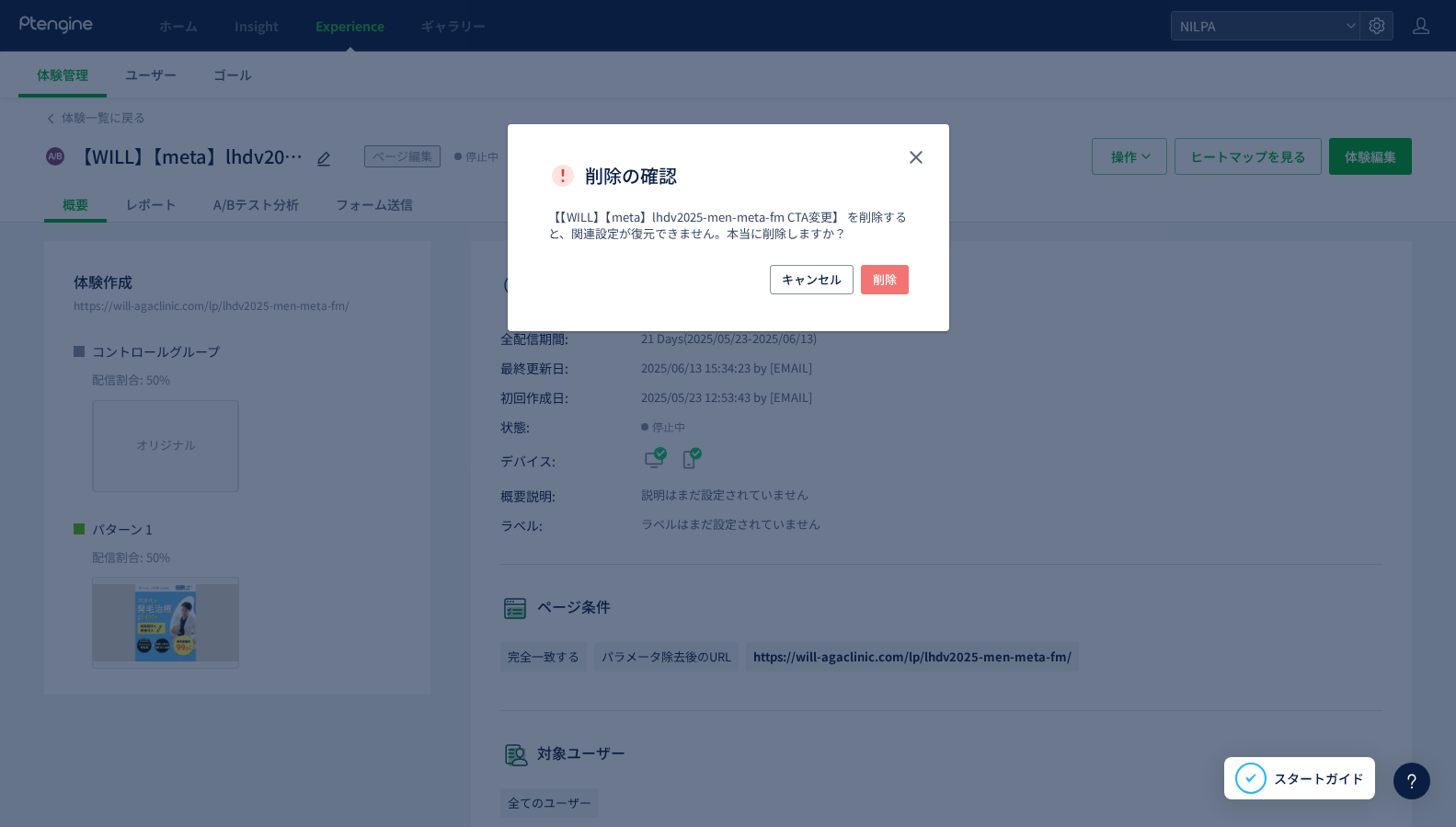 click on "削除" at bounding box center [885, 280] 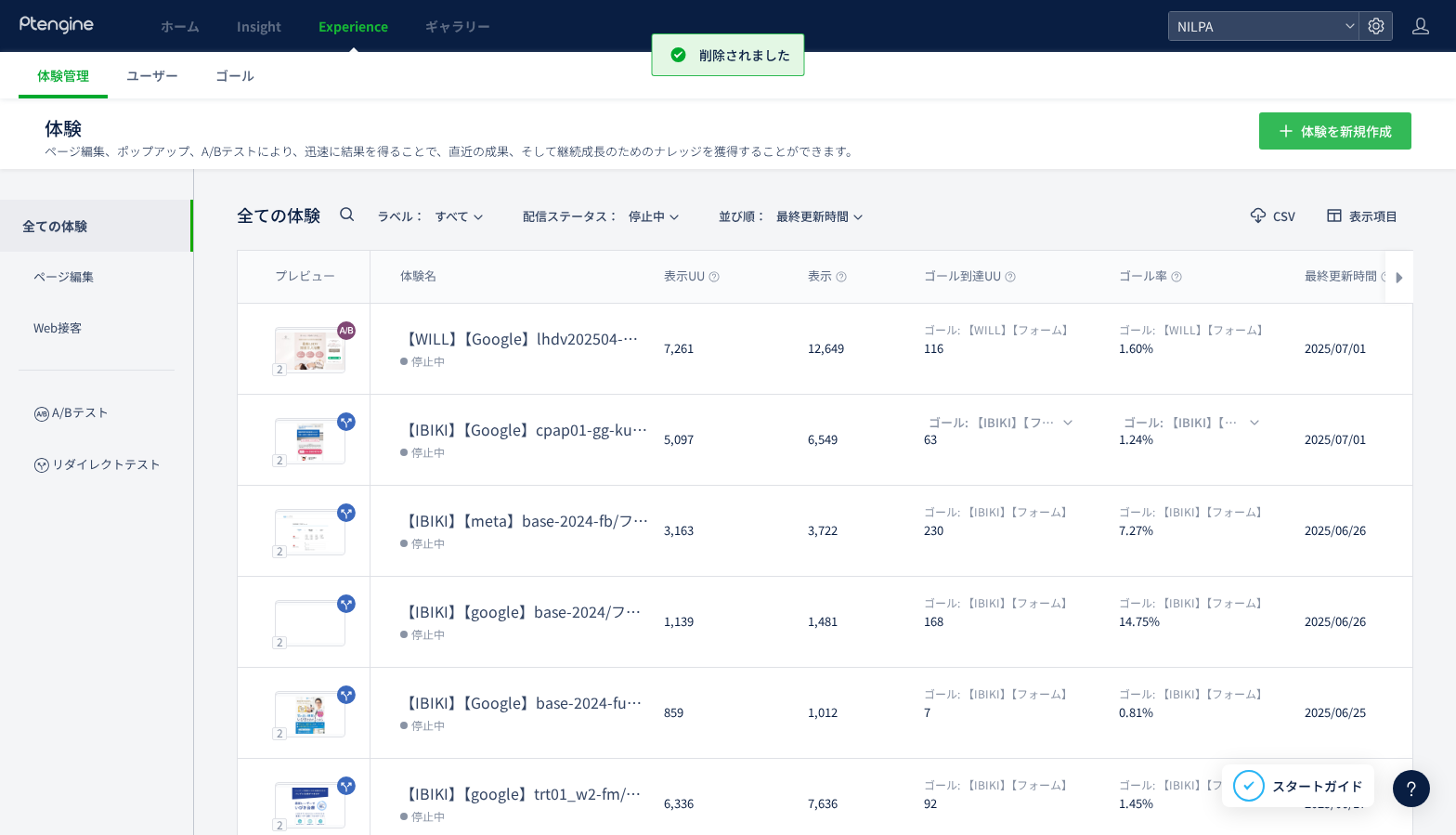click on "体験を新規作成" at bounding box center [1346, 131] 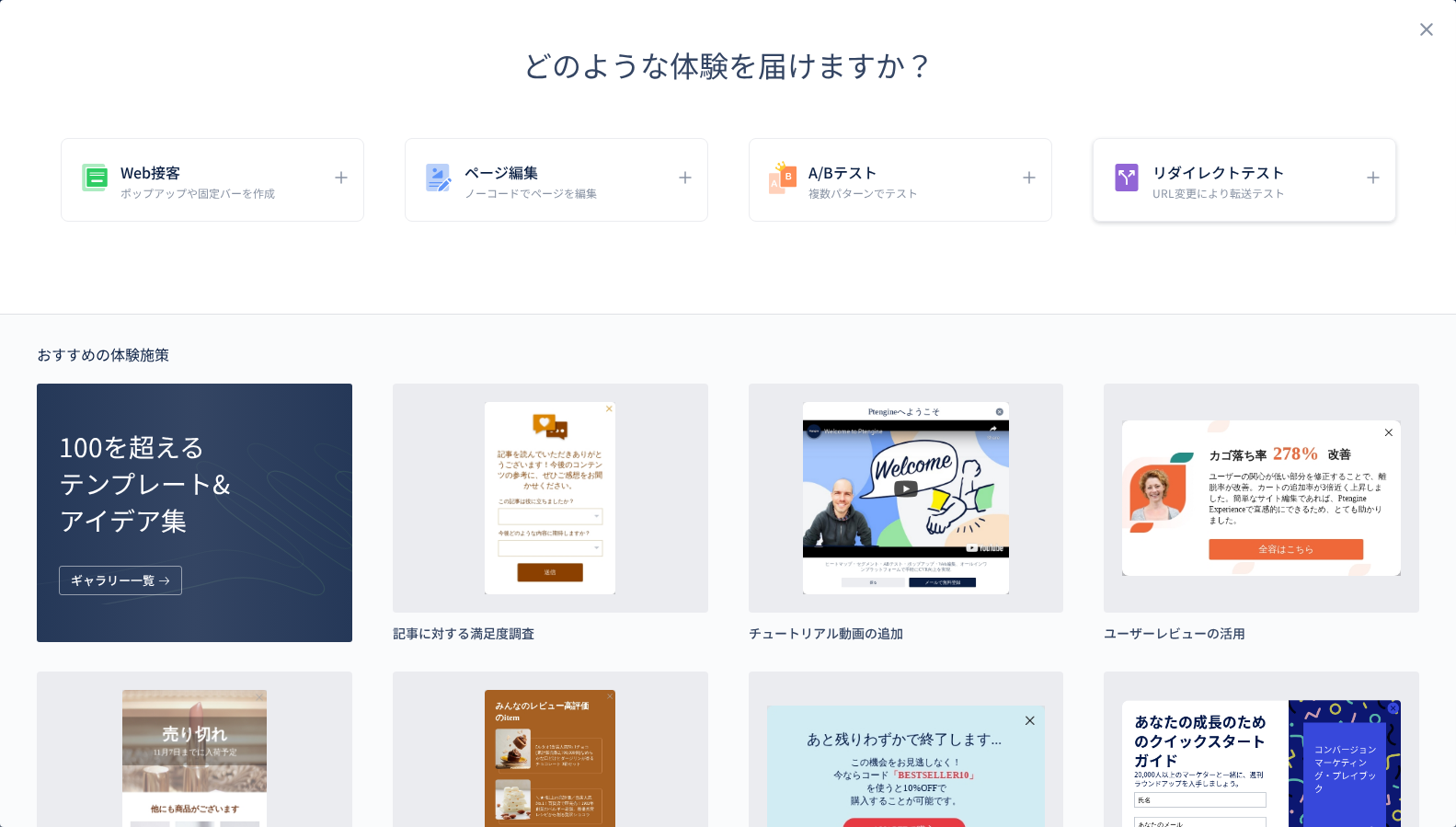 click on "リダイレクトテスト" at bounding box center (1219, 172) 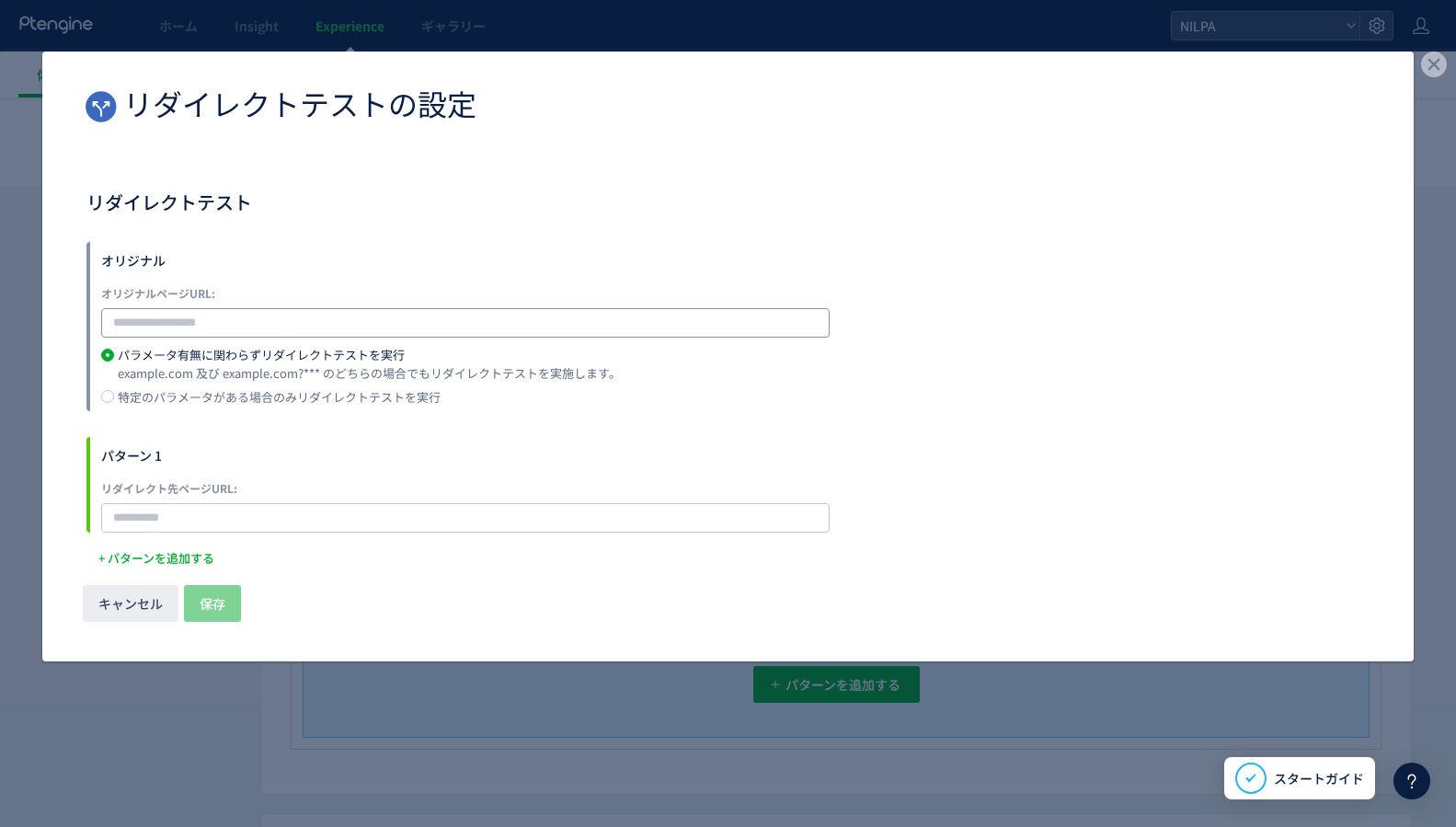 click 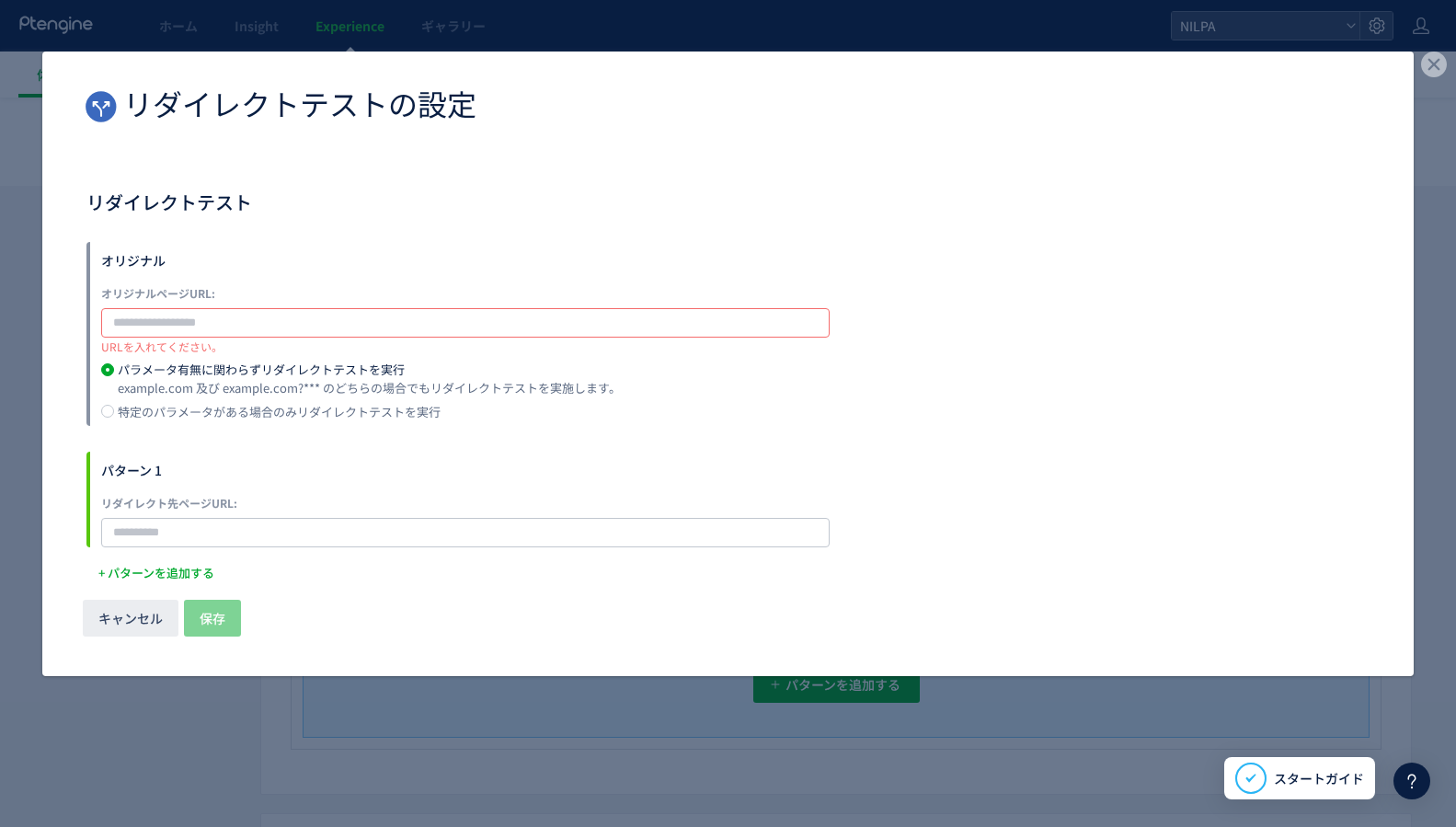 paste on "**********" 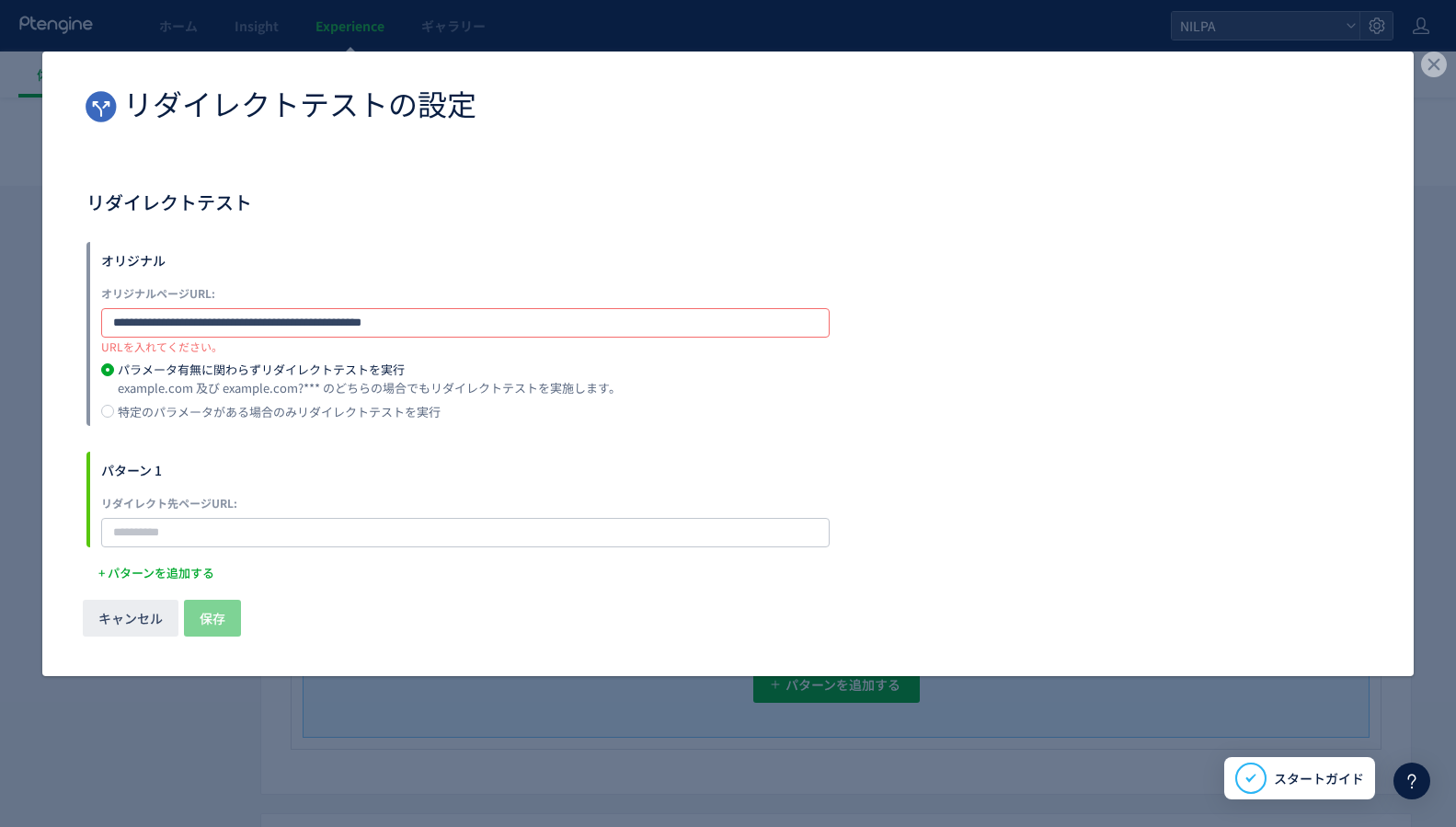 type on "**********" 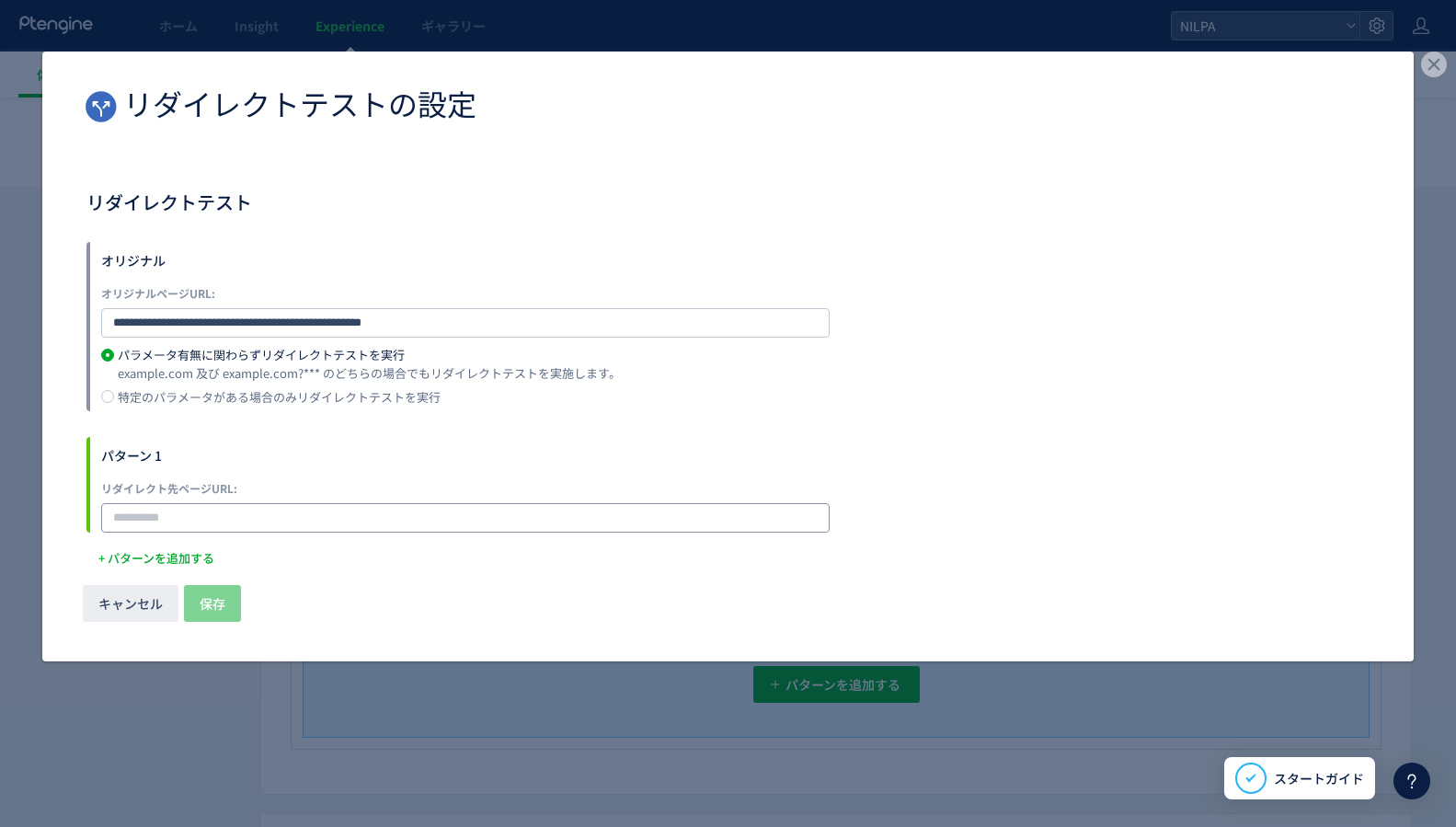 click 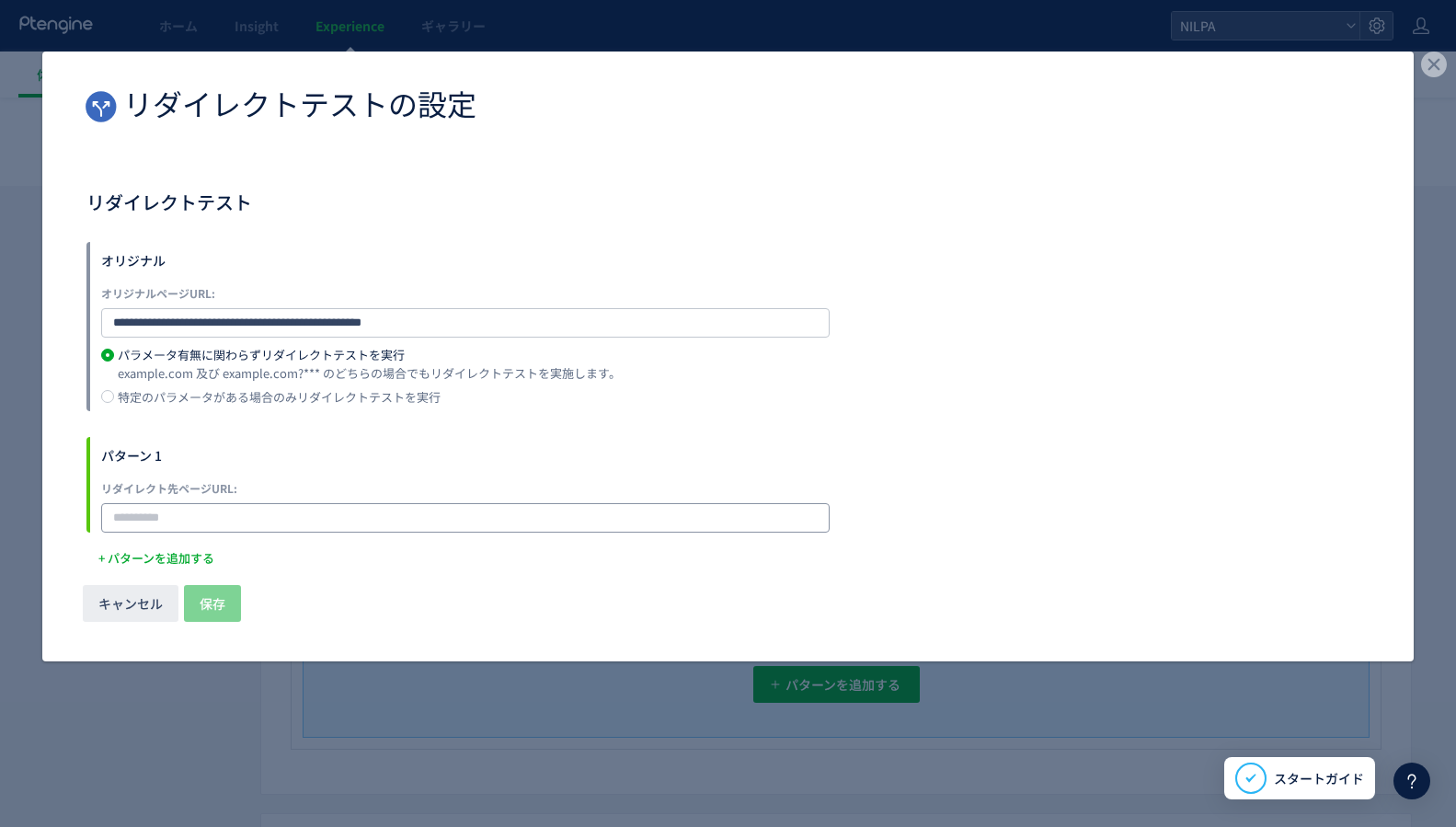 paste on "**********" 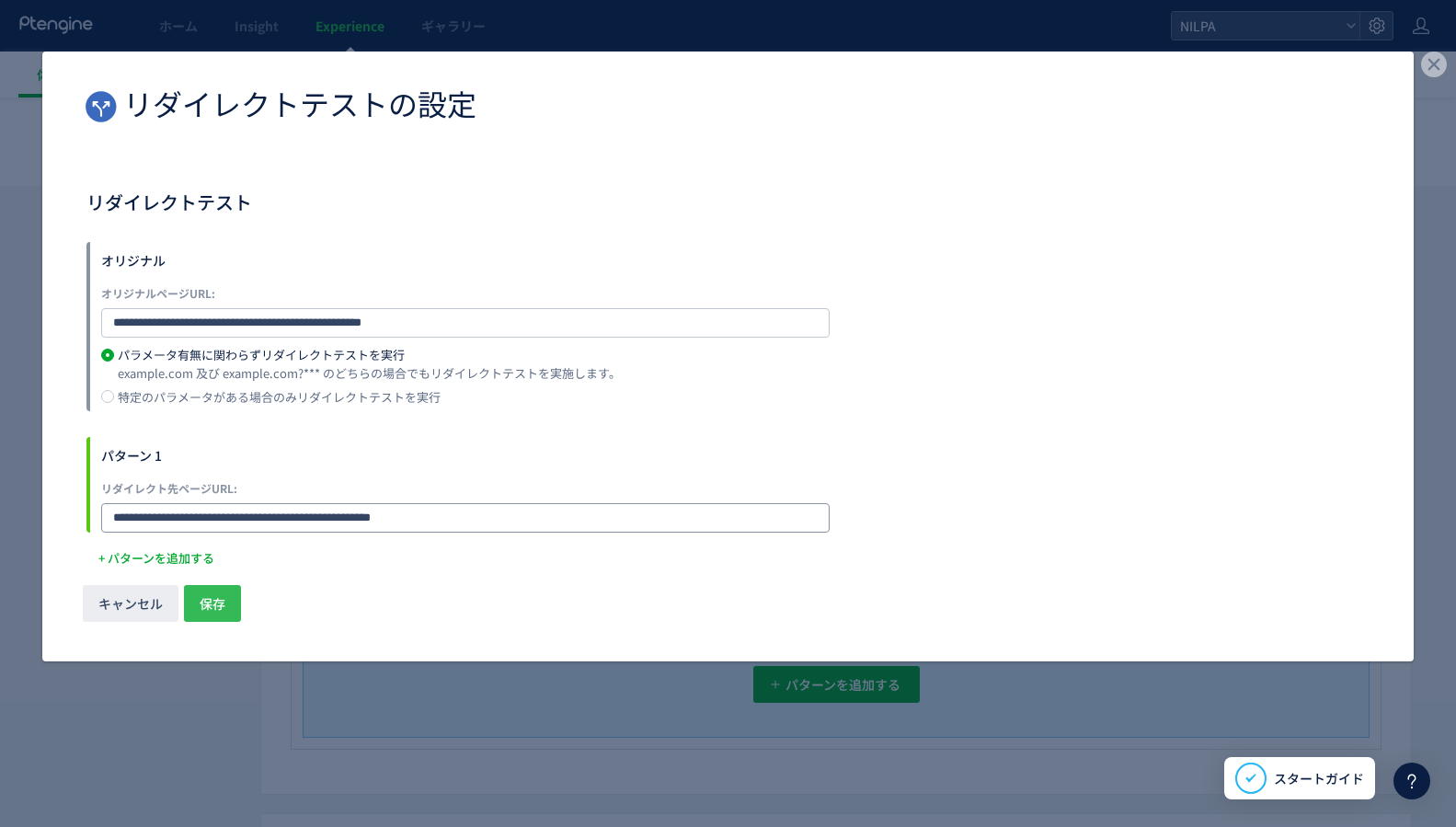 type on "**********" 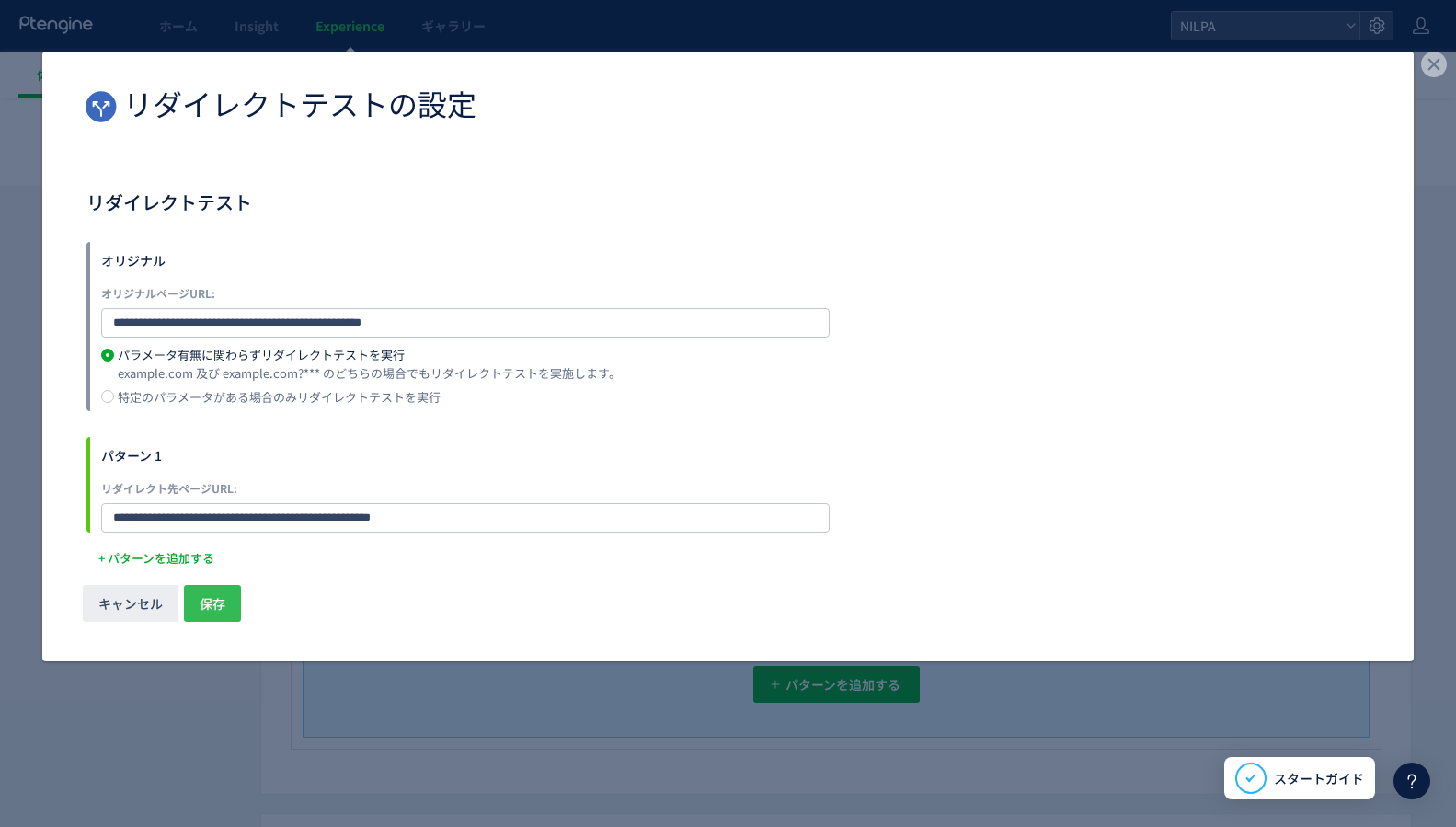 click on "保存" at bounding box center (212, 603) 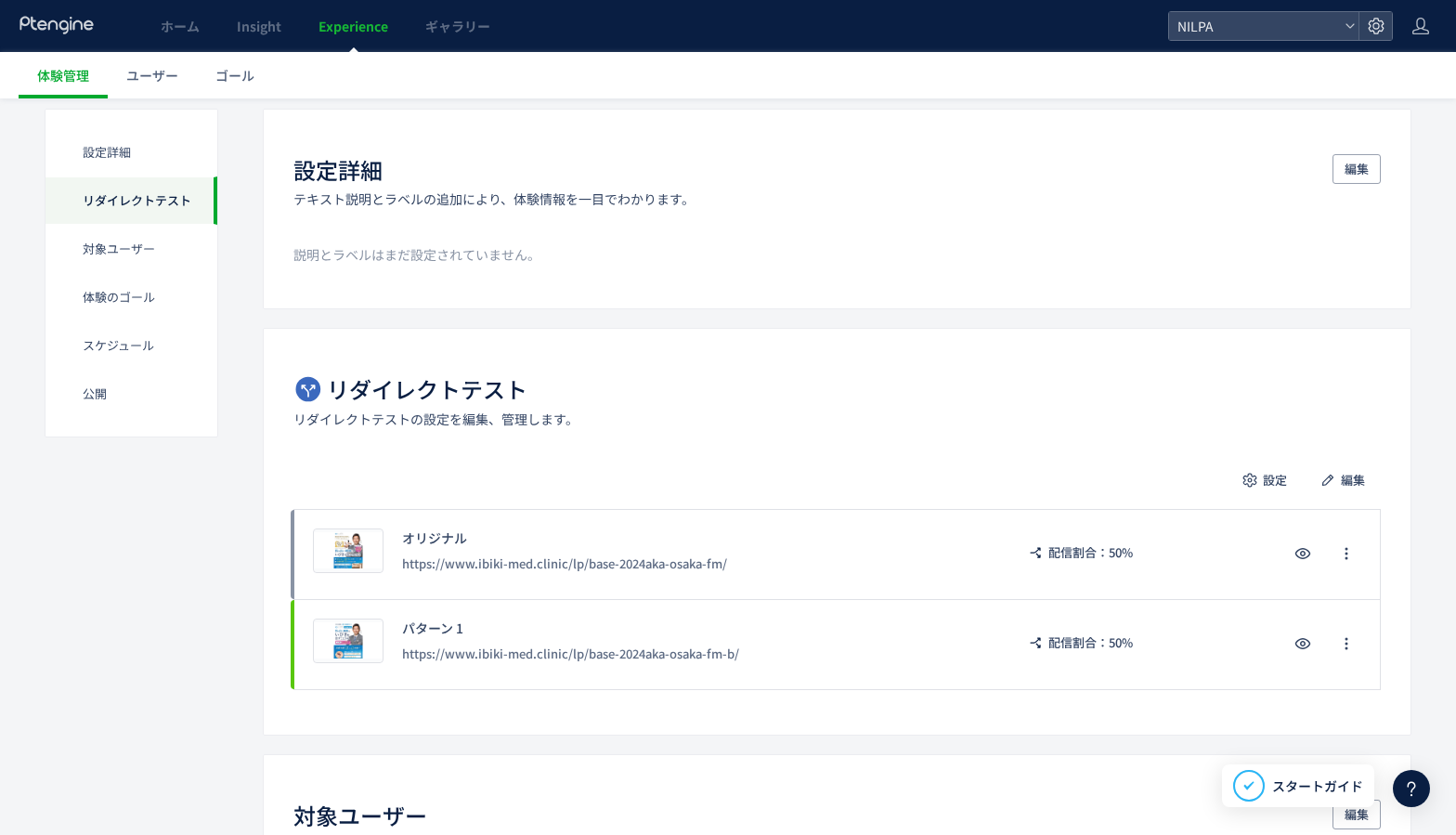 scroll, scrollTop: 0, scrollLeft: 0, axis: both 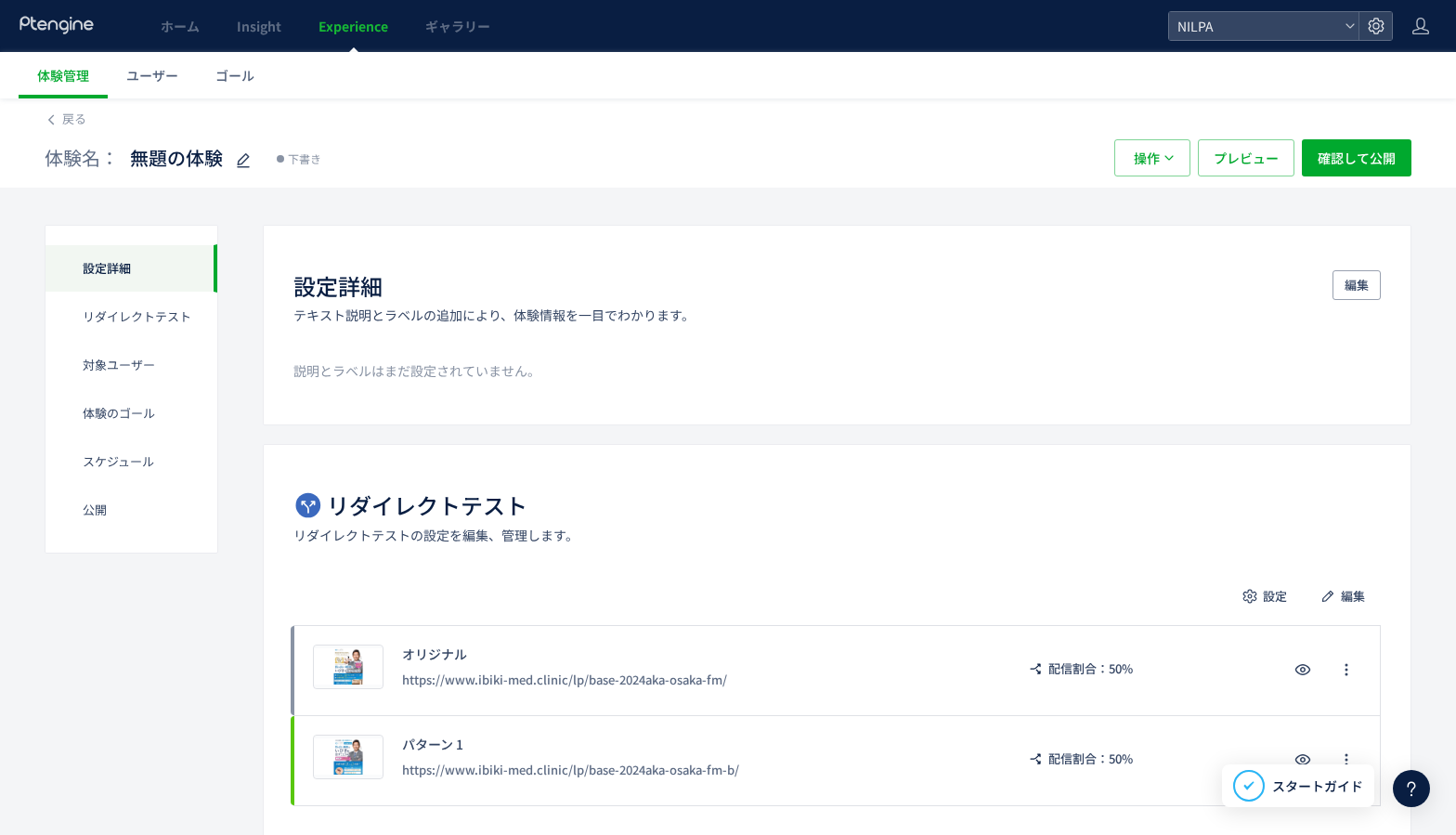 click on "リダイレクトテスト" at bounding box center [427, 505] 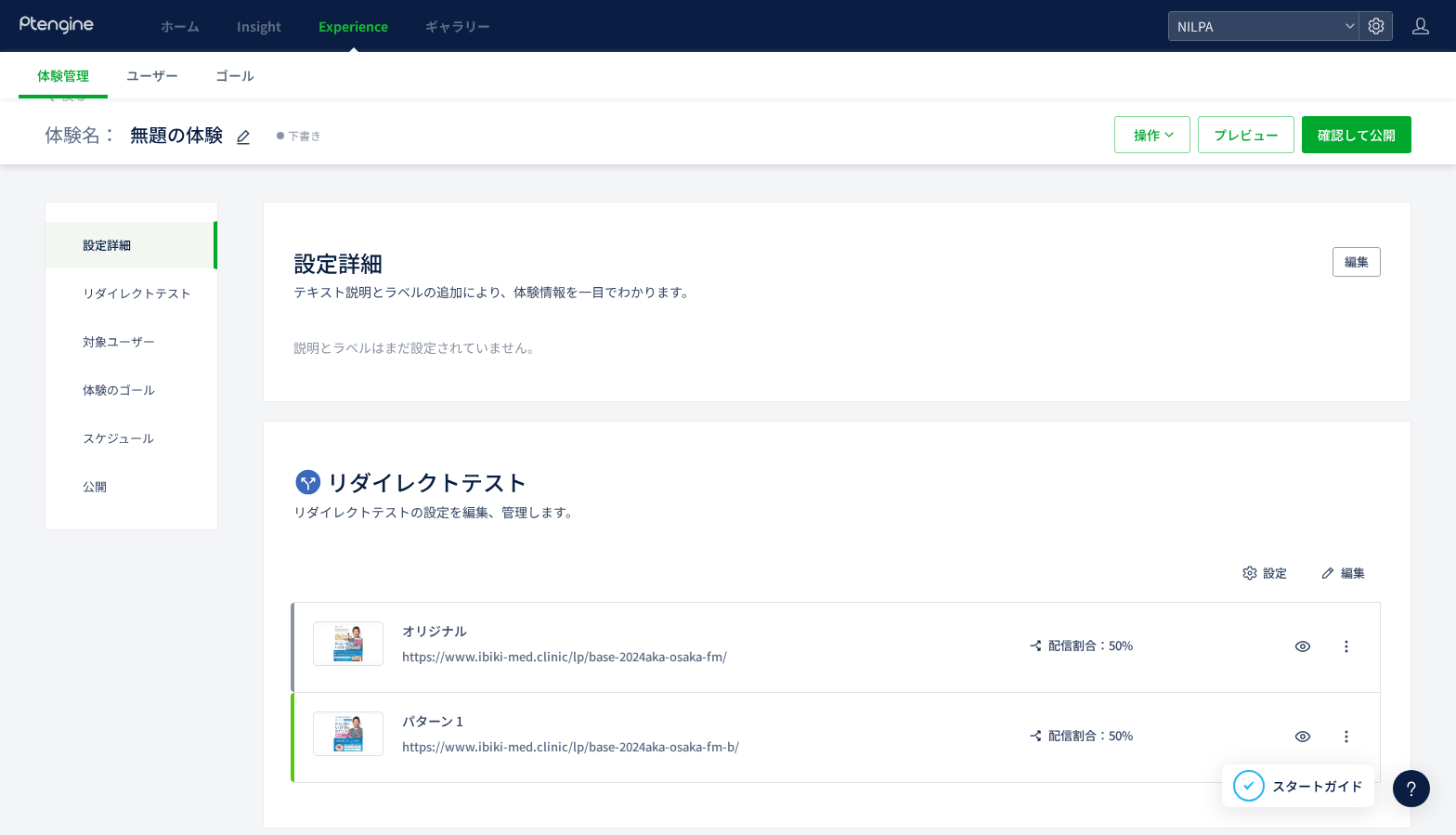 scroll, scrollTop: 35, scrollLeft: 0, axis: vertical 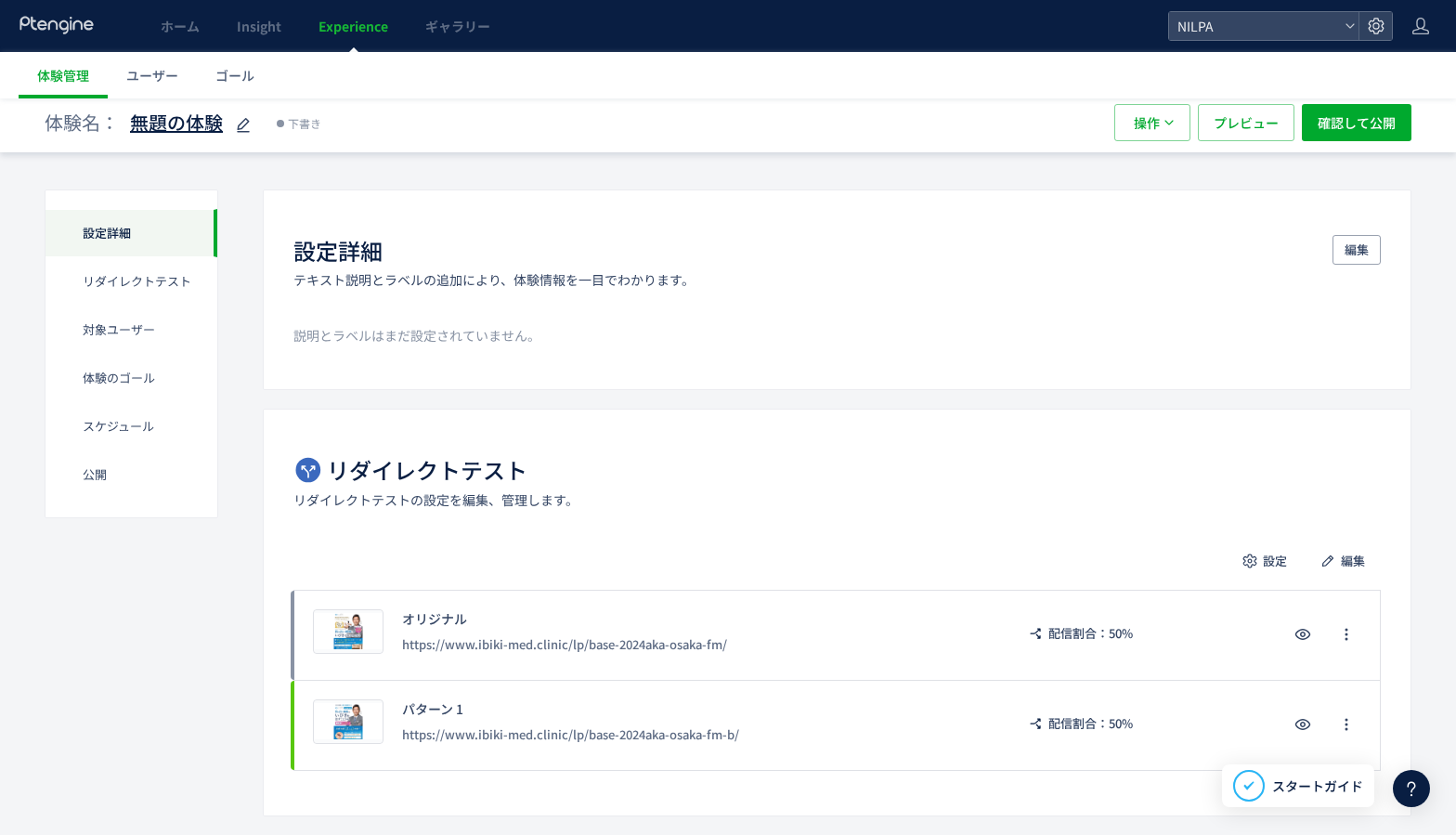 click on "無題の体験" at bounding box center (176, 123) 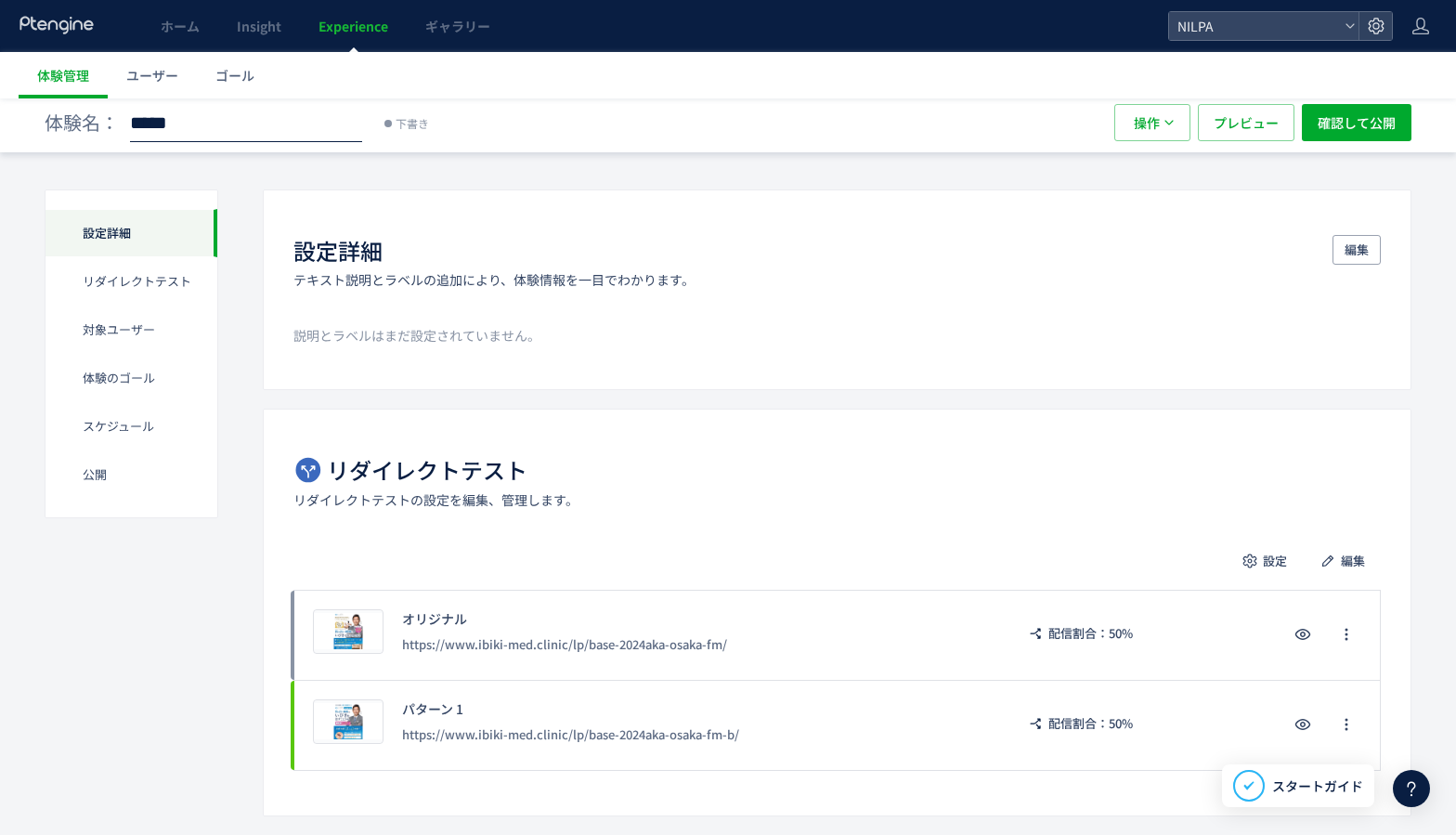 click on "*****" 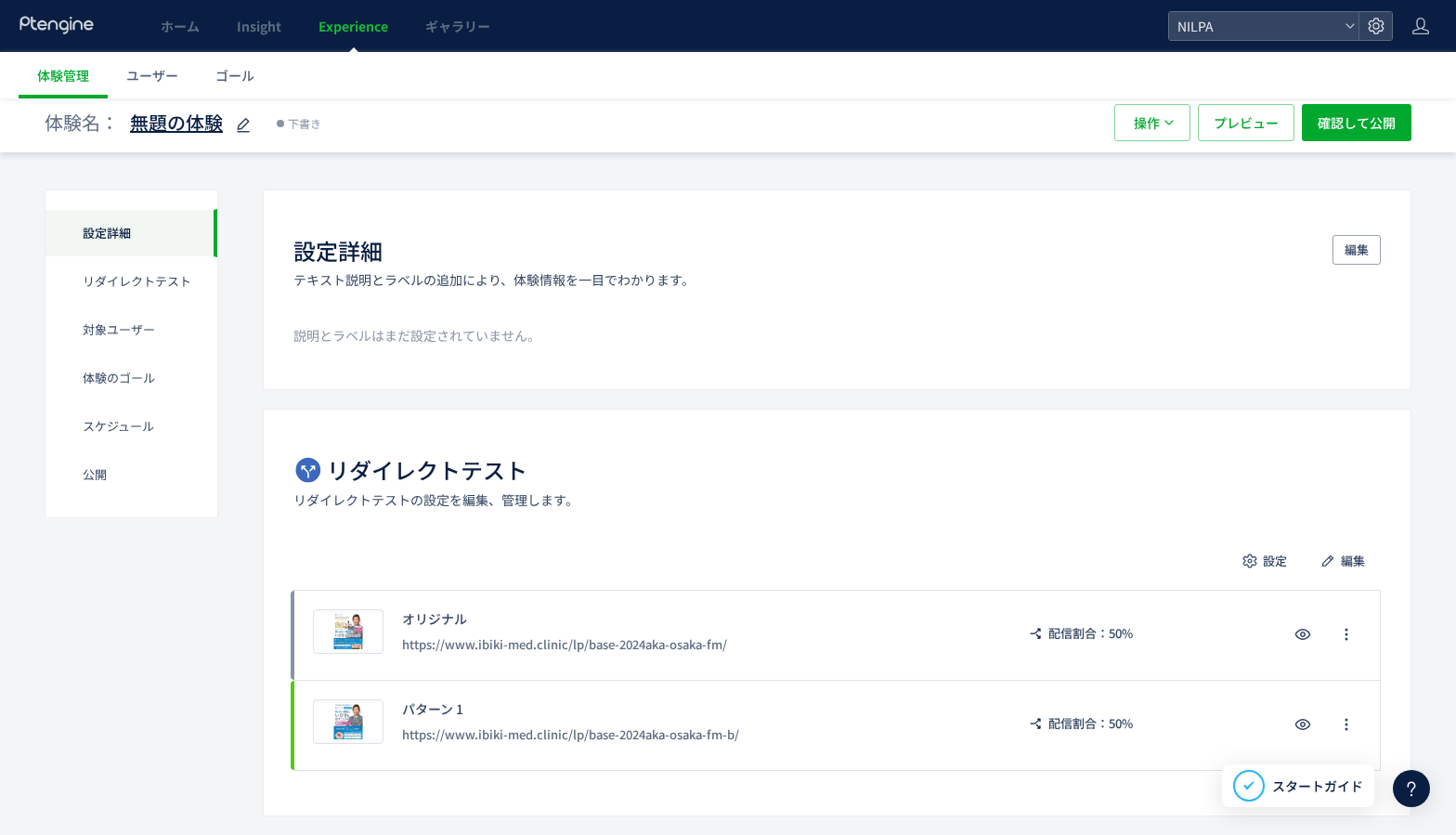 click on "無題の体験" at bounding box center [176, 123] 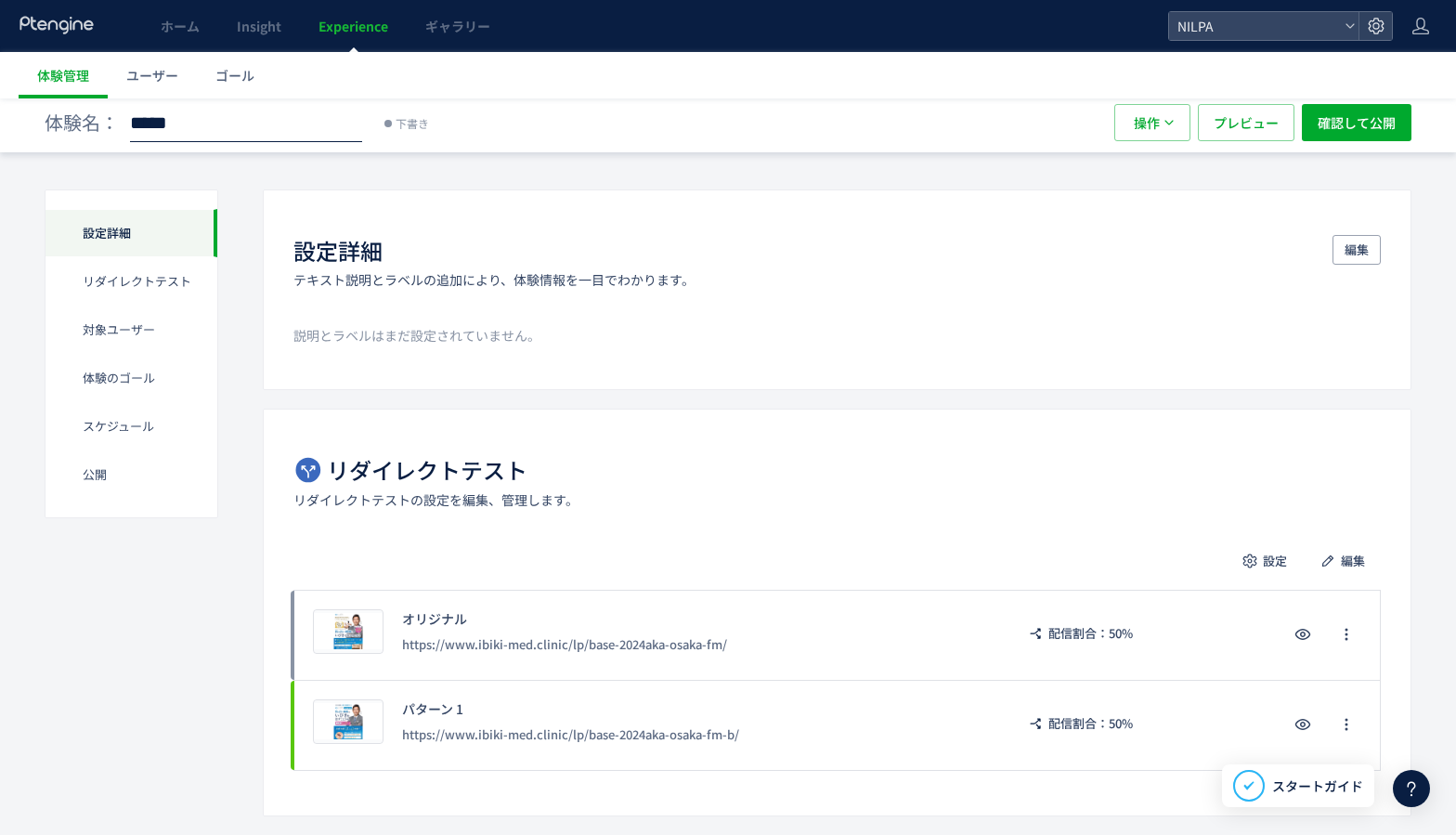 type on "**********" 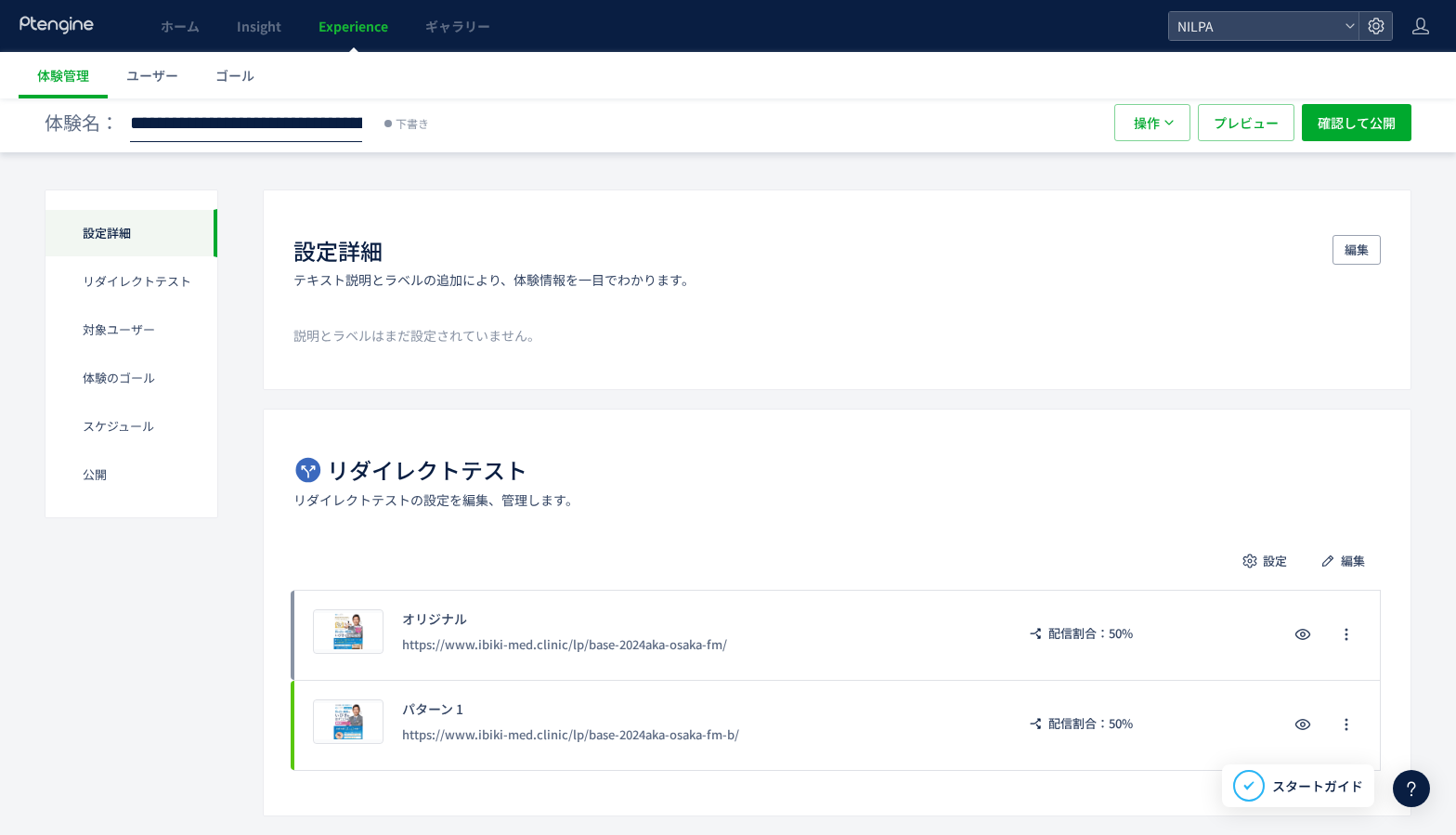 scroll, scrollTop: 0, scrollLeft: 355, axis: horizontal 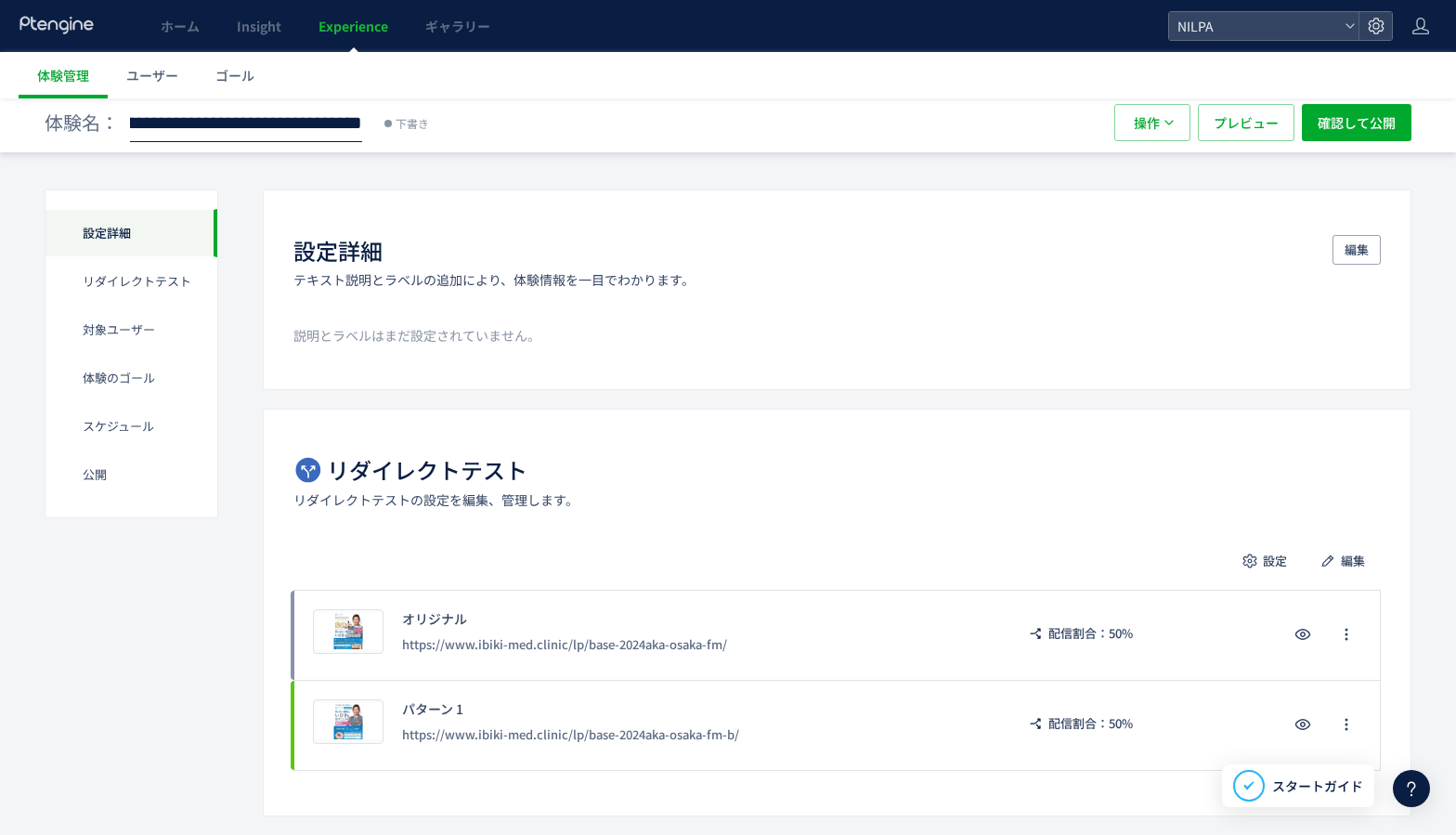 type 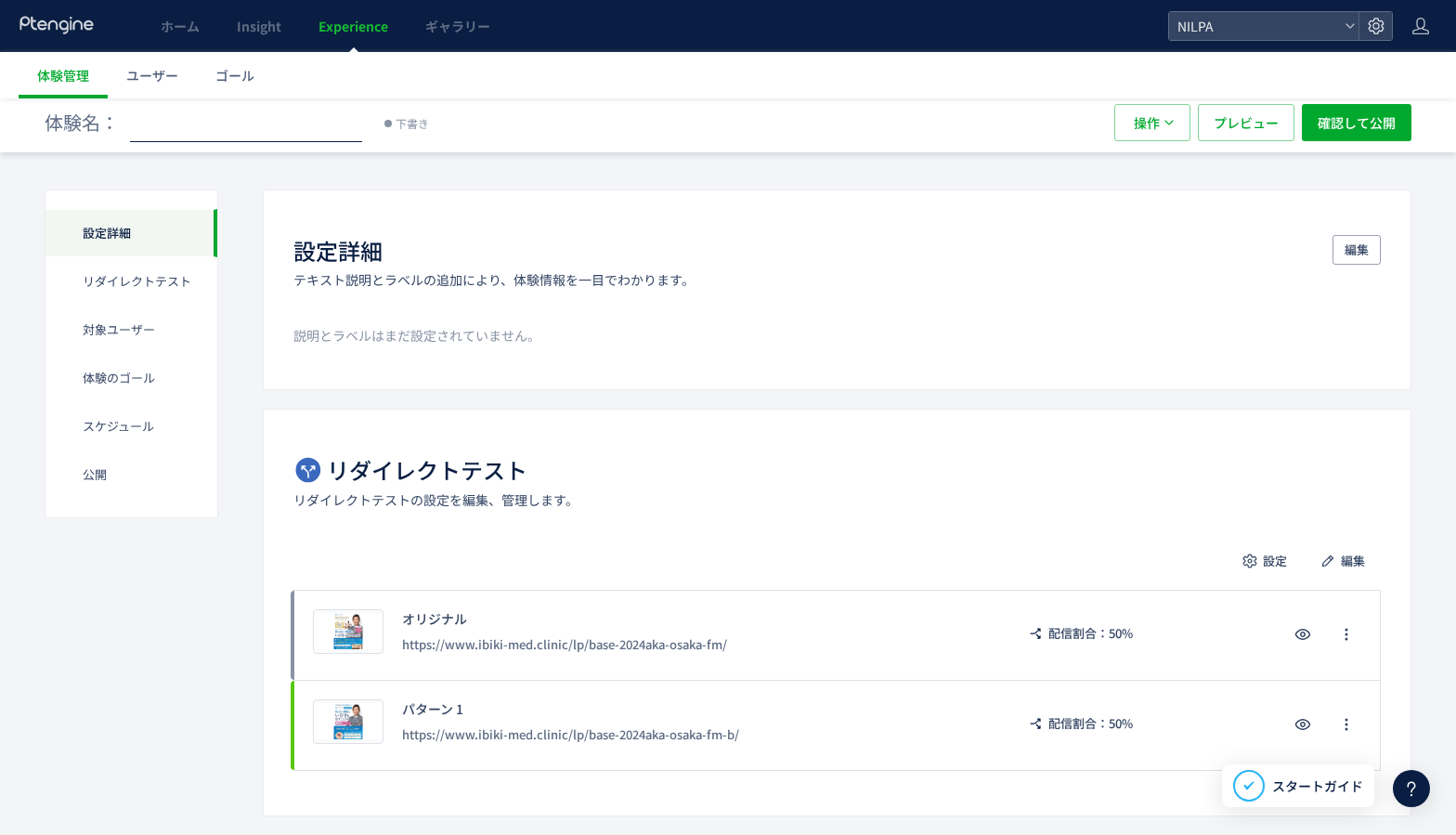 scroll, scrollTop: 0, scrollLeft: 0, axis: both 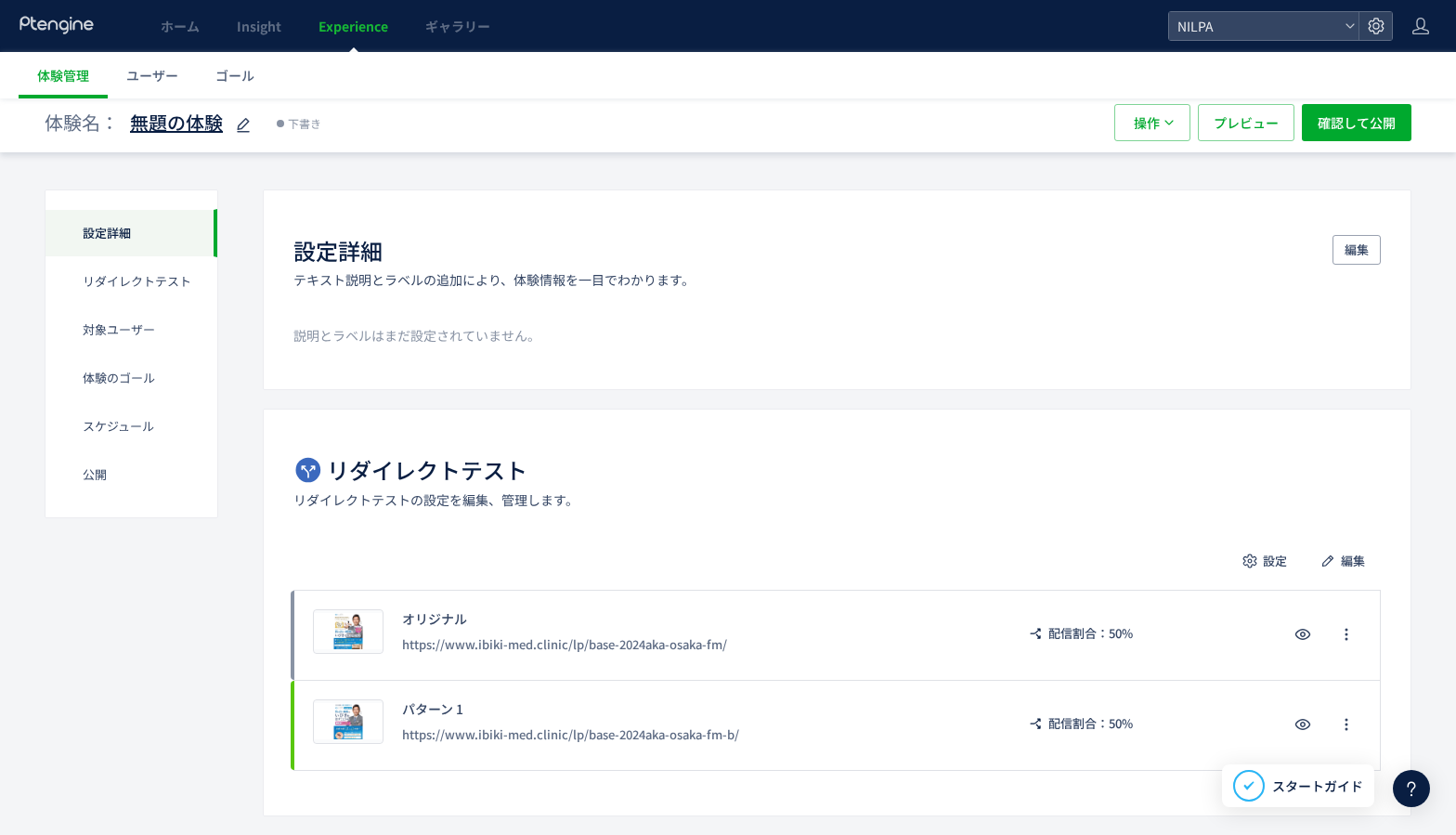 click on "無題の体験" at bounding box center (176, 123) 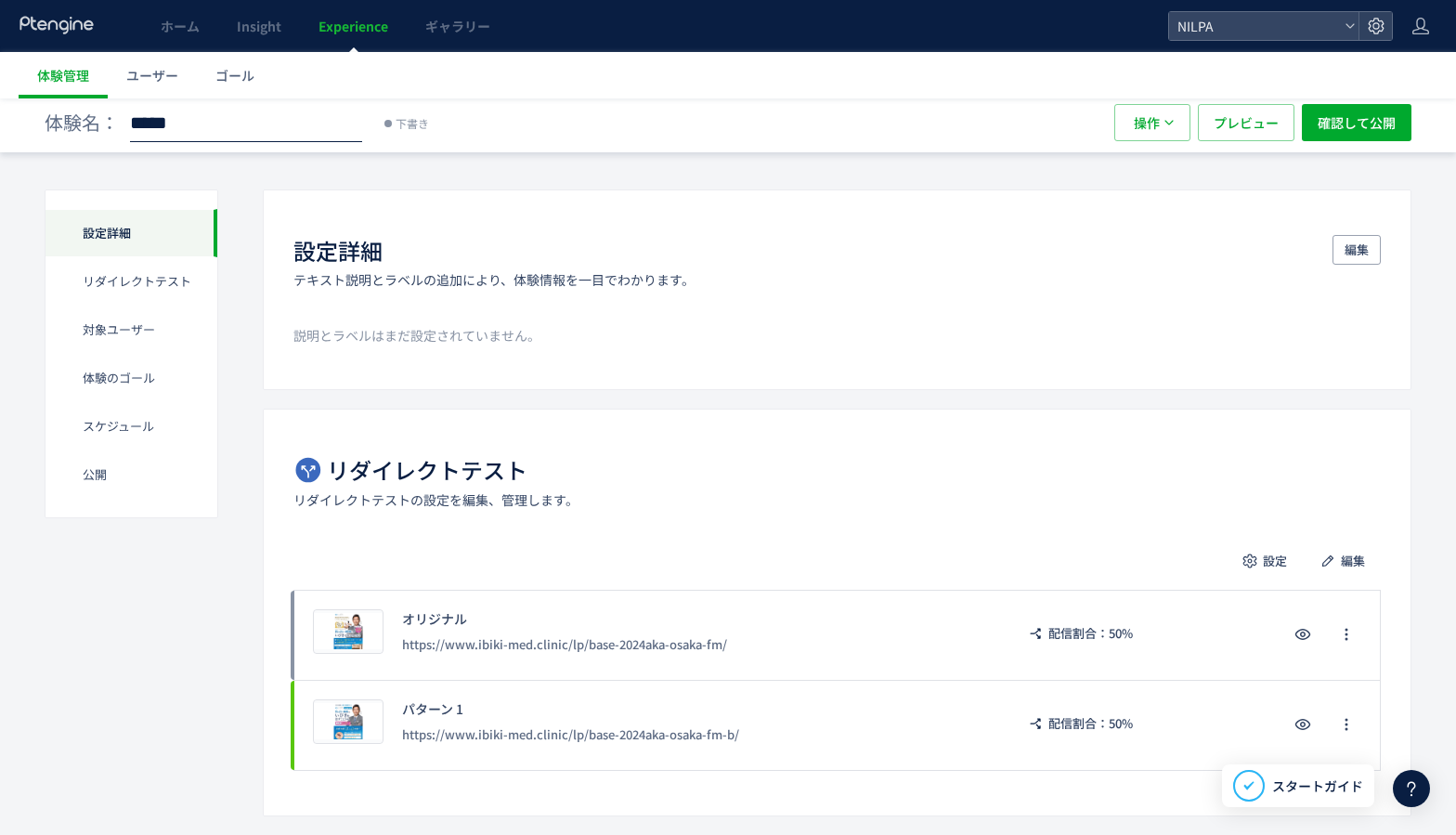 click on "*****" 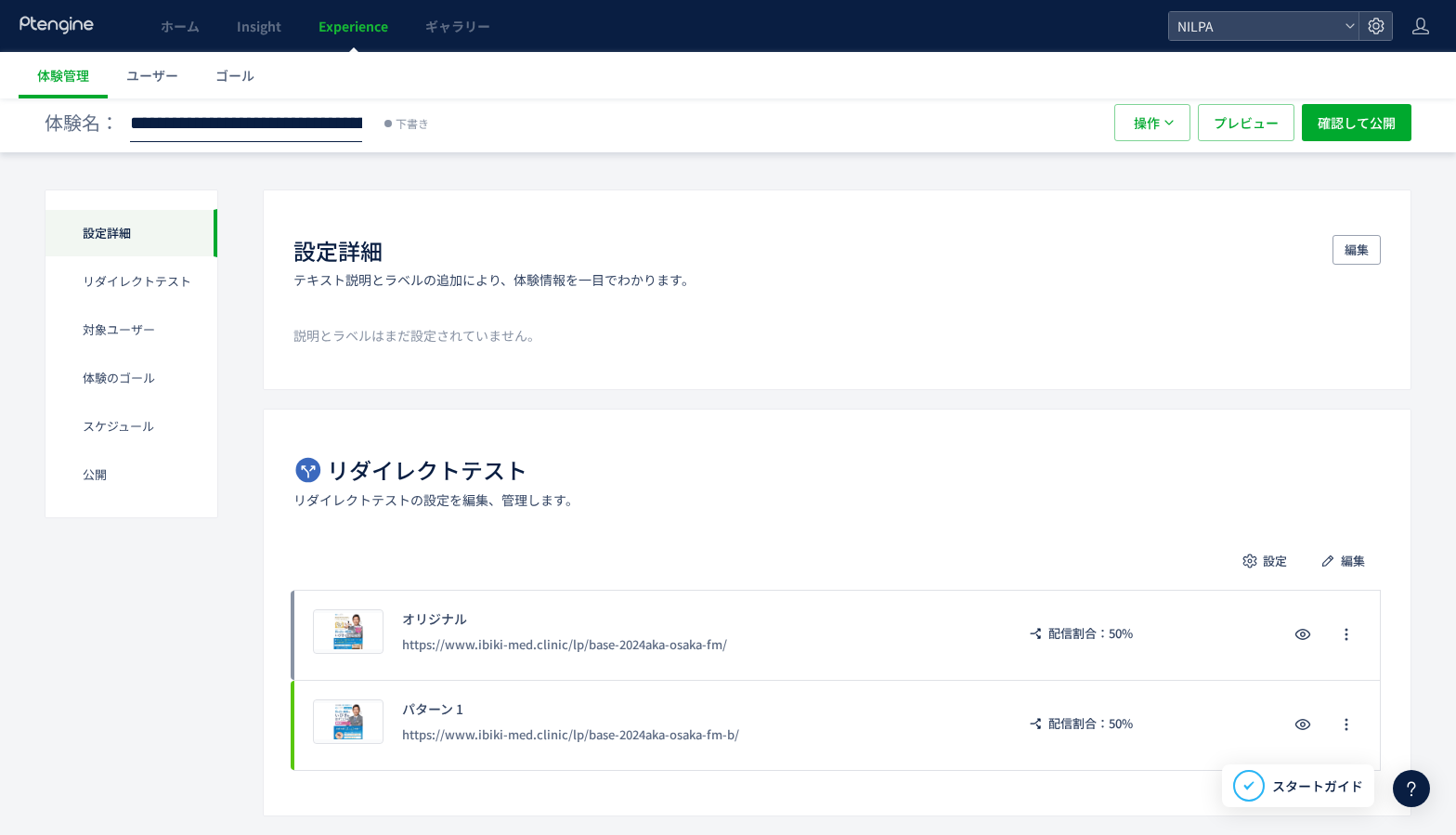 scroll, scrollTop: 0, scrollLeft: 306, axis: horizontal 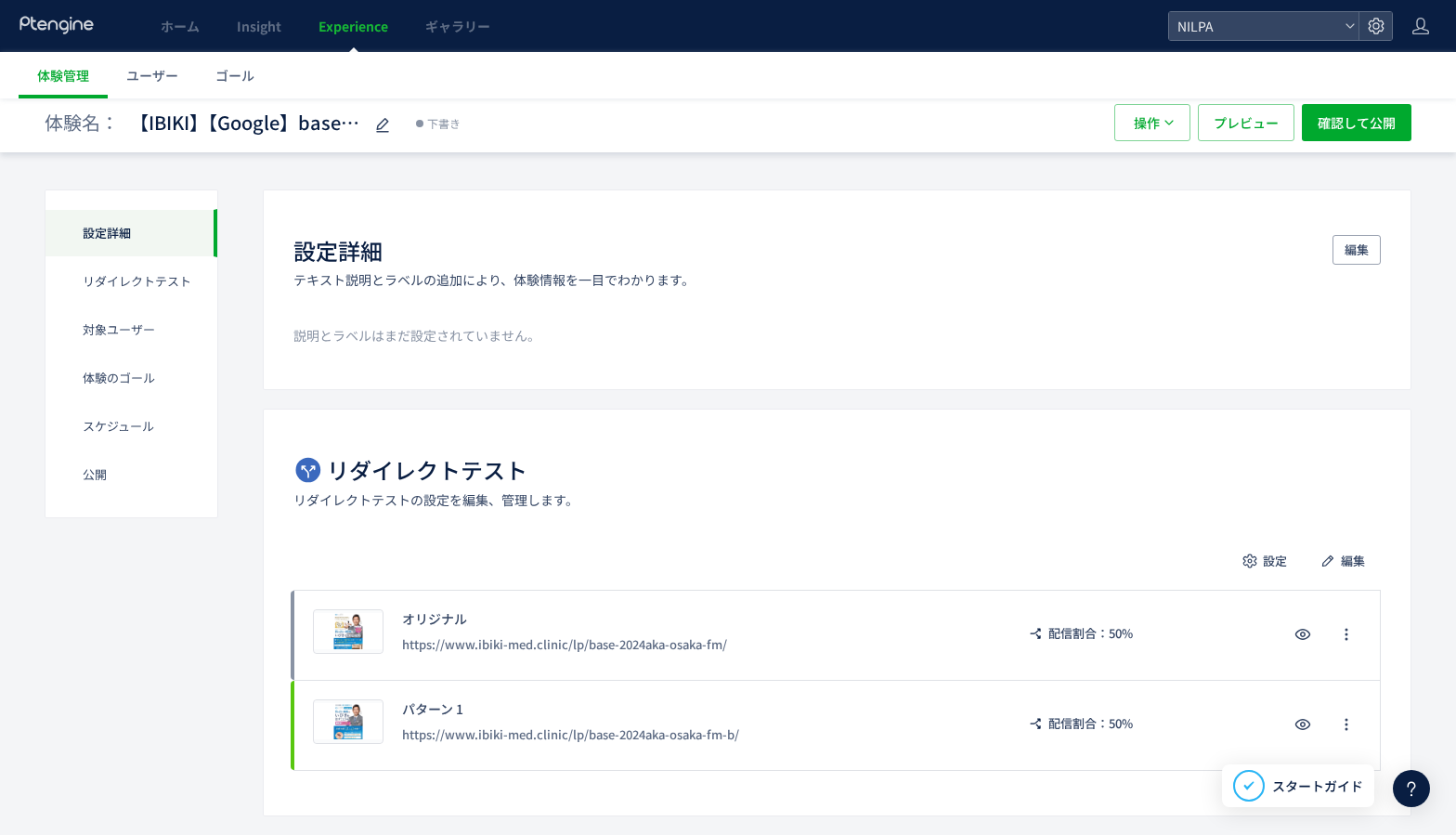 click on "リダイレクトテスト  リダイレクトテストの設定を編集、管理します。" at bounding box center [837, 481] 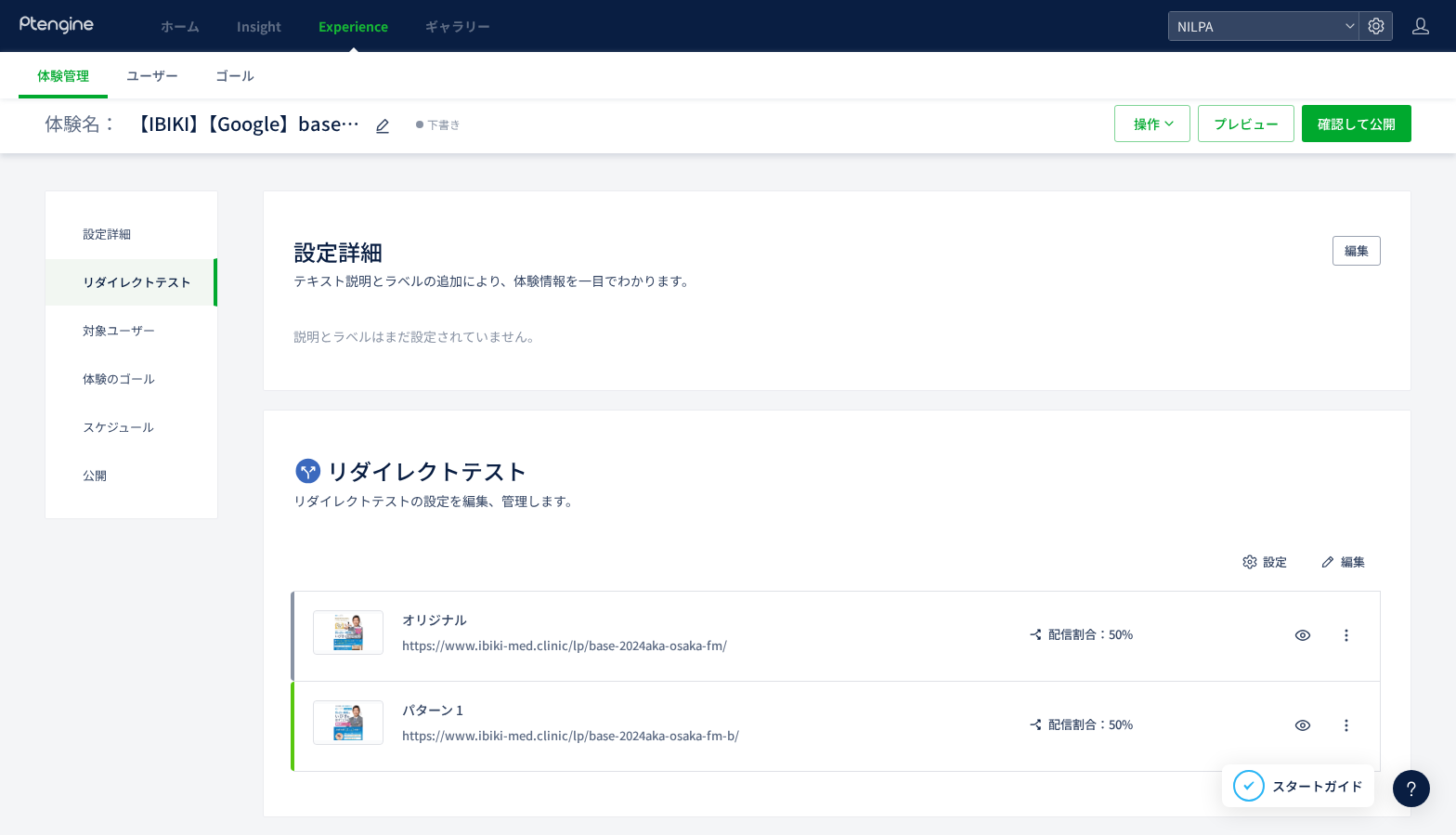 scroll, scrollTop: 0, scrollLeft: 0, axis: both 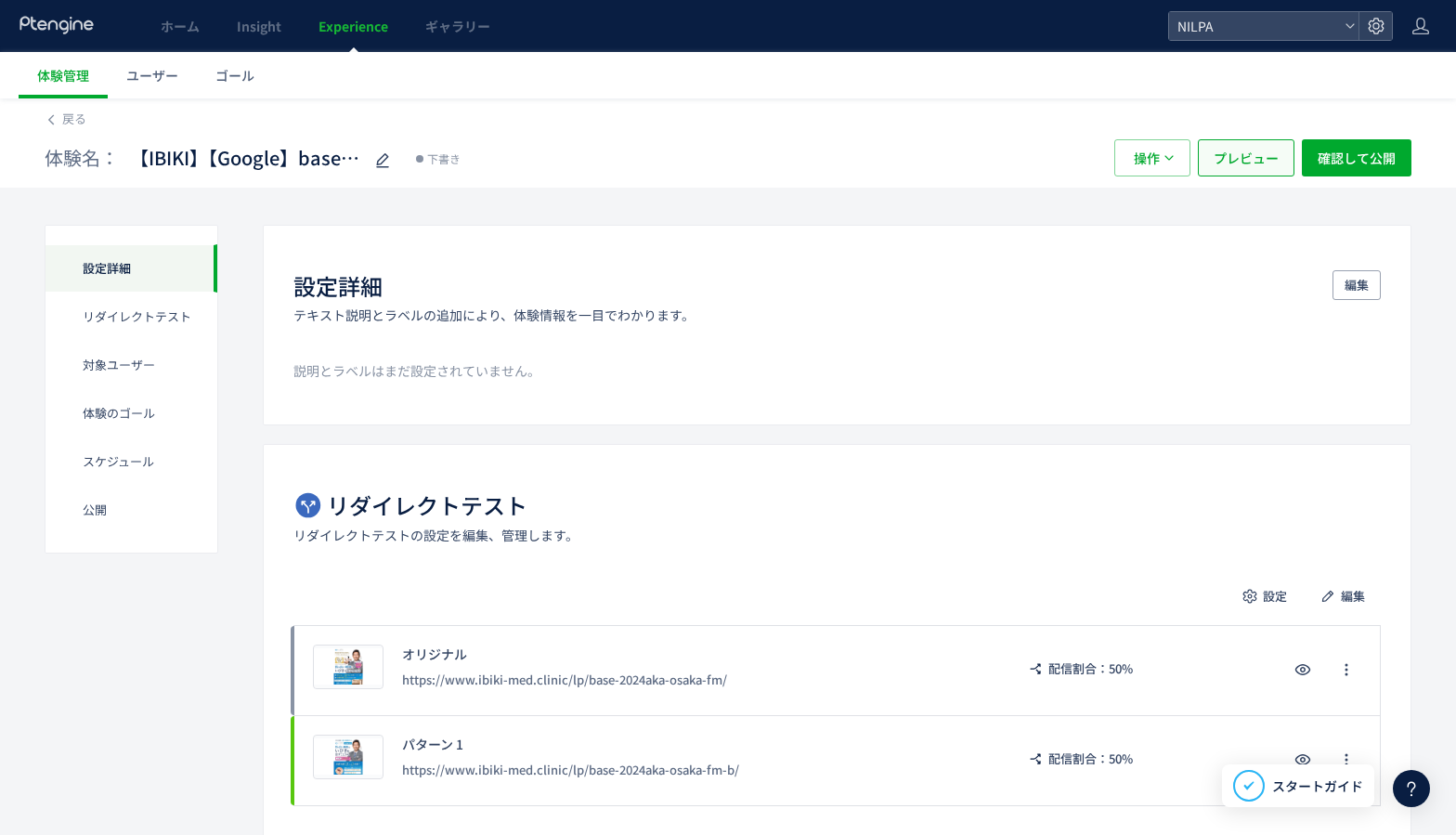 click on "プレビュー" at bounding box center [1246, 158] 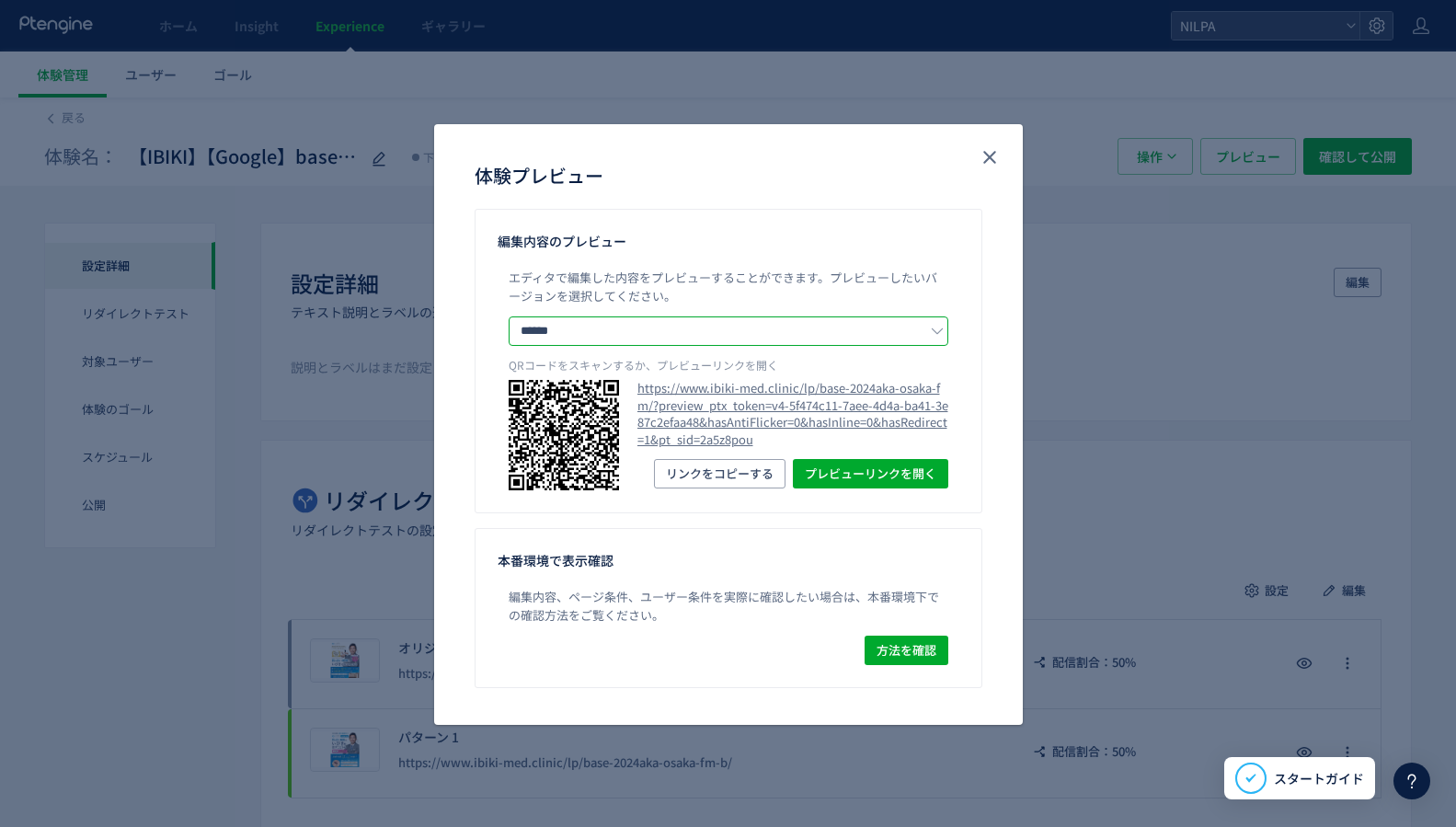 click on "******" 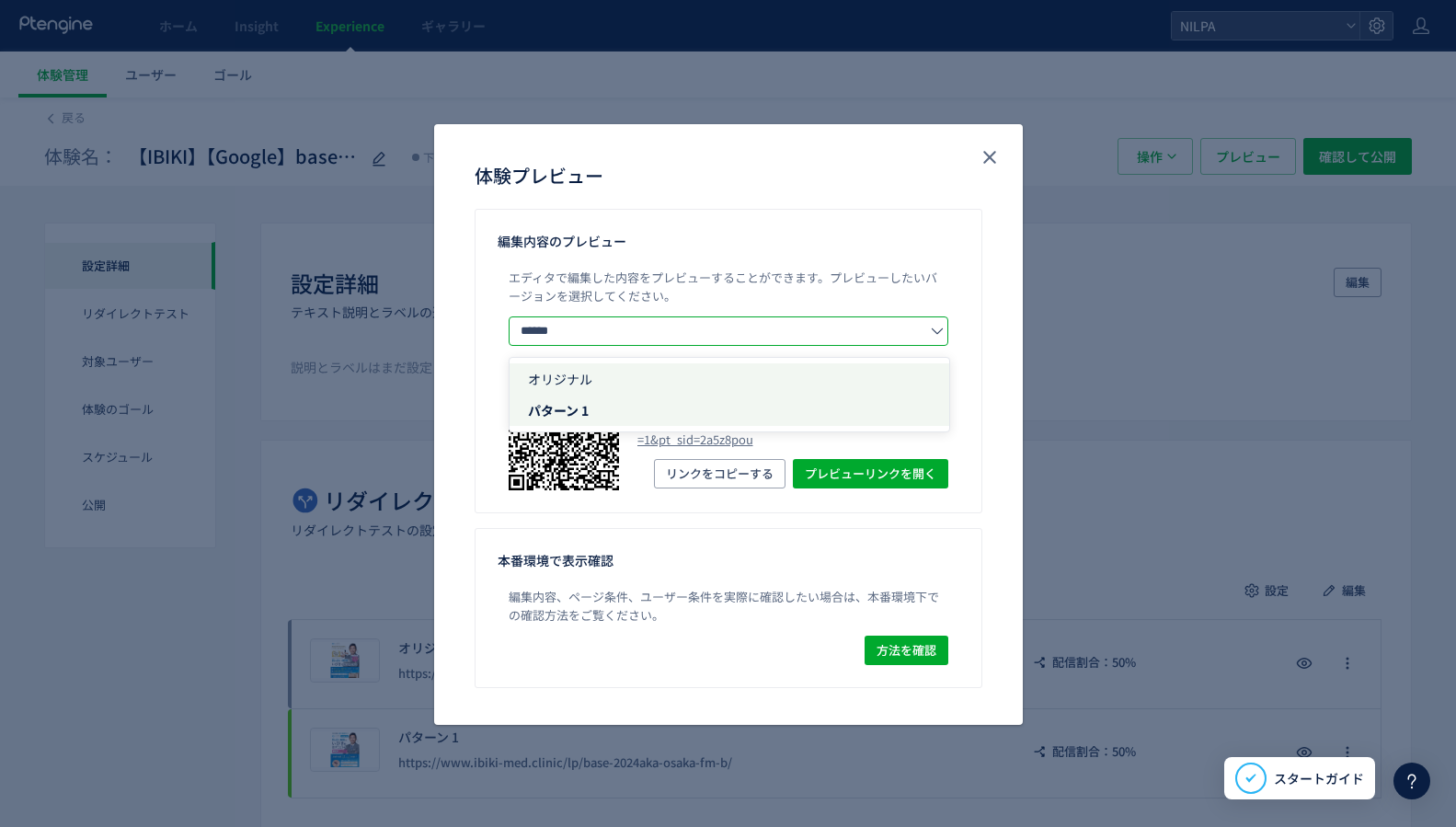 click on "オリジナル" 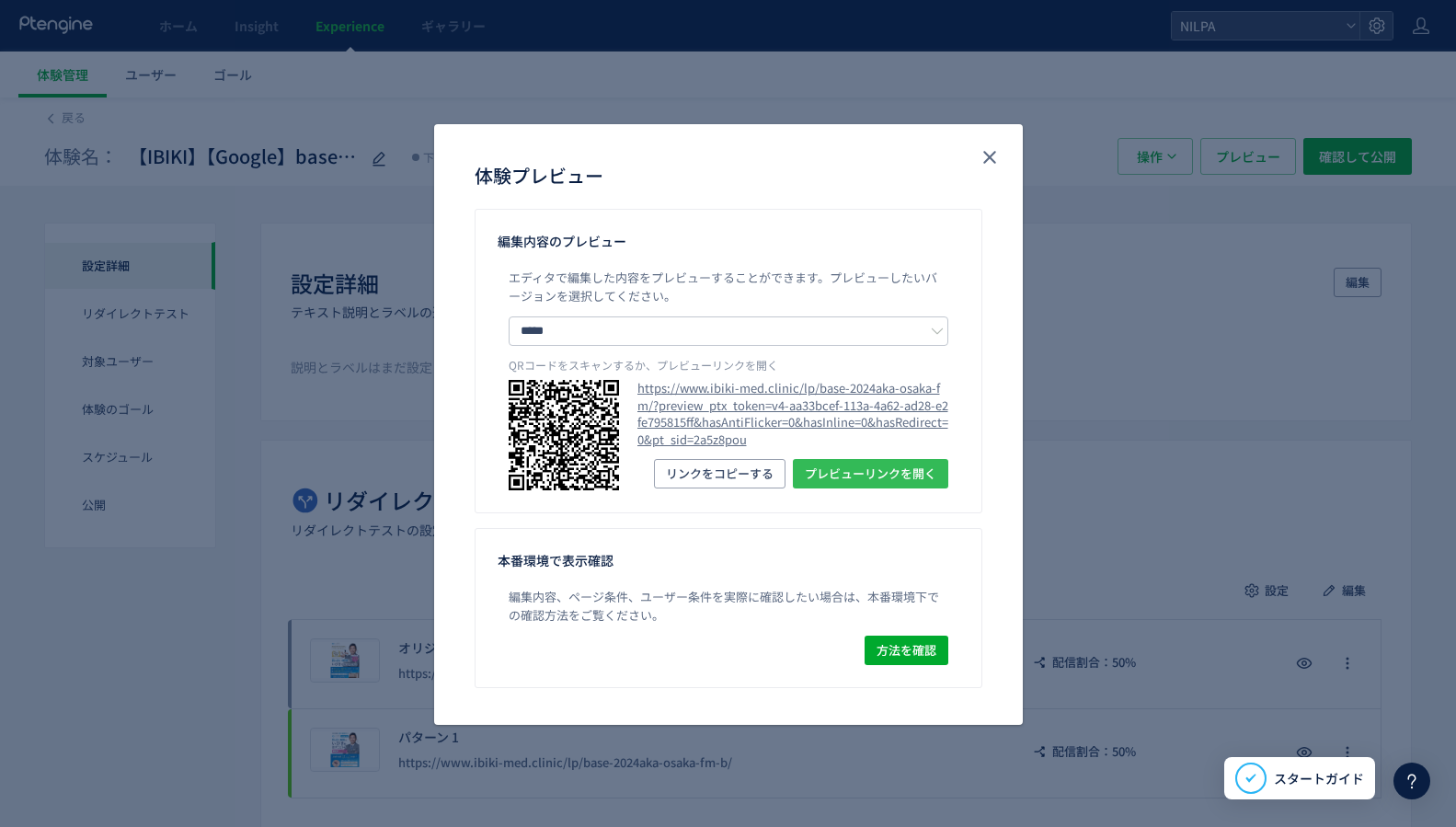 click on "プレビューリンクを開く" at bounding box center [870, 474] 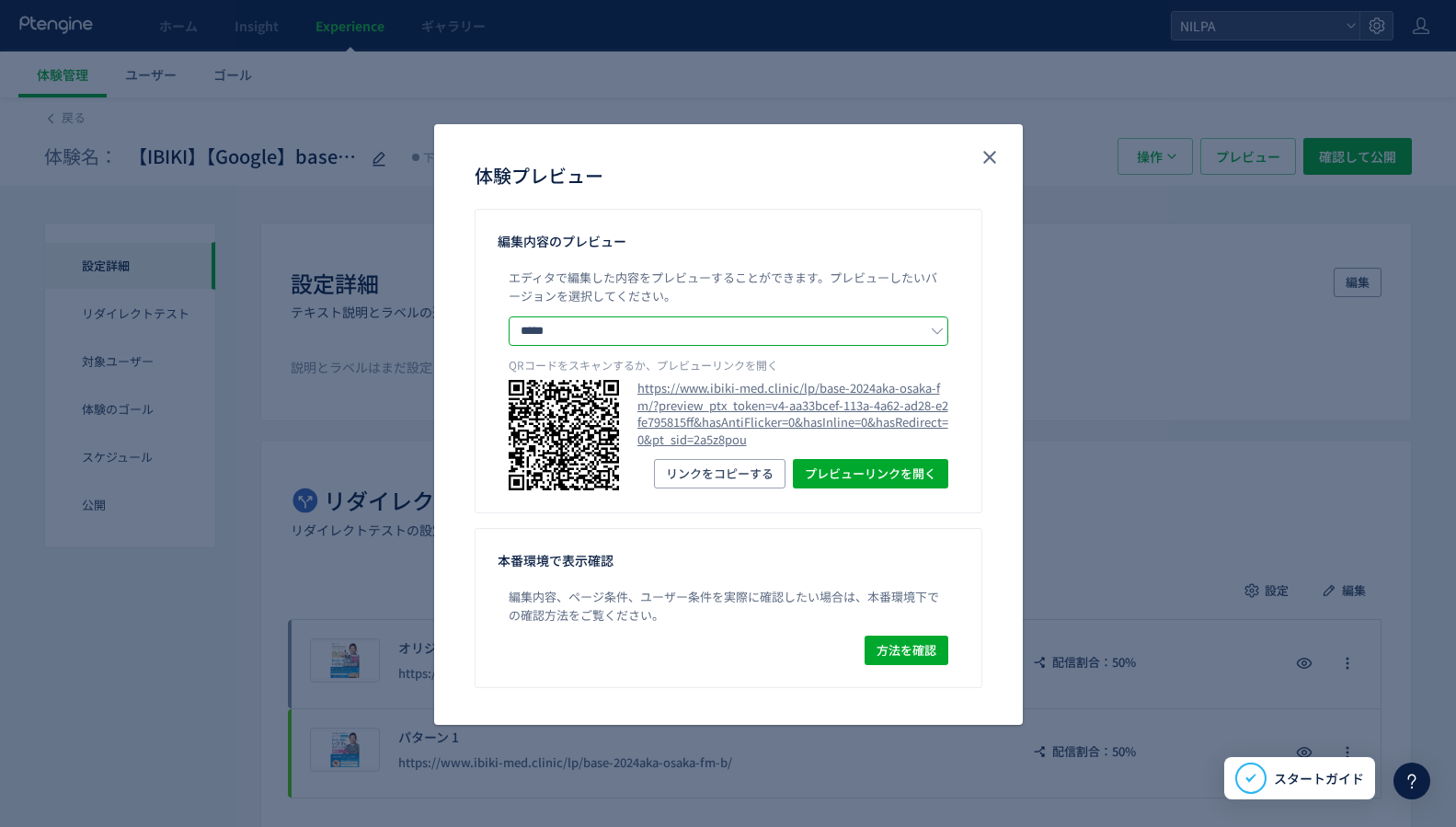 click on "*****" 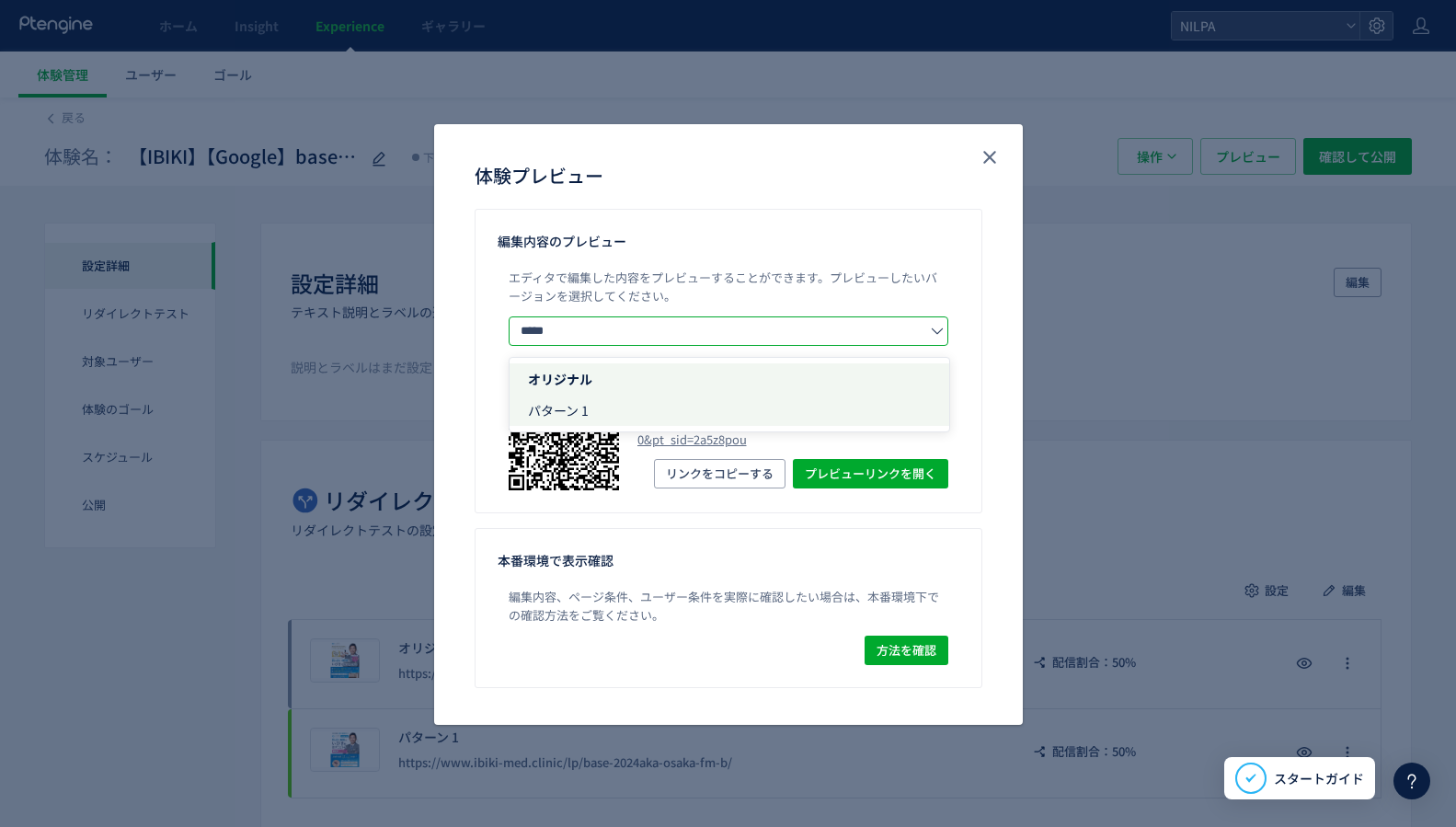 click on "パターン 1" 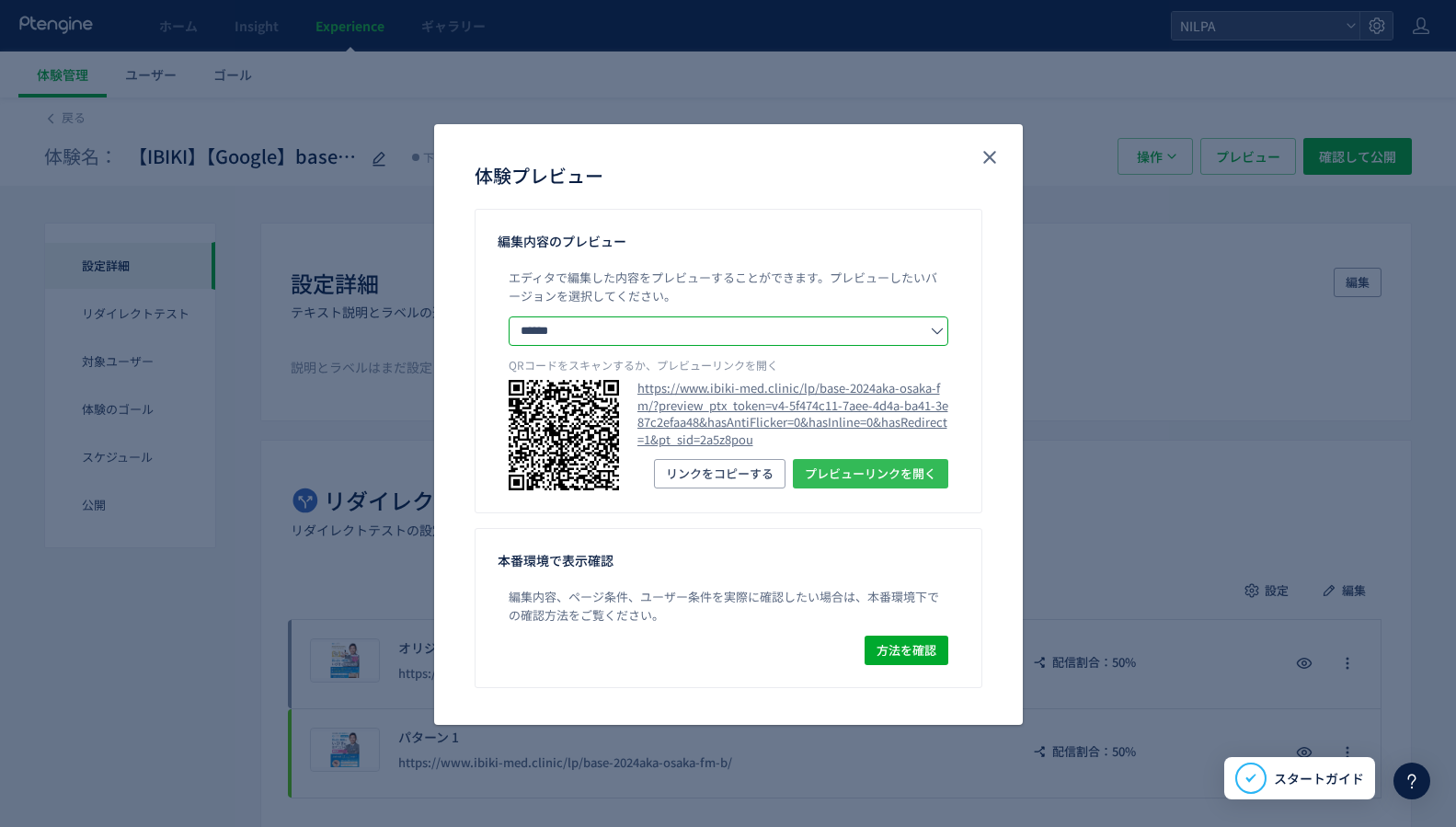 click on "プレビューリンクを開く" at bounding box center [870, 474] 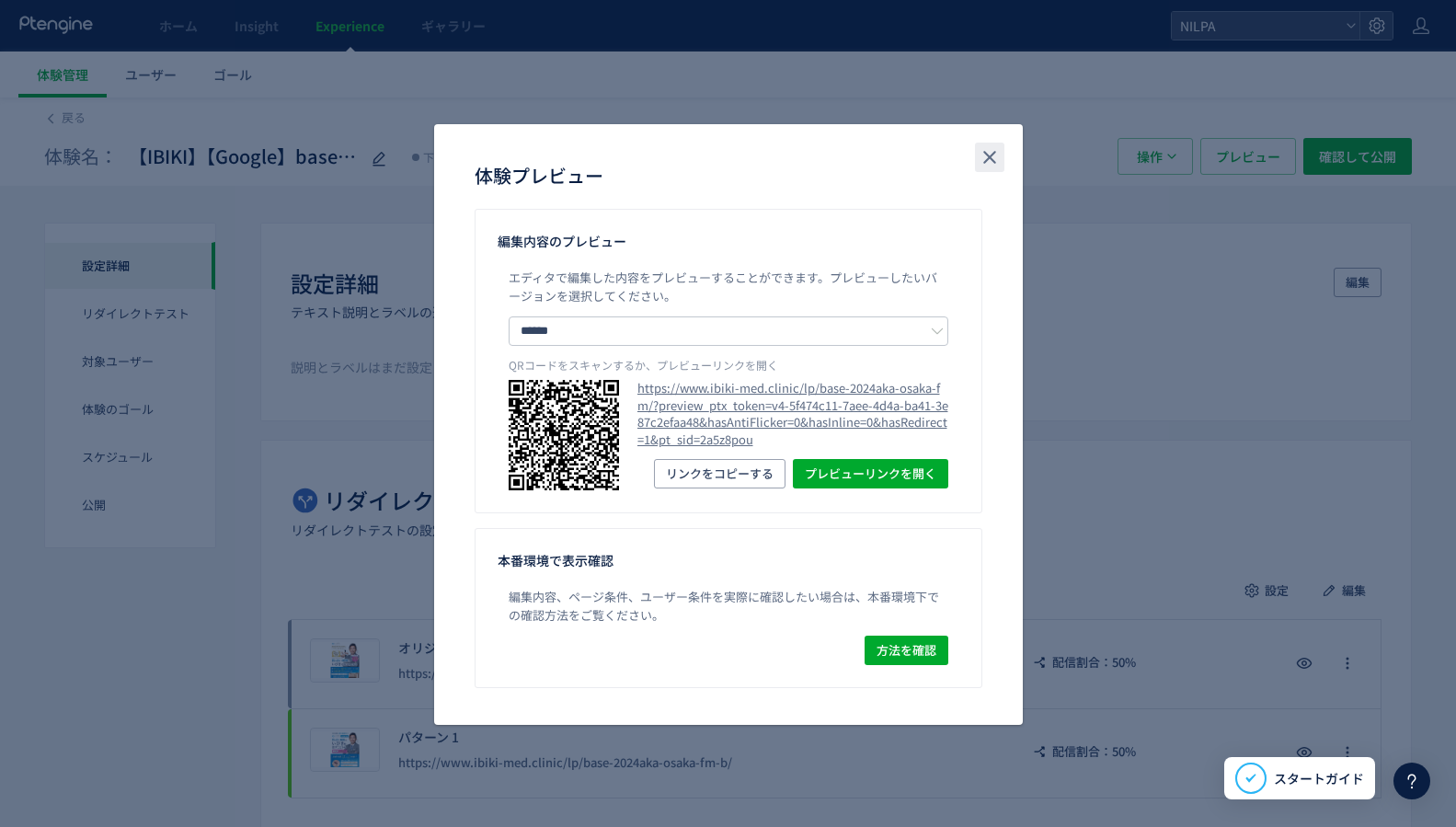 click 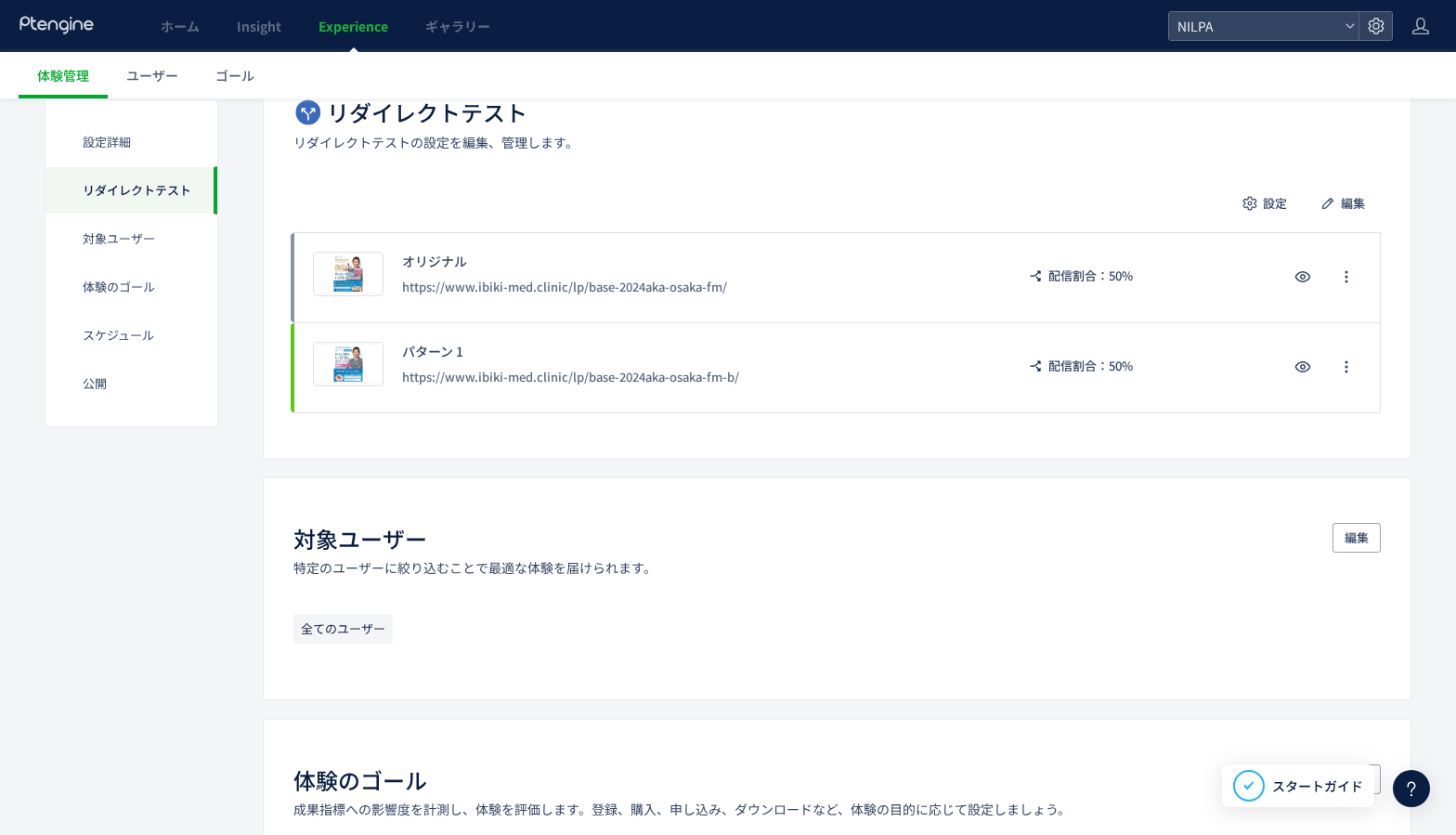 scroll, scrollTop: 51, scrollLeft: 0, axis: vertical 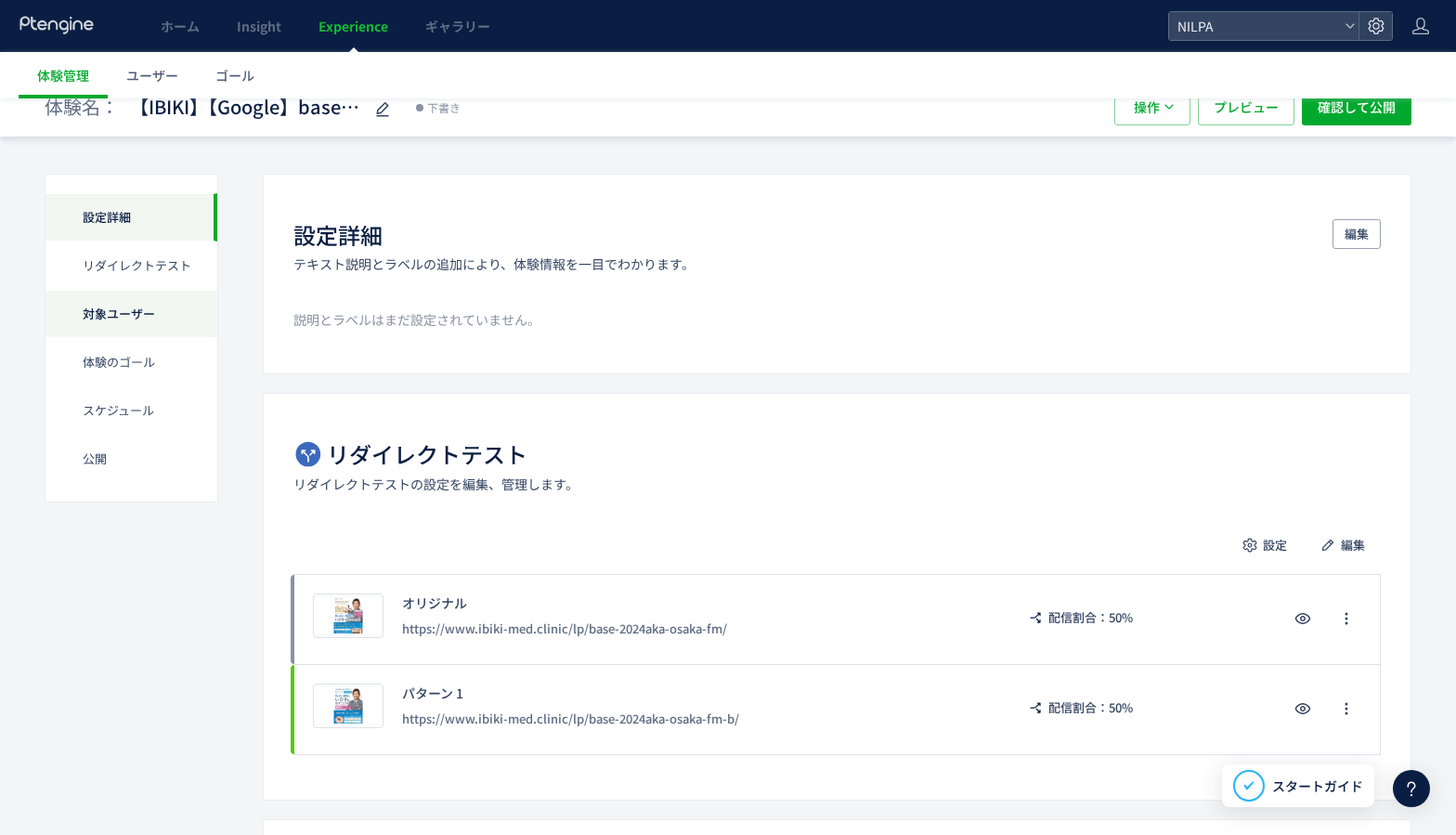 click on "対象ユーザー" 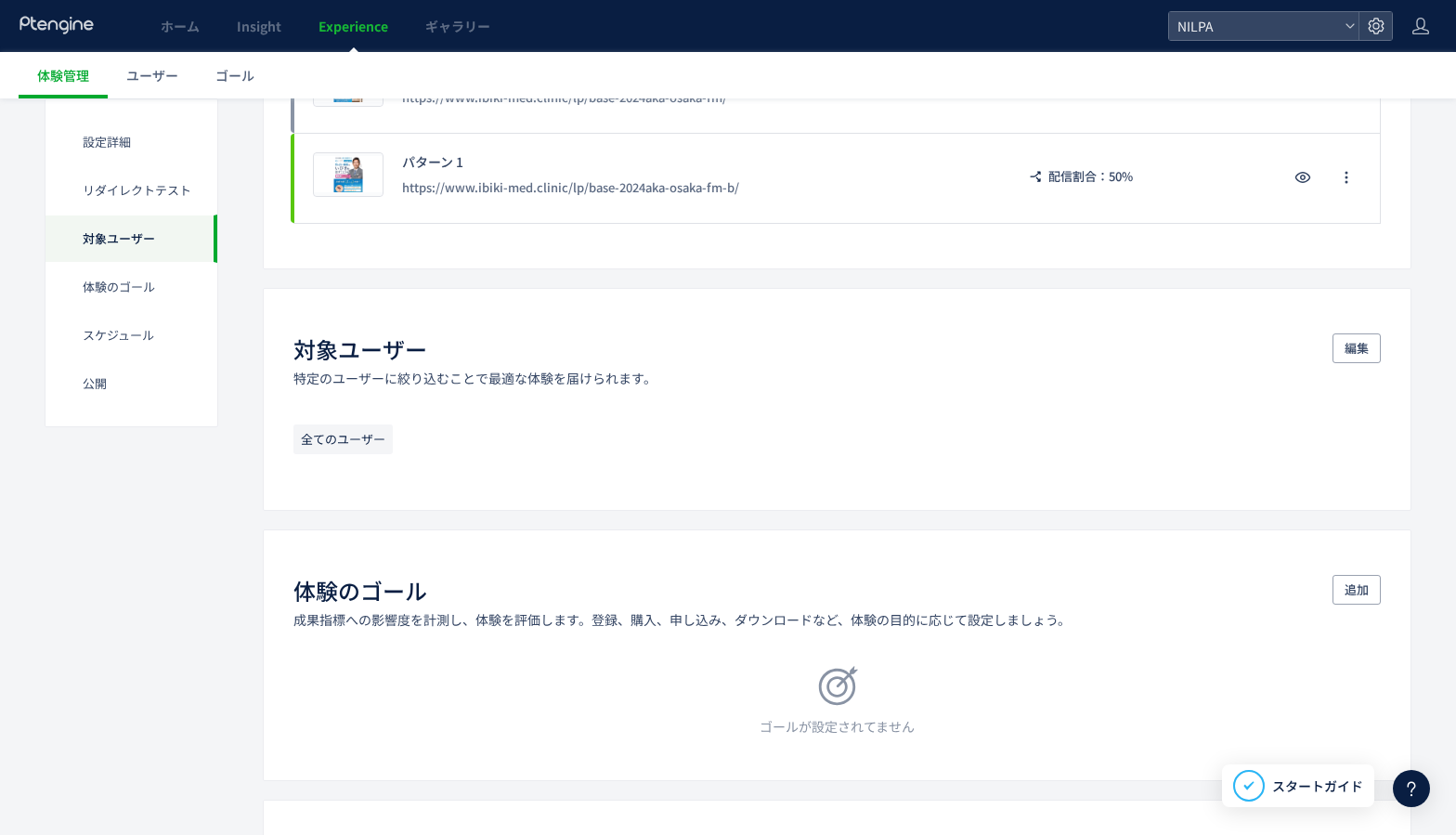scroll, scrollTop: 614, scrollLeft: 0, axis: vertical 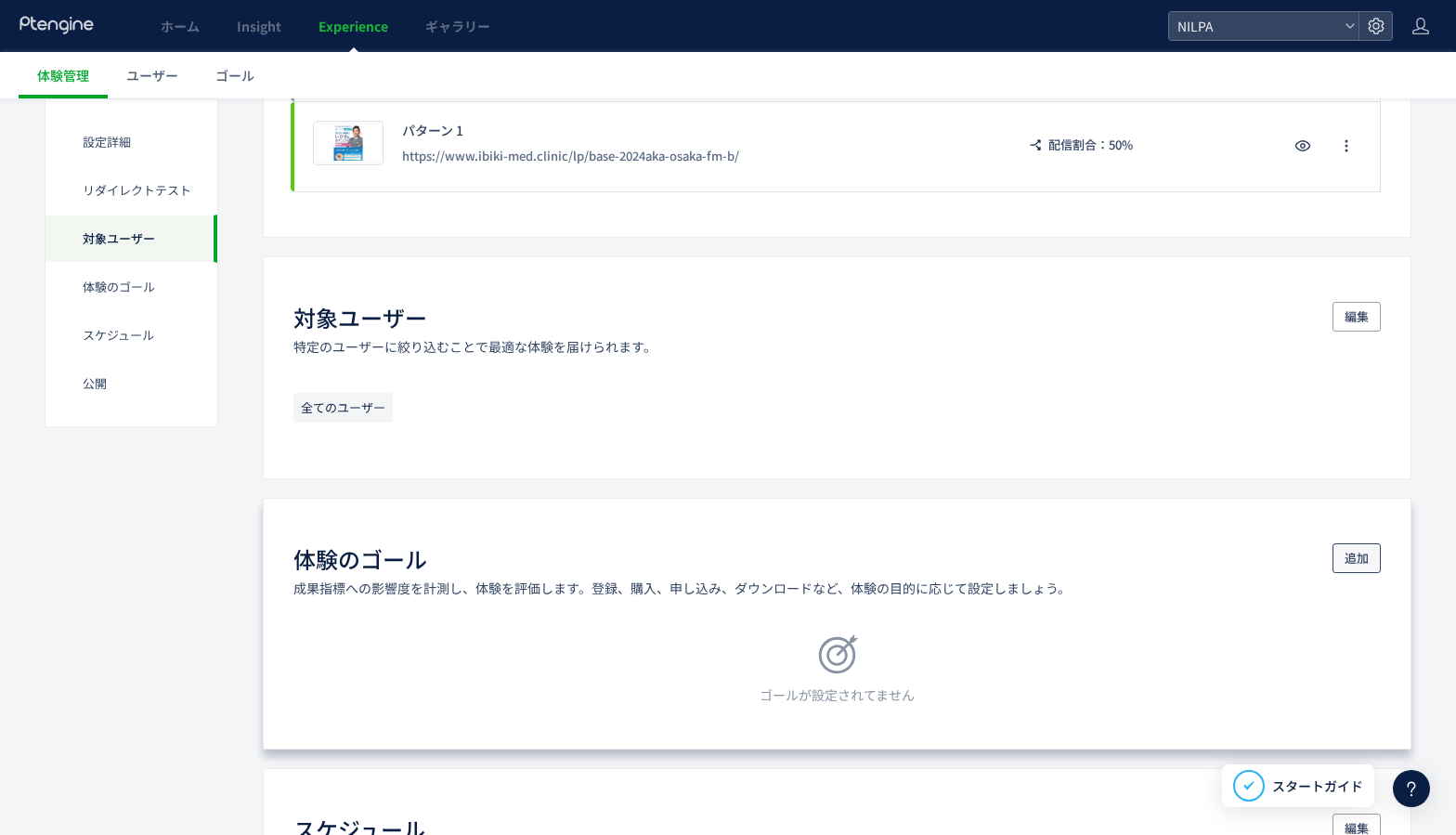click on "追加" at bounding box center (1357, 558) 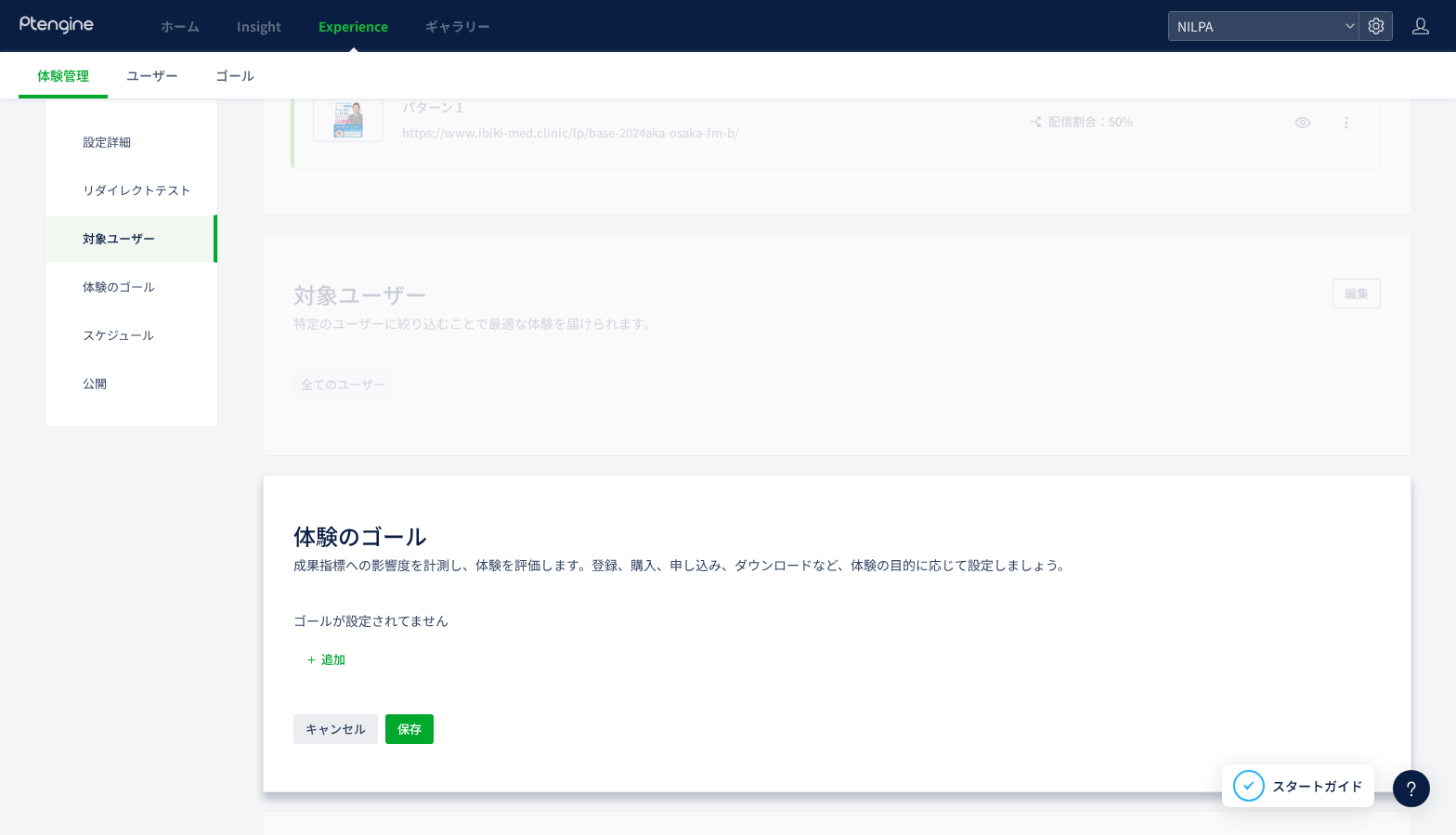 scroll, scrollTop: 661, scrollLeft: 0, axis: vertical 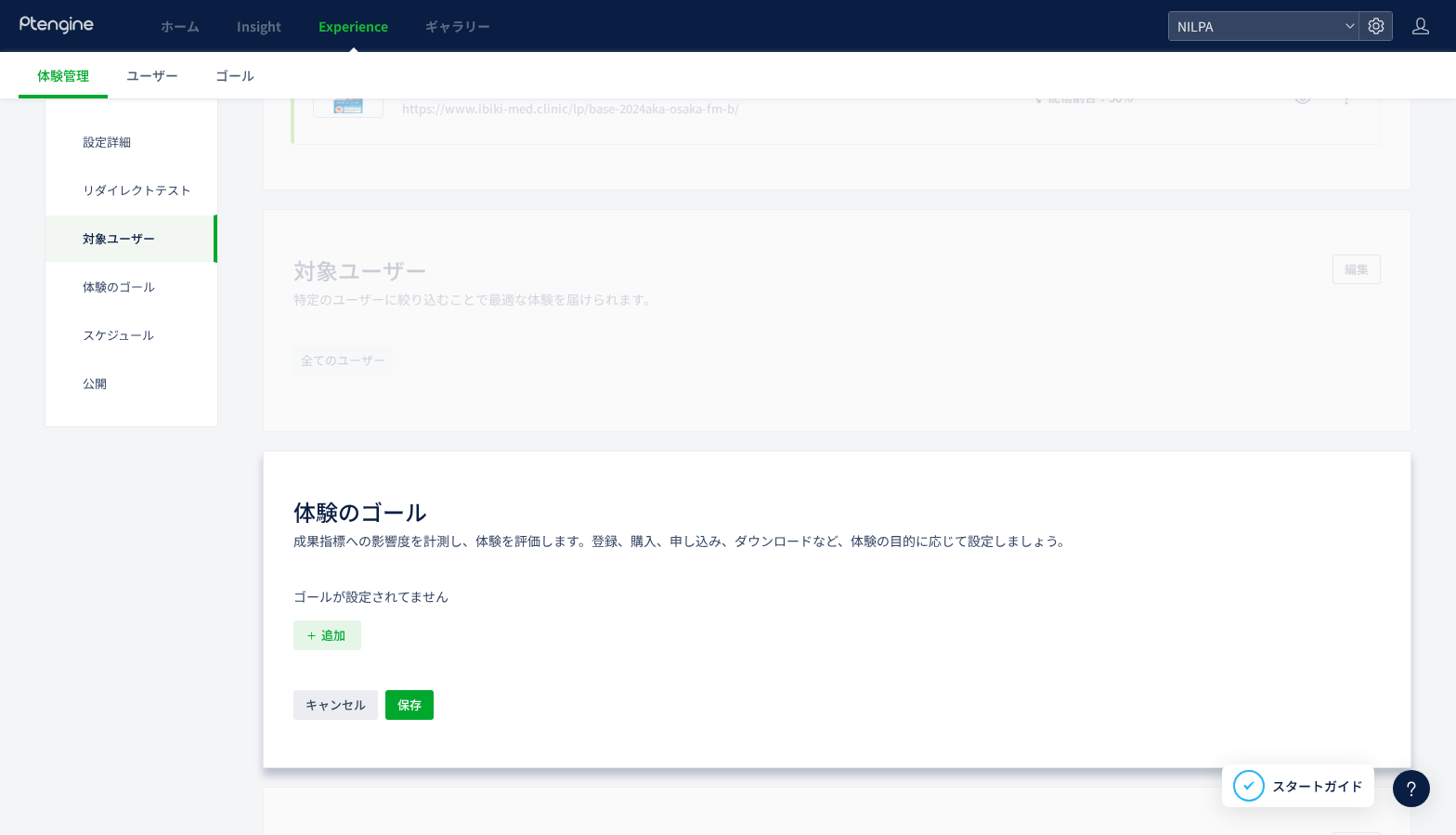 click on "追加" at bounding box center [333, 635] 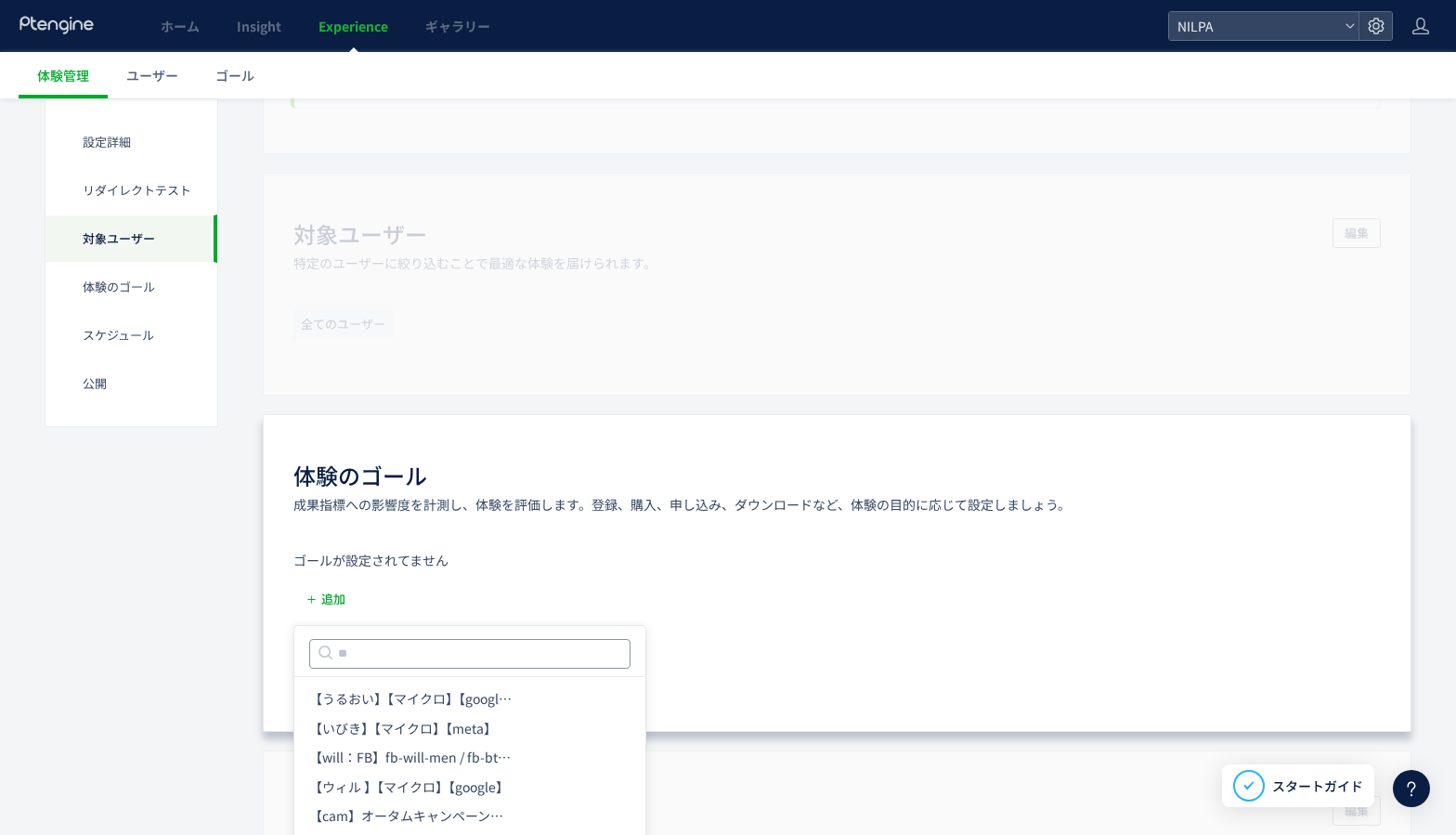 scroll, scrollTop: 794, scrollLeft: 0, axis: vertical 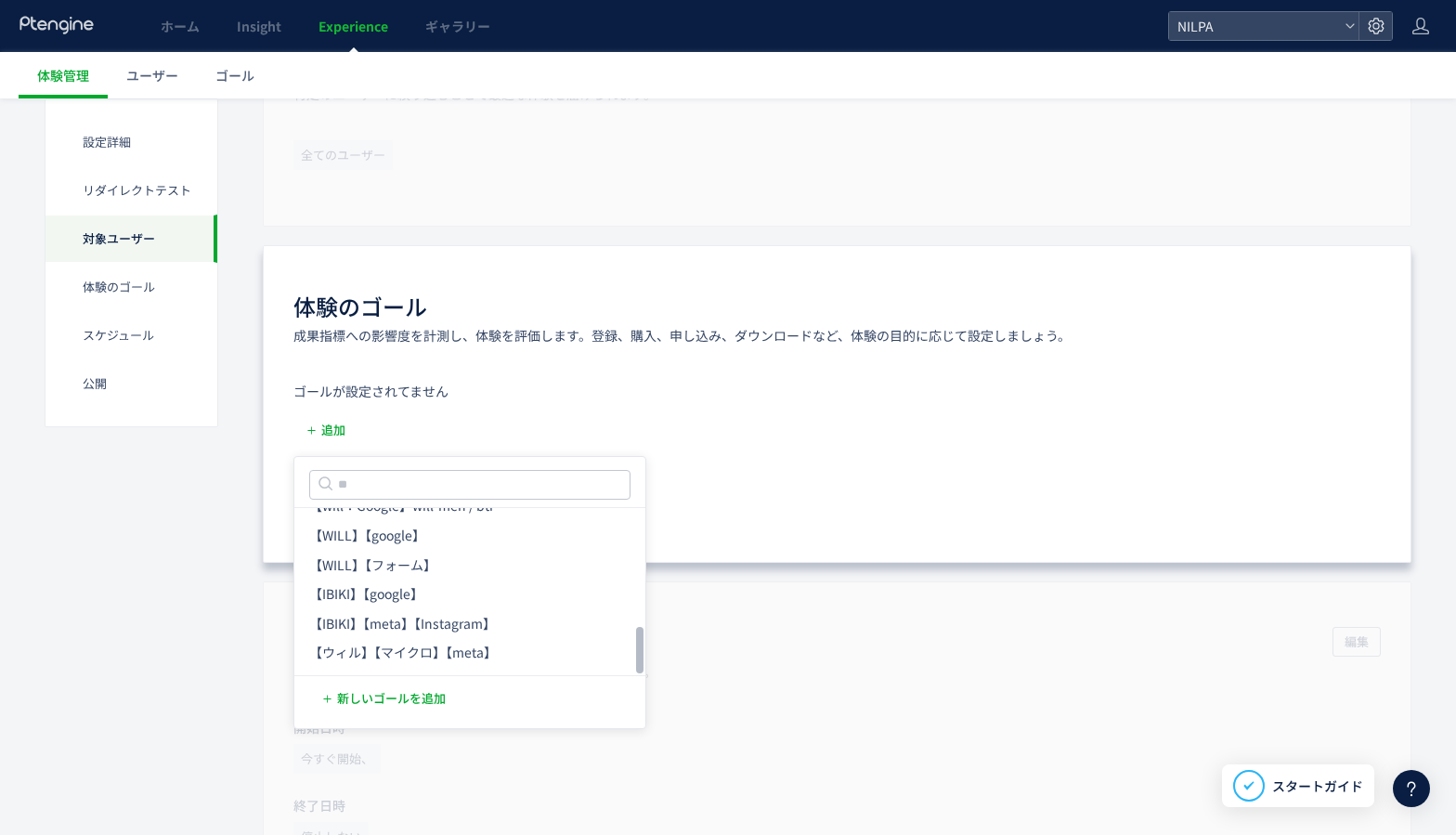 click on "スケジュール​  配信している日時、停止している日時をカスタマイズします。 編集 開始日時 今すぐ開始、 終了日時 停止しない 配信曜日と時間帯 毎週月曜日 〜 日曜日 00:00 〜 23:59  タイムゾーン (GTM Asia/Tokyo)" at bounding box center (837, 821) 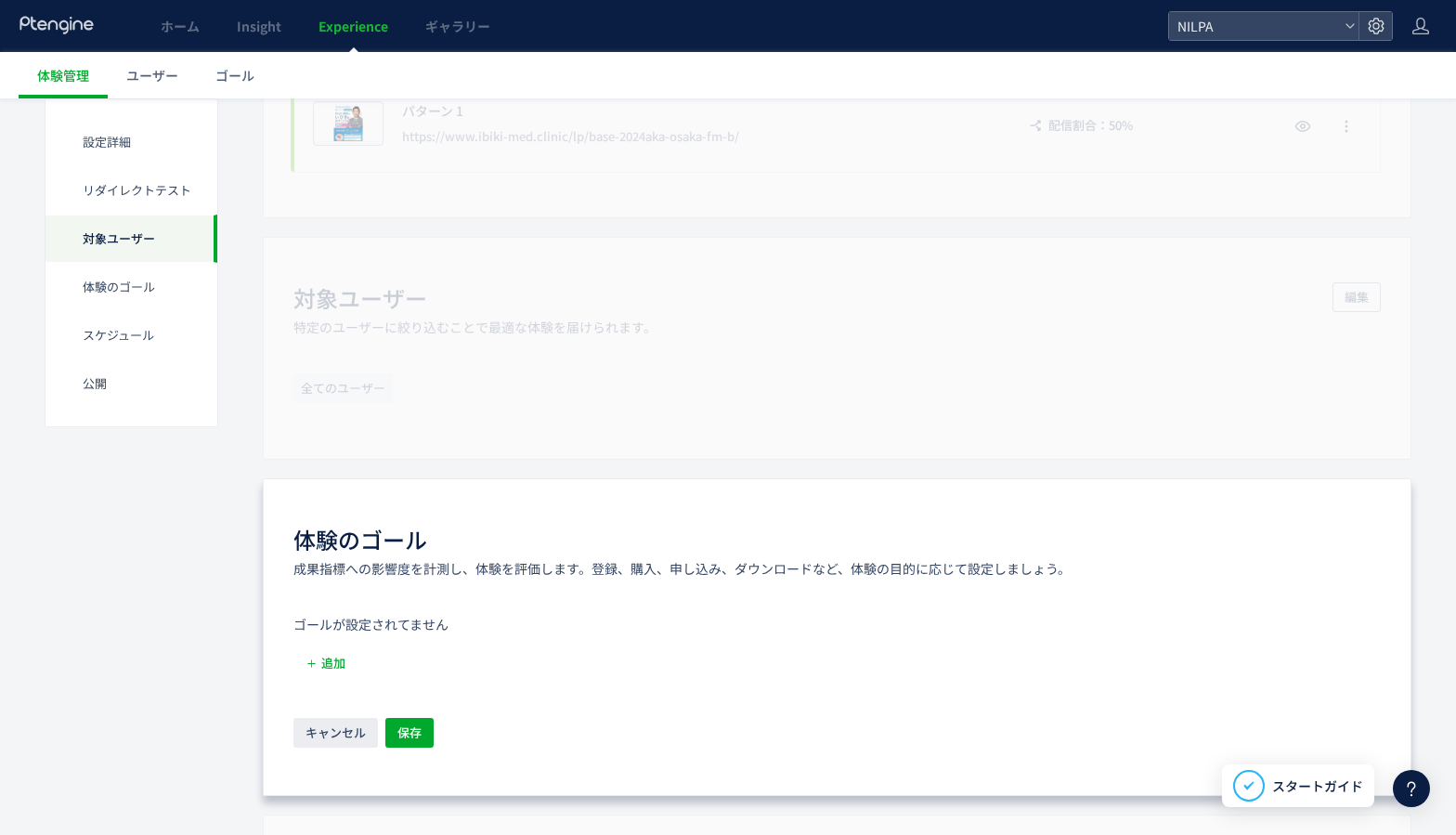 scroll, scrollTop: 785, scrollLeft: 0, axis: vertical 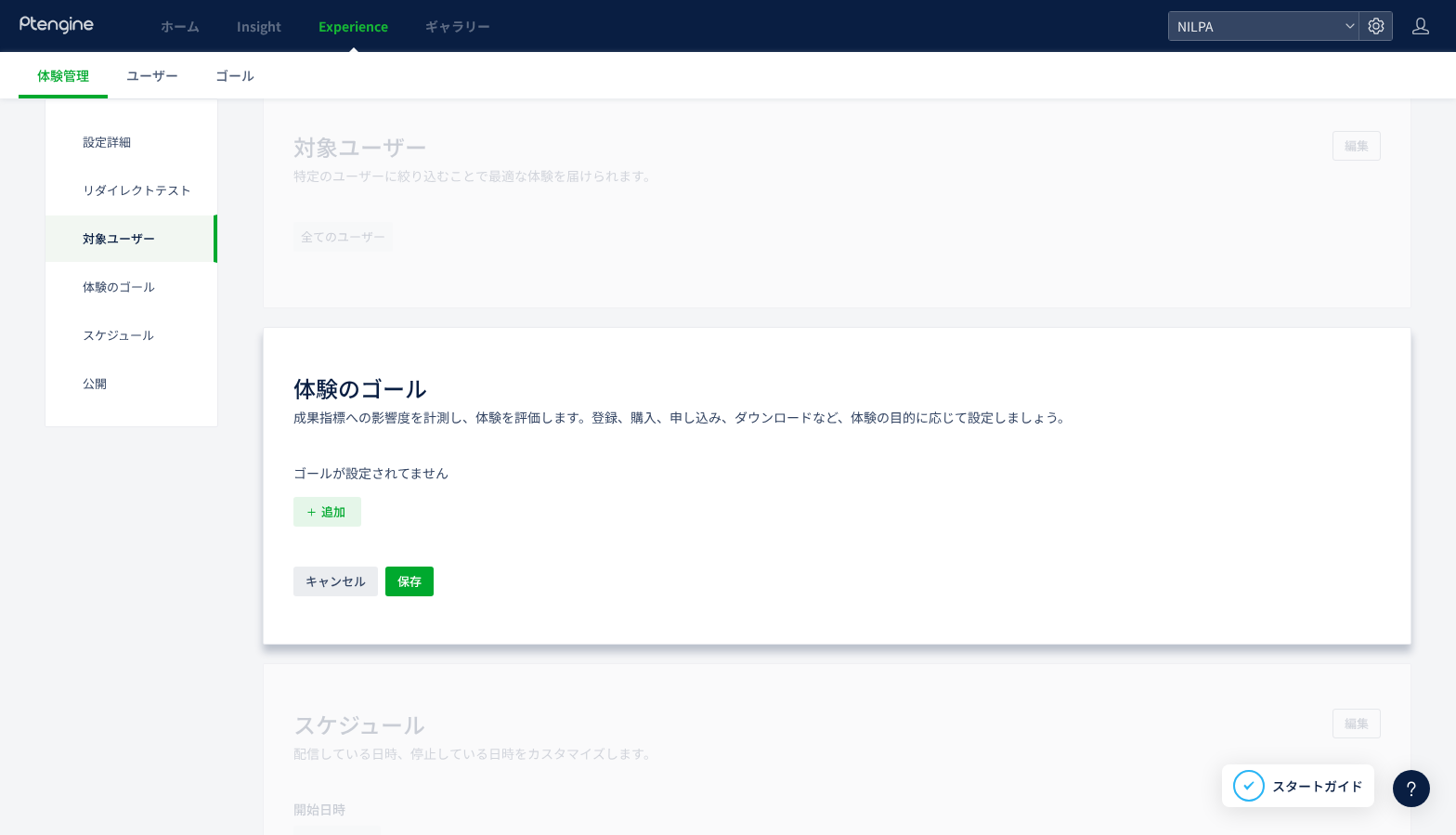 click on "追加" at bounding box center (333, 512) 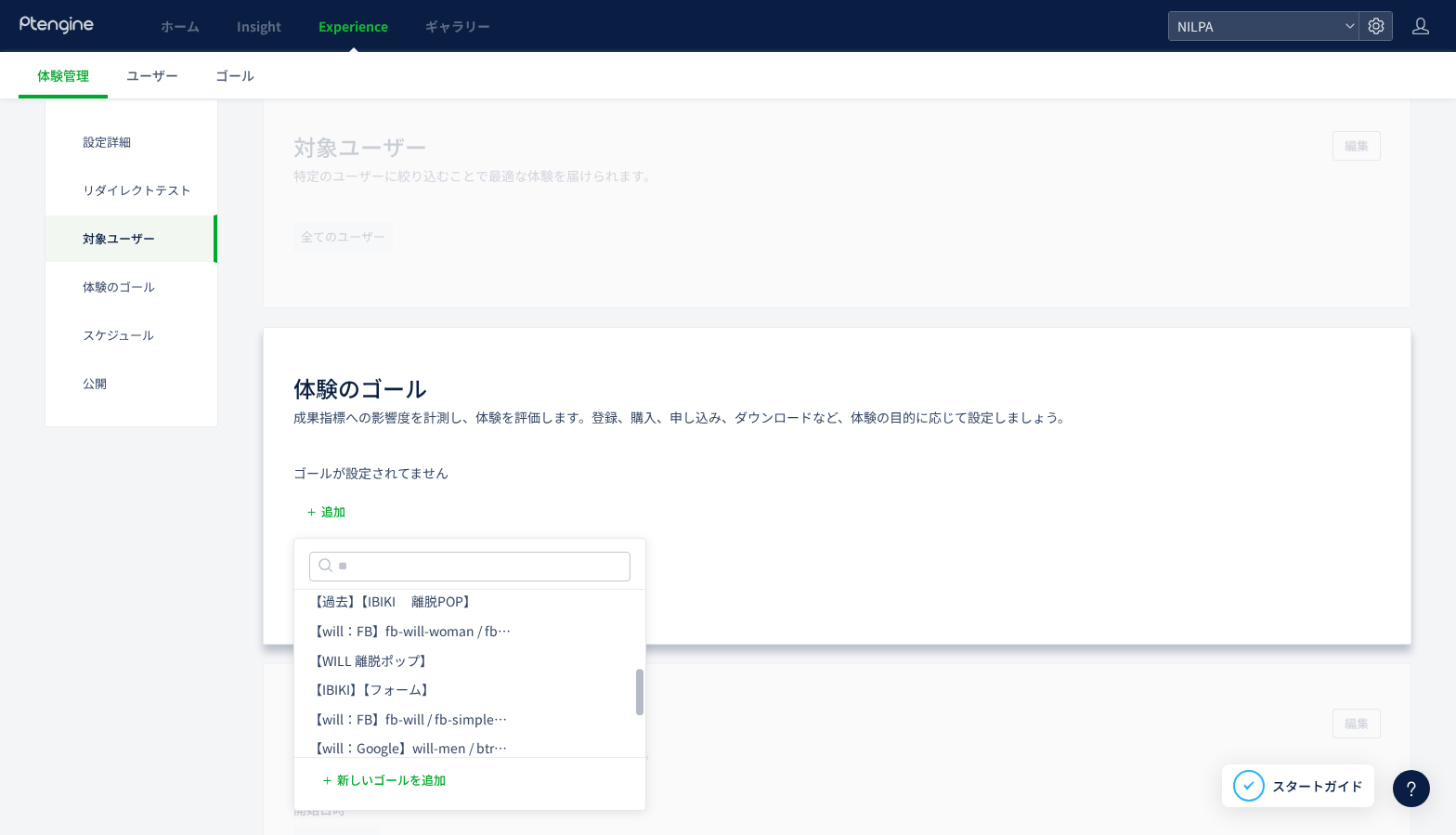 scroll, scrollTop: 286, scrollLeft: 0, axis: vertical 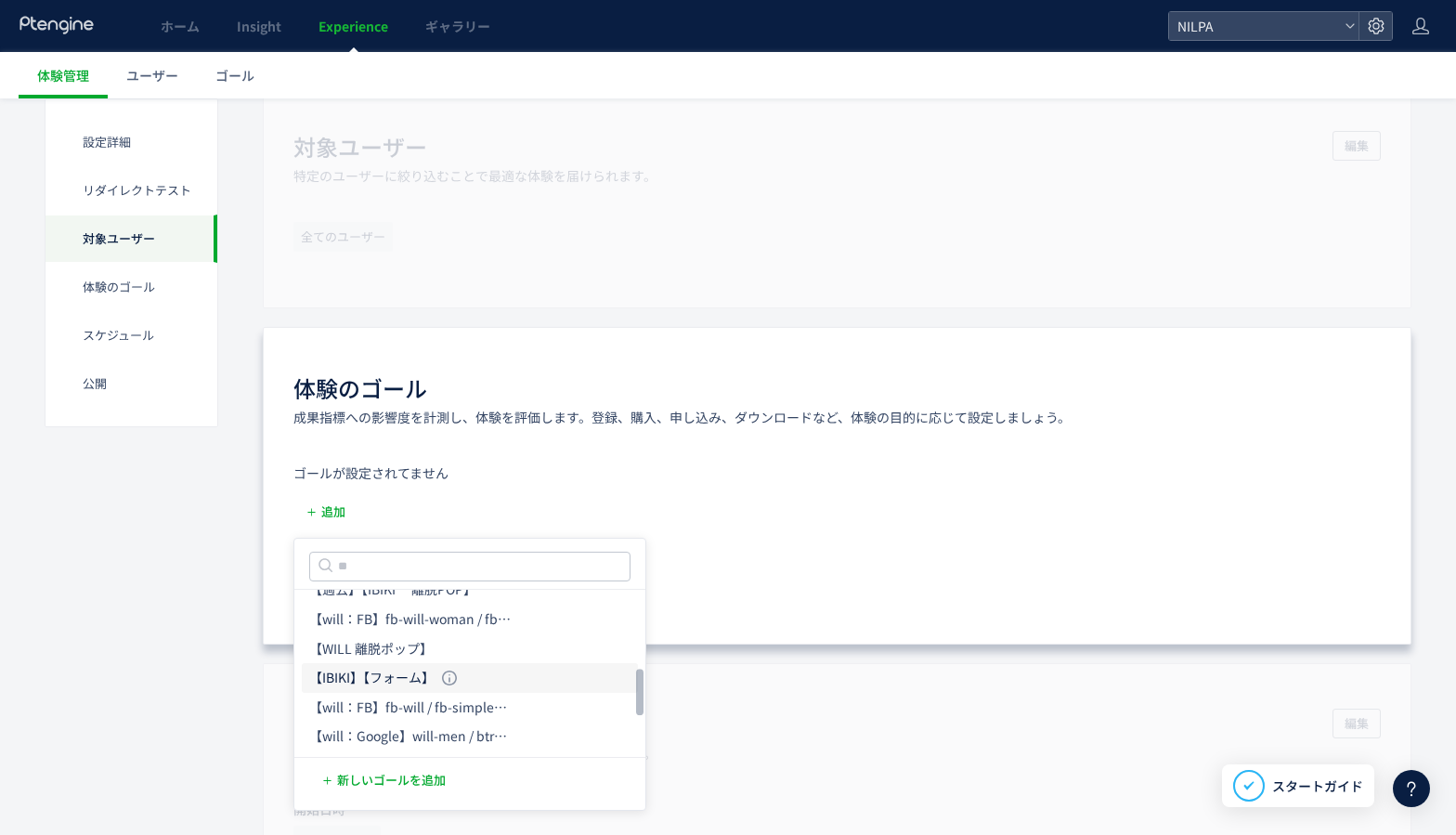 click on "【IBIKI】【フォーム】" at bounding box center [371, 678] 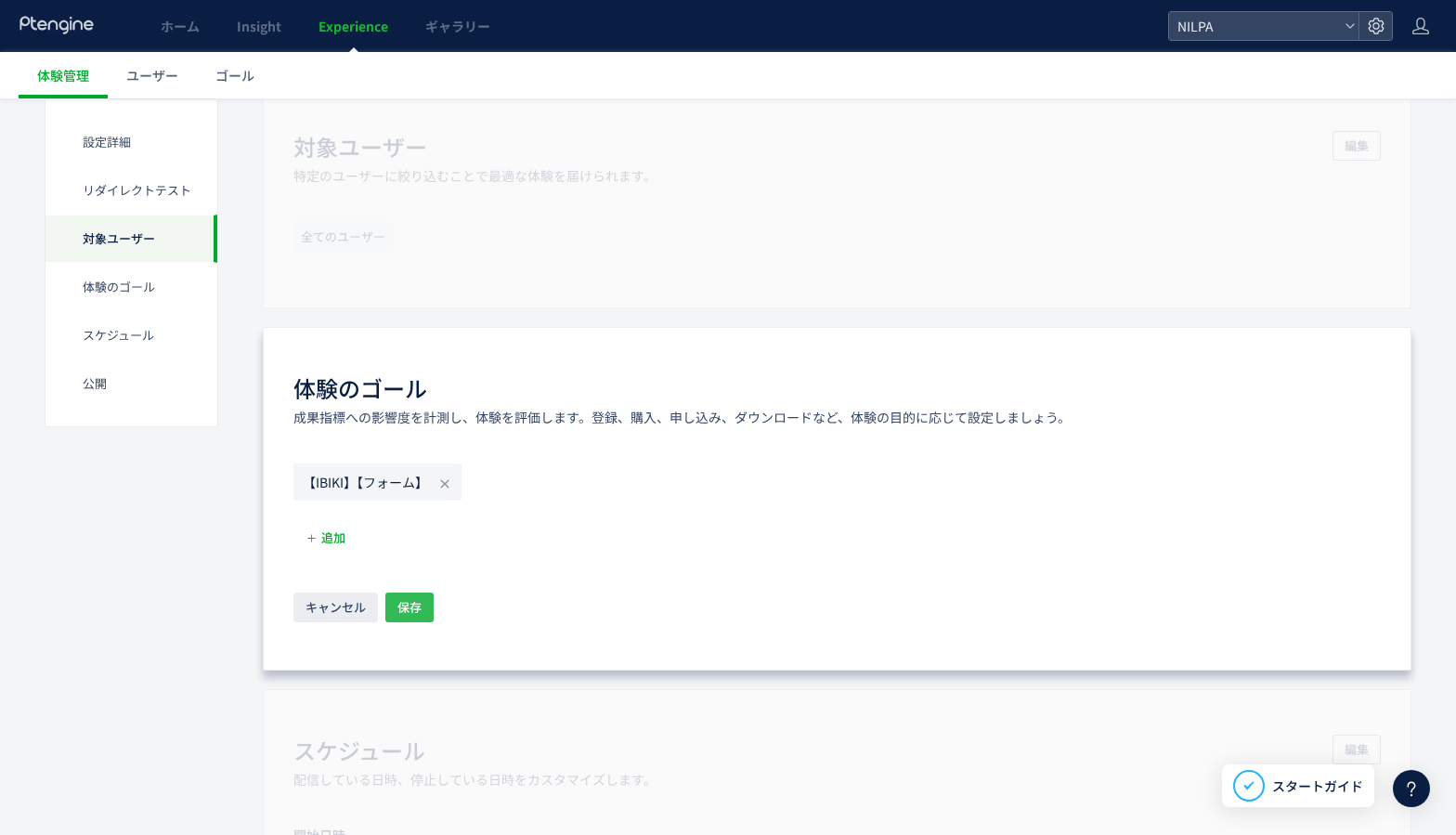click on "保存" at bounding box center (410, 607) 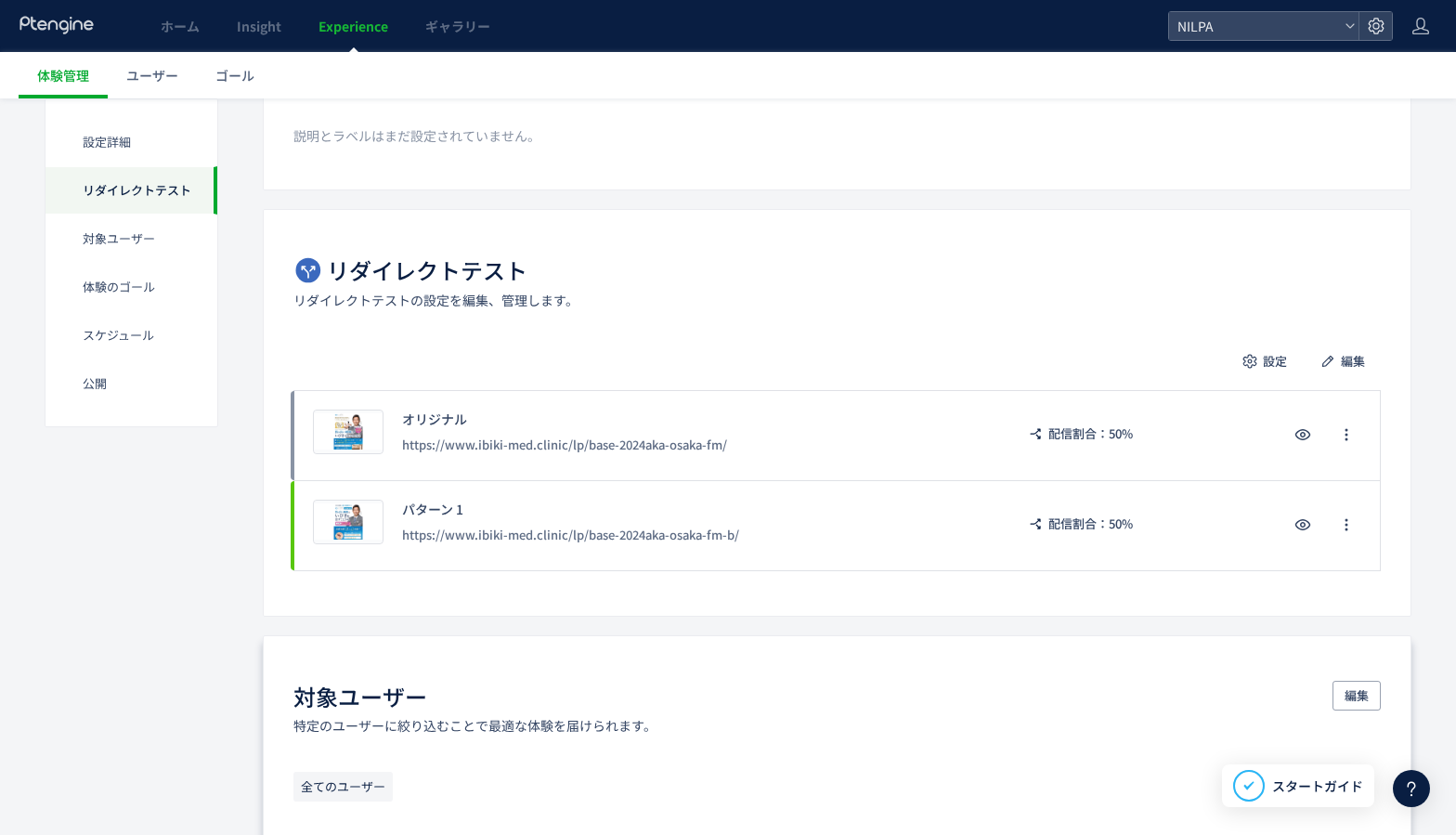 scroll, scrollTop: 0, scrollLeft: 0, axis: both 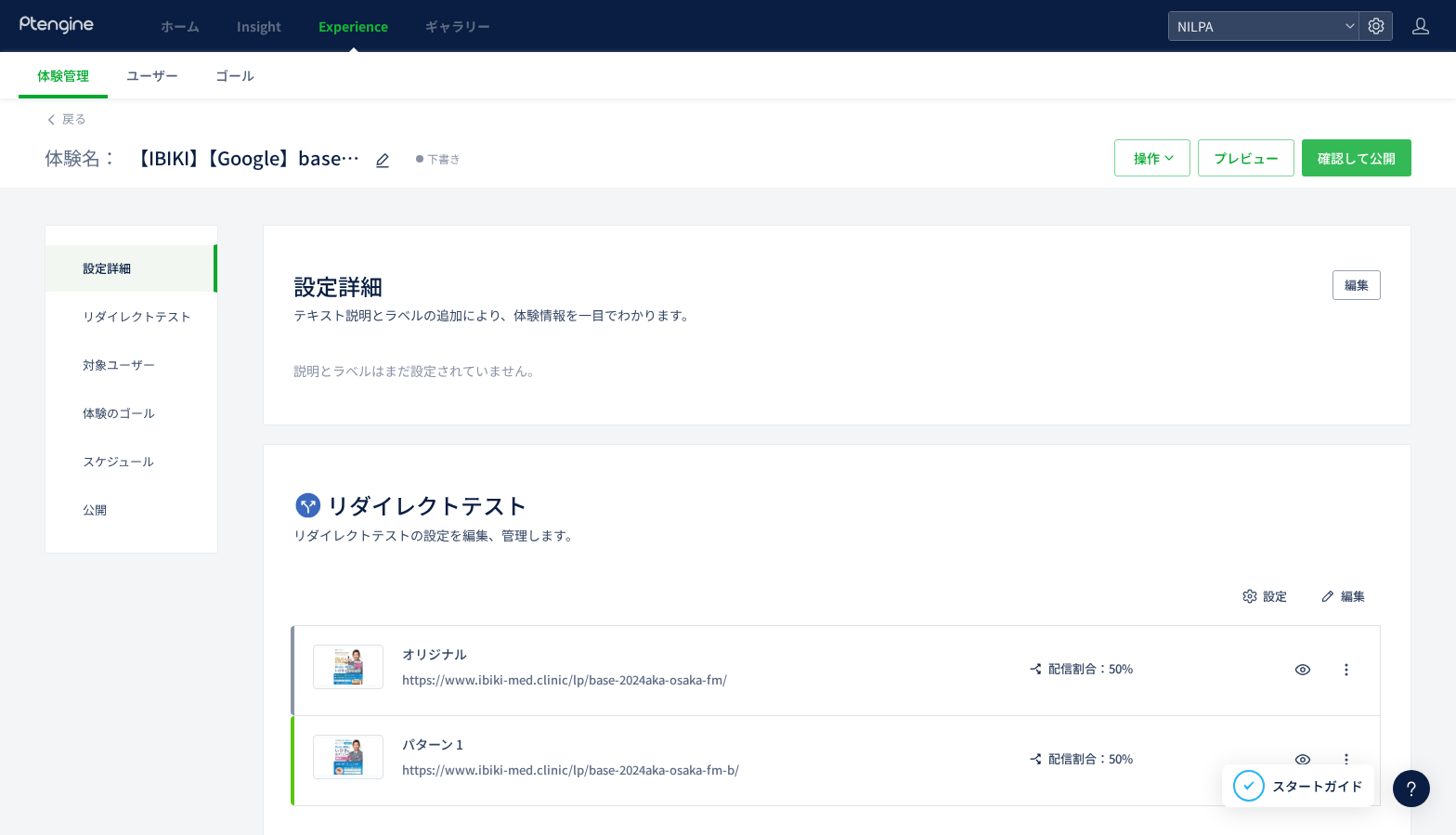 click on "確認して公開" at bounding box center (1357, 158) 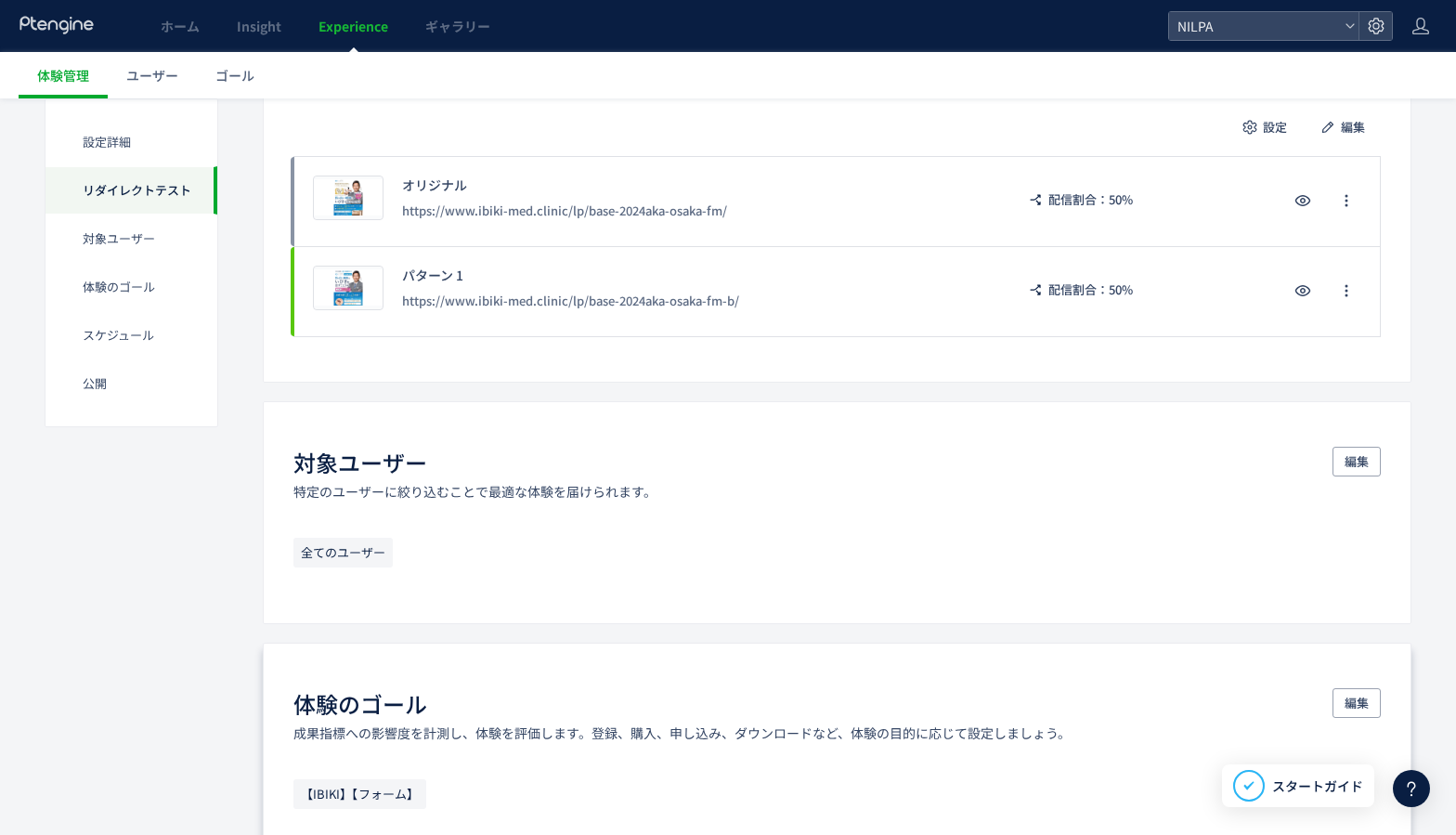 scroll, scrollTop: 0, scrollLeft: 0, axis: both 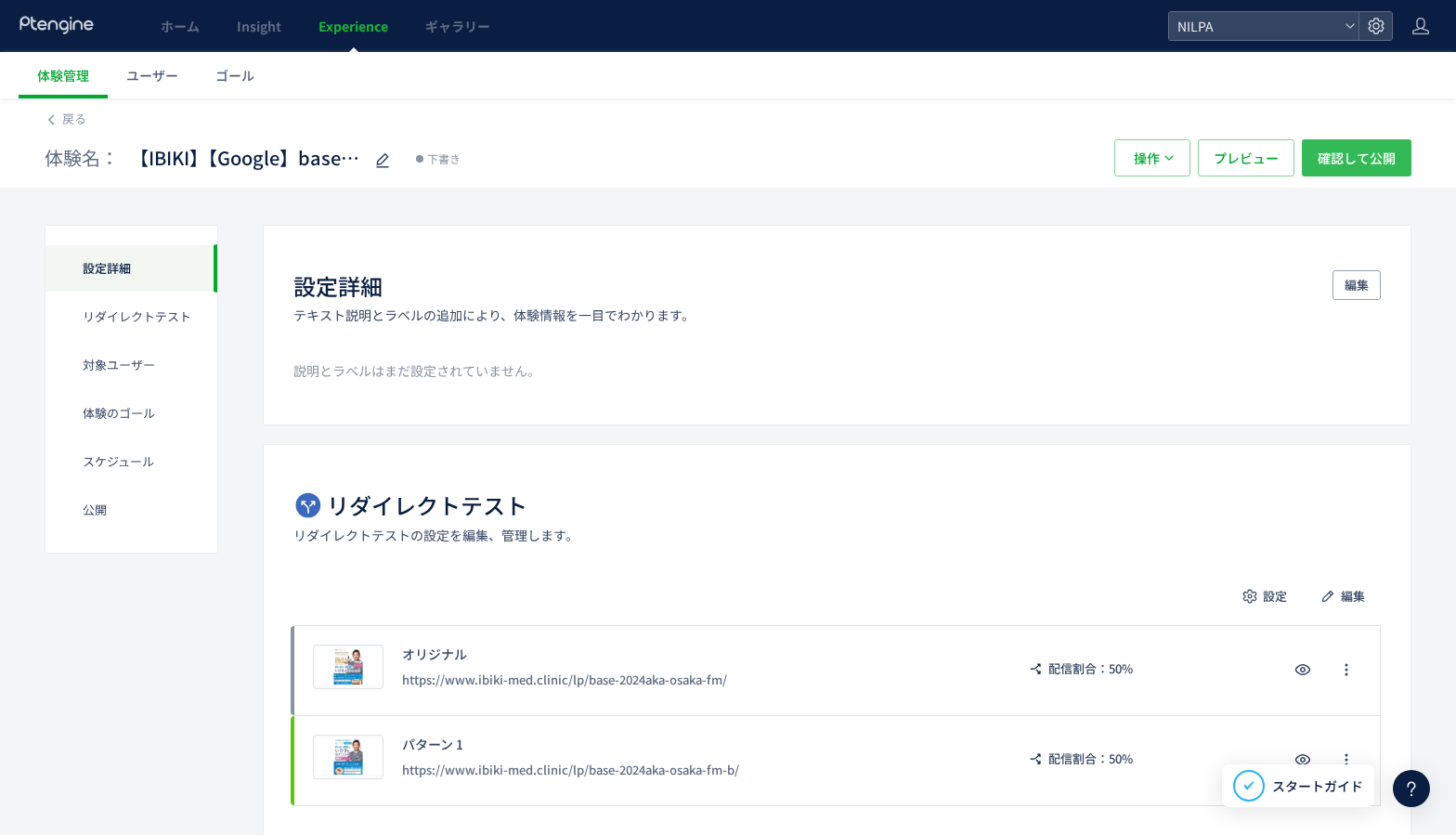 click on "確認して公開" at bounding box center (1357, 158) 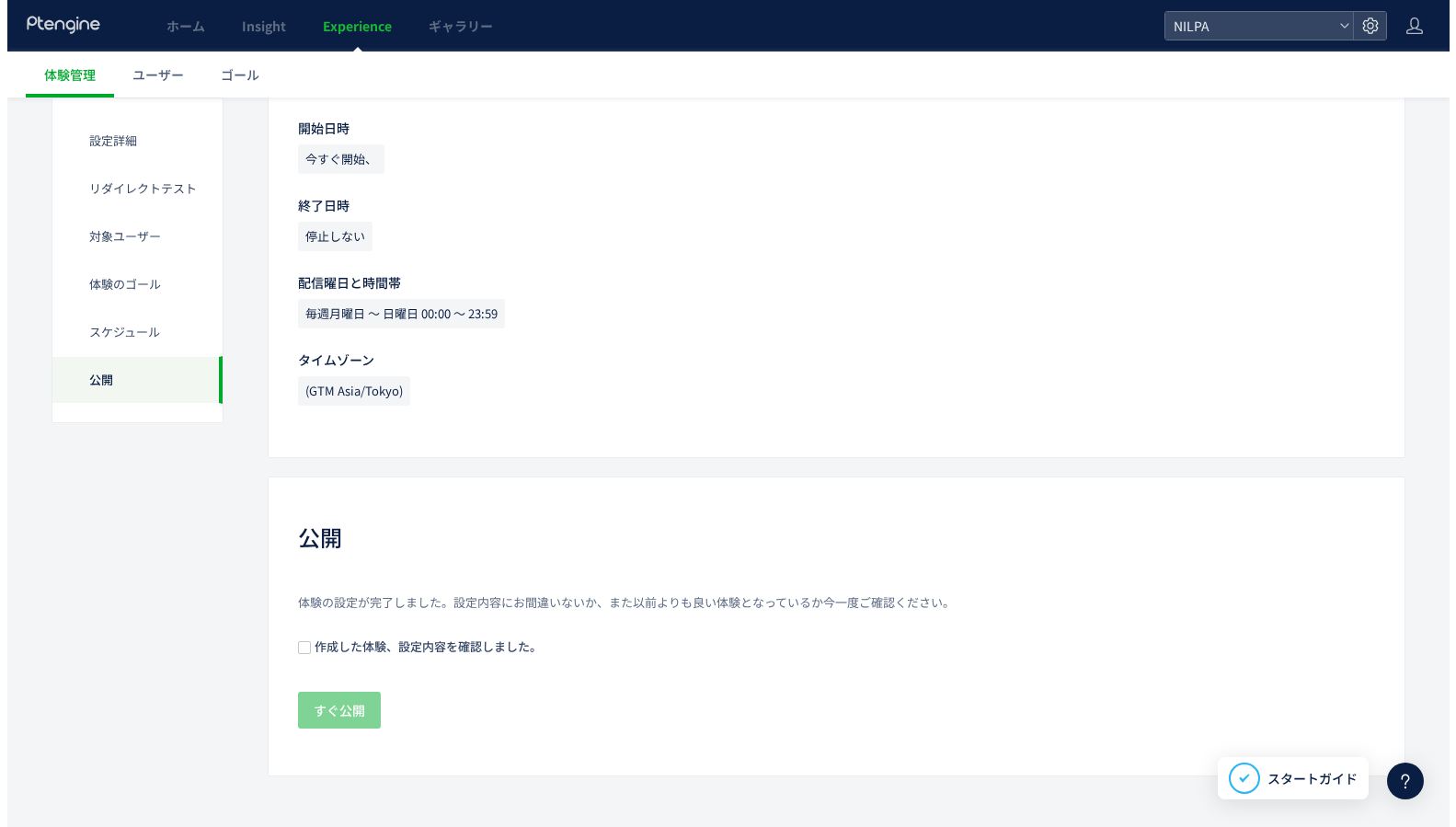 scroll, scrollTop: 1359, scrollLeft: 0, axis: vertical 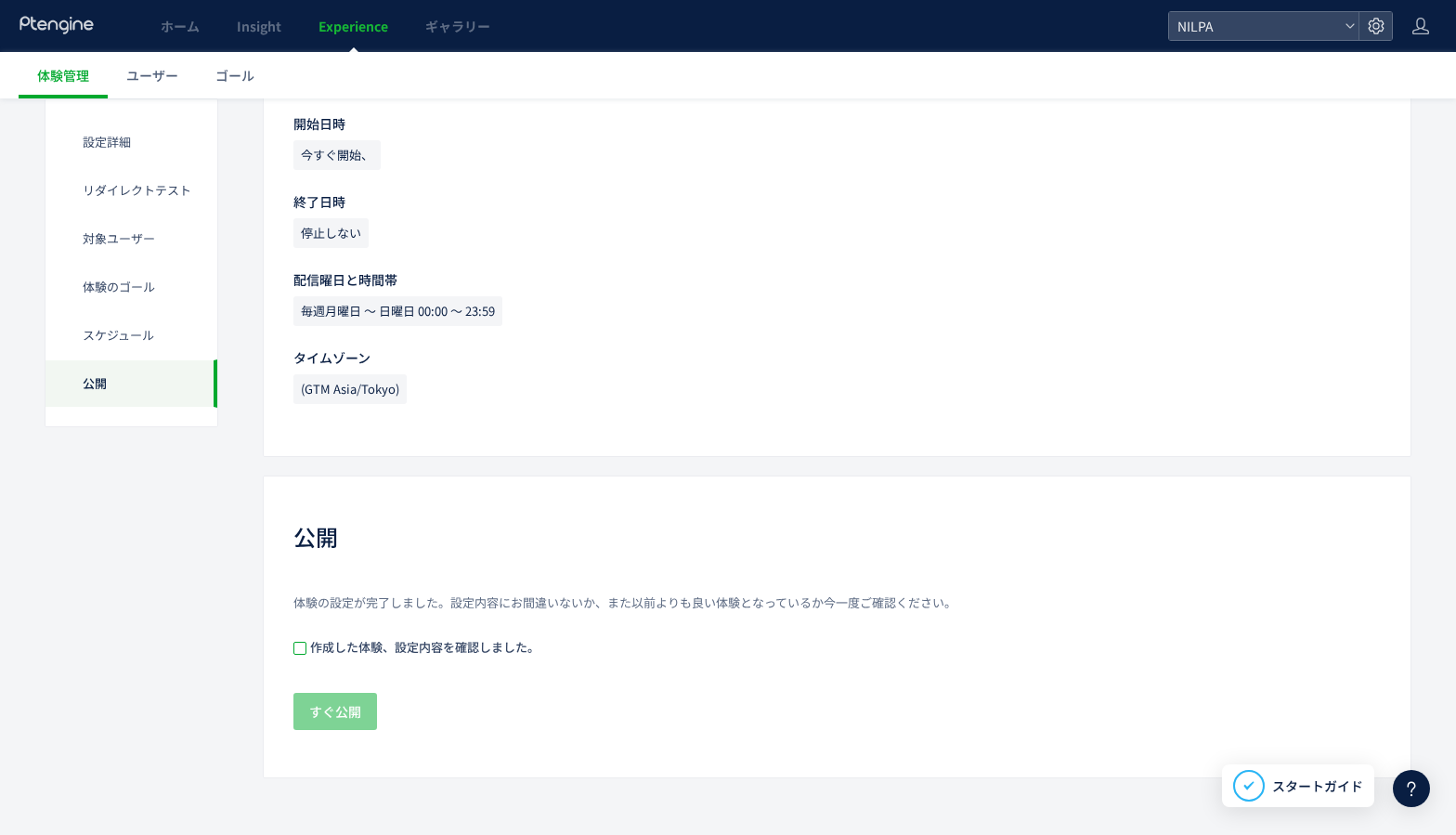 click at bounding box center [300, 648] 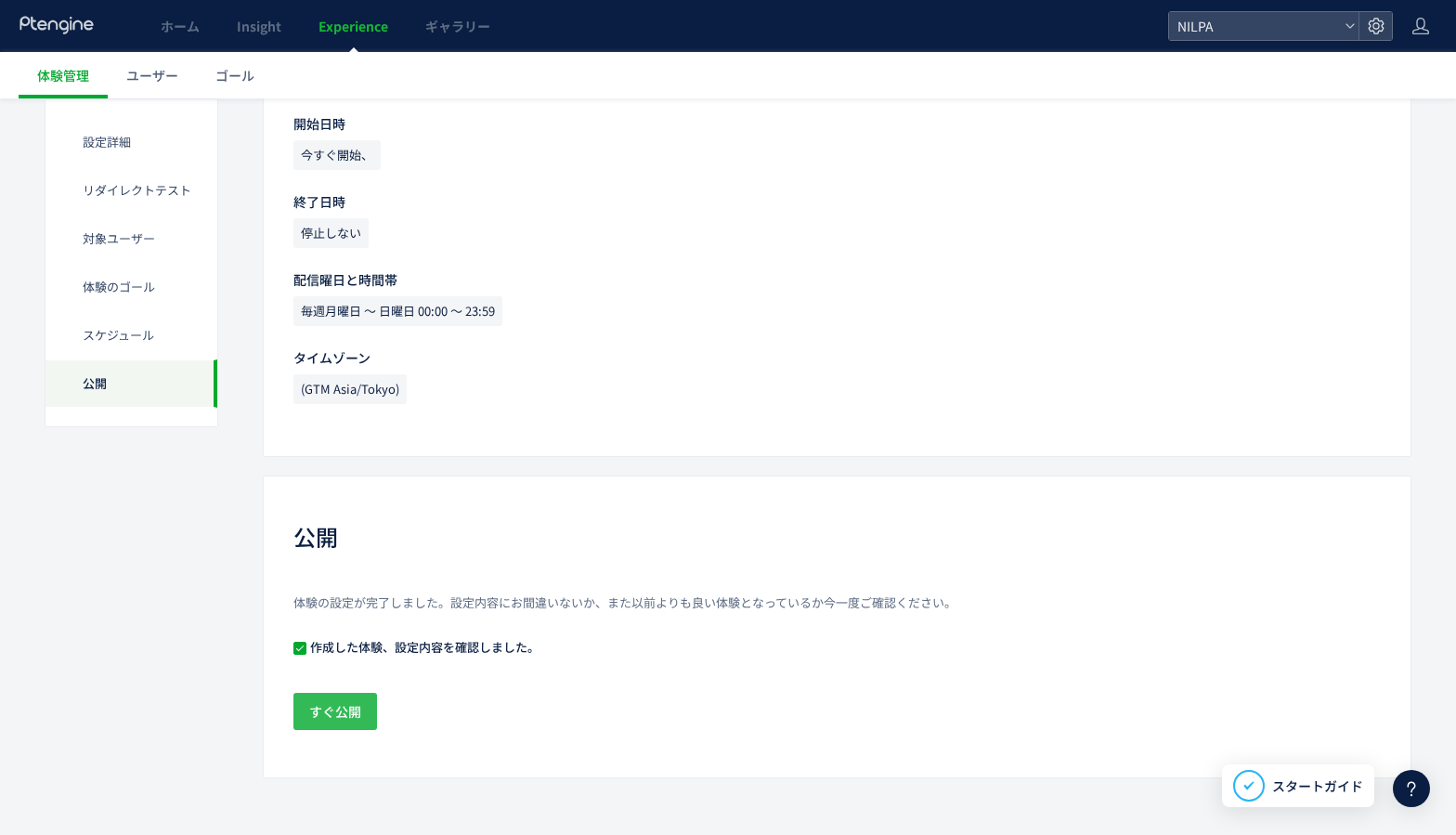 click on "すぐ公開" at bounding box center (335, 711) 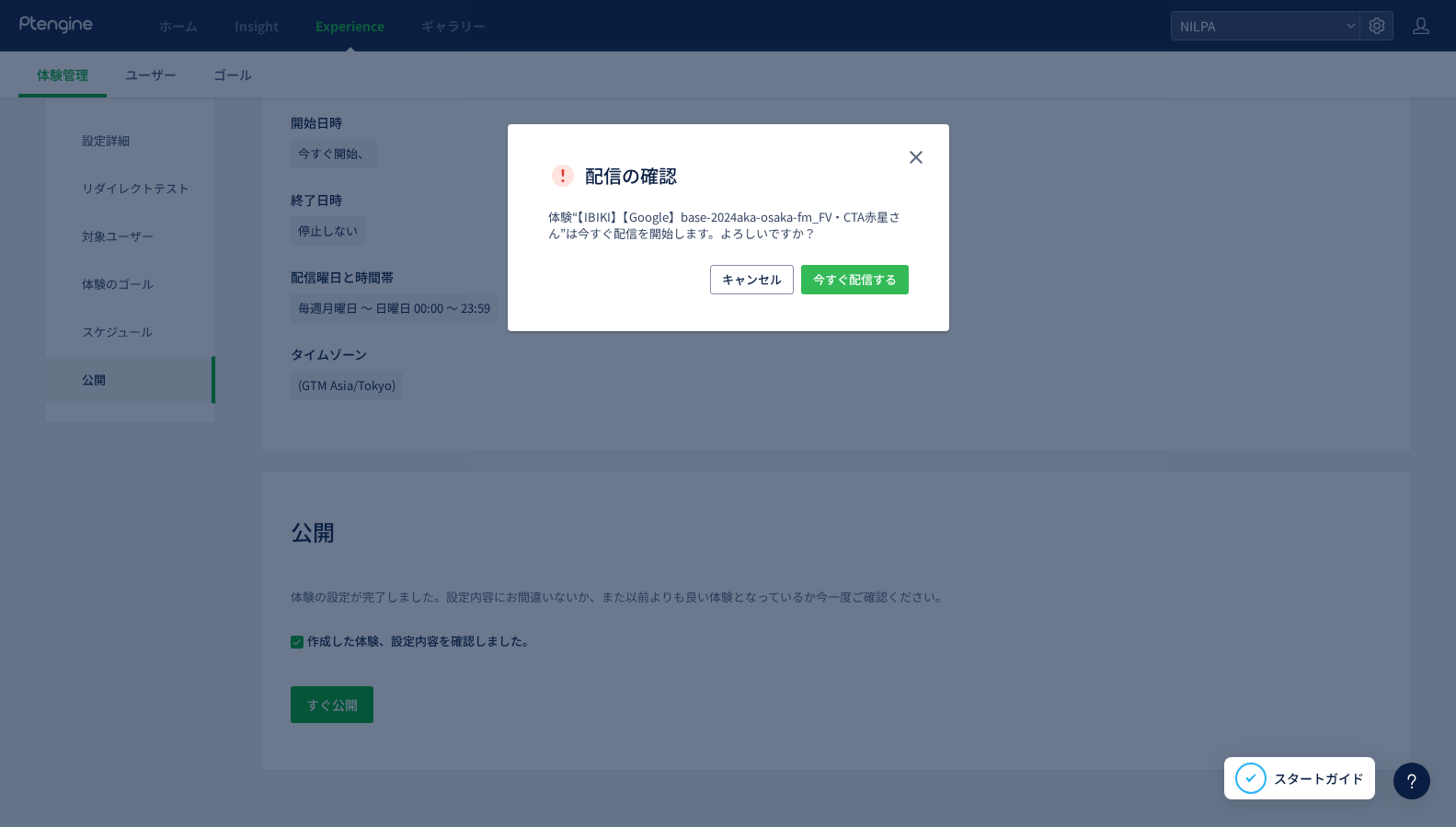 click on "今すぐ配信する" at bounding box center (854, 280) 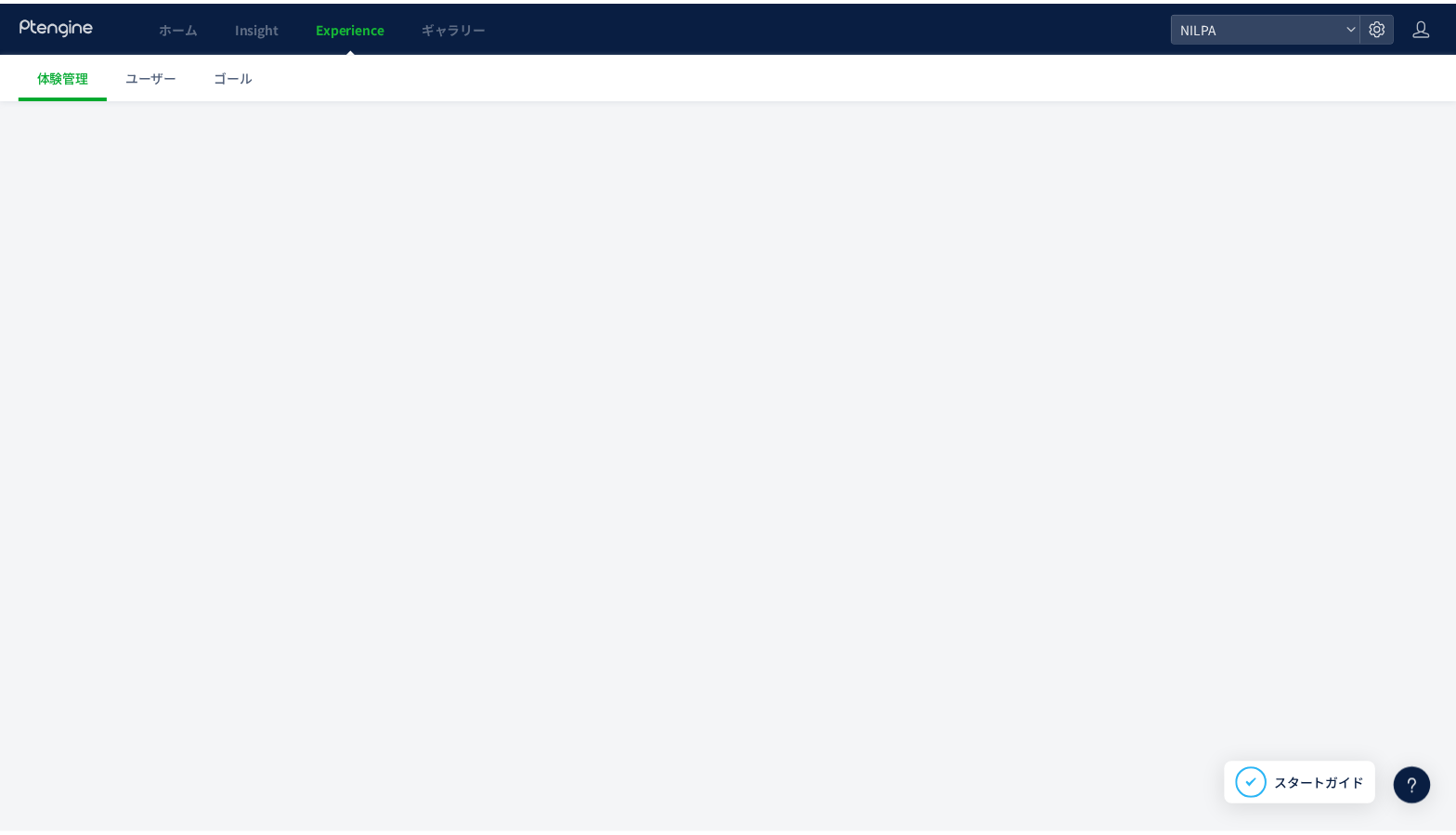 scroll, scrollTop: 0, scrollLeft: 0, axis: both 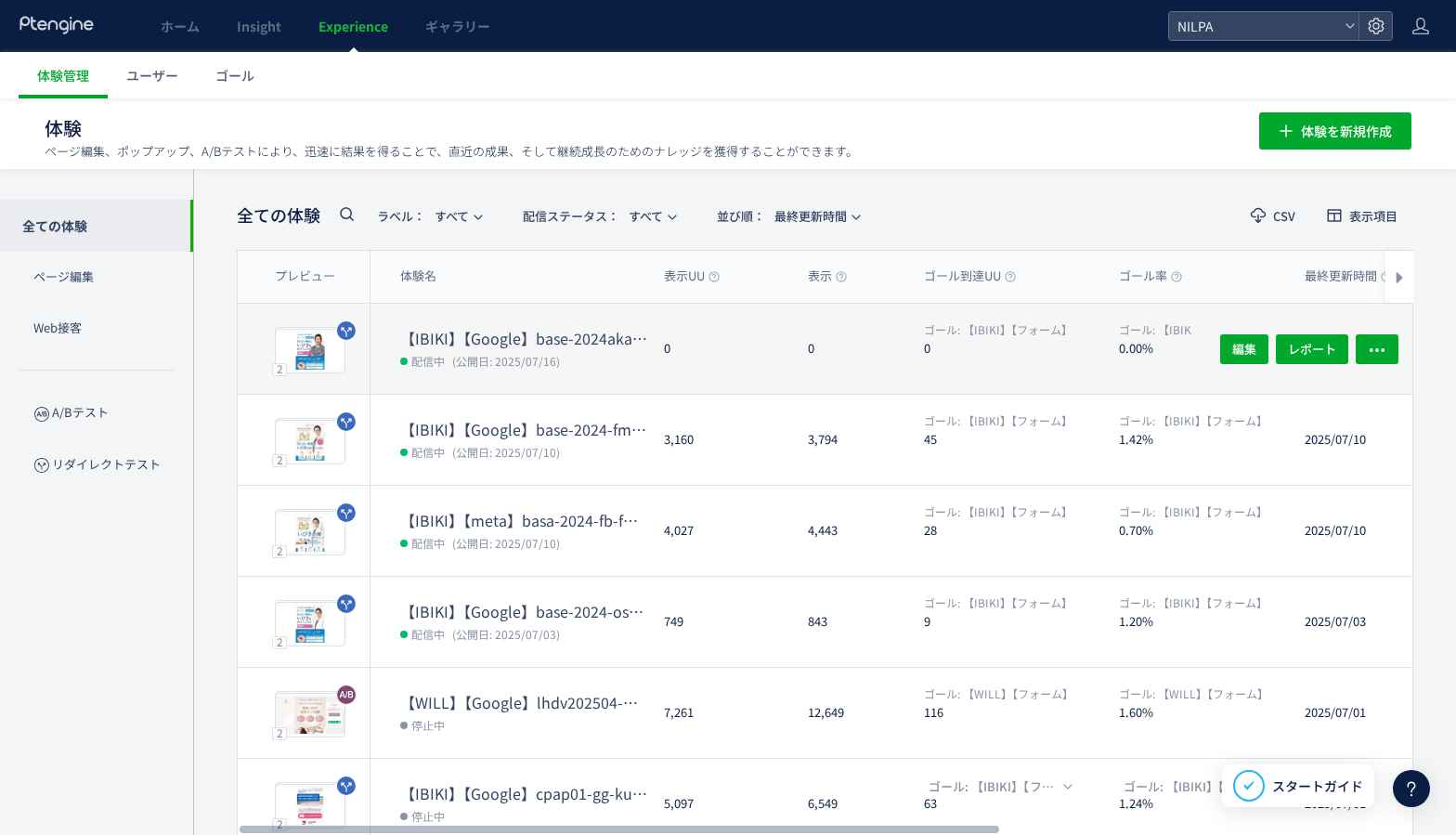 click on "0" 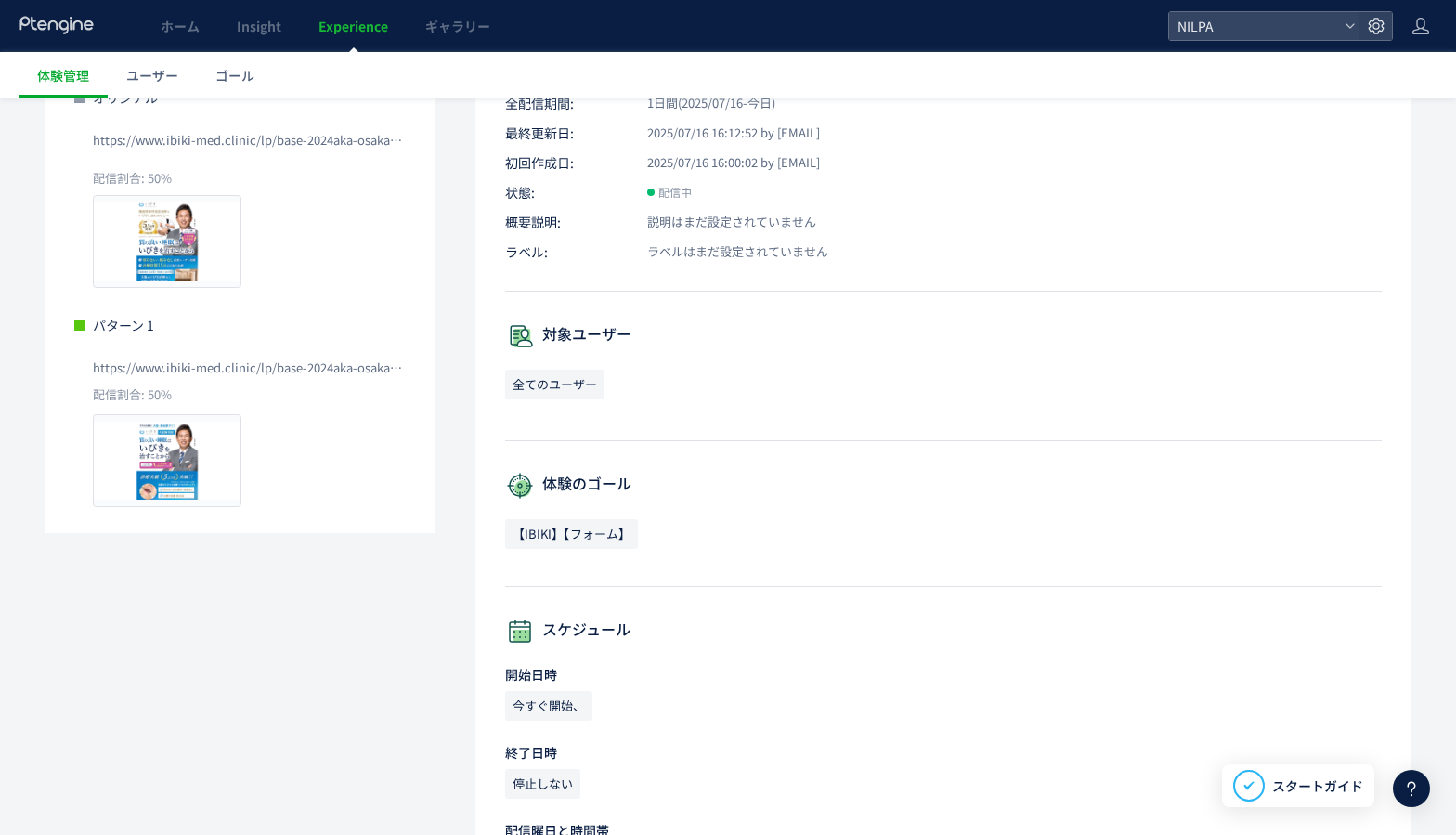 scroll, scrollTop: 150, scrollLeft: 0, axis: vertical 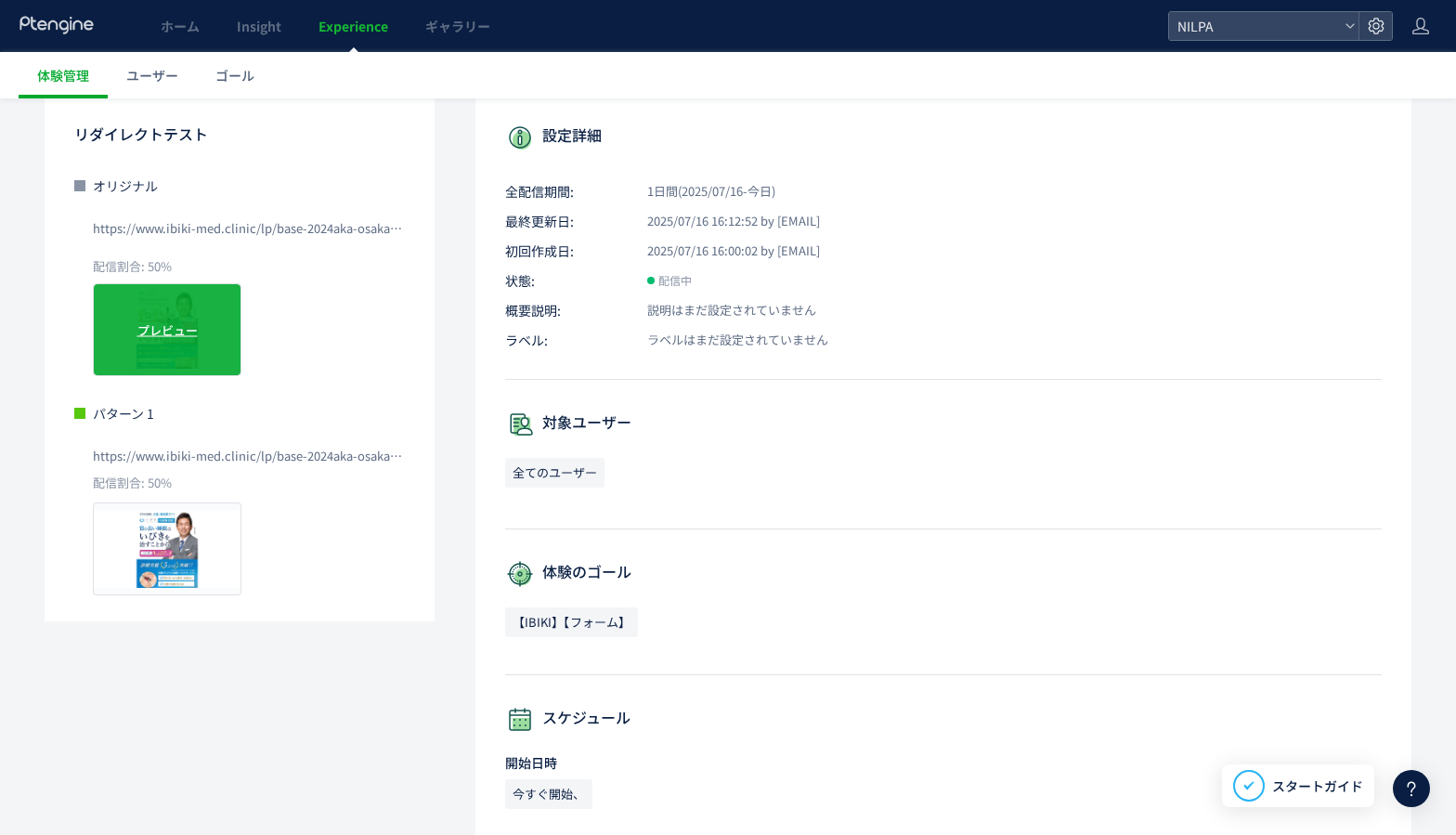 click on "プレビュー" at bounding box center (167, 329) 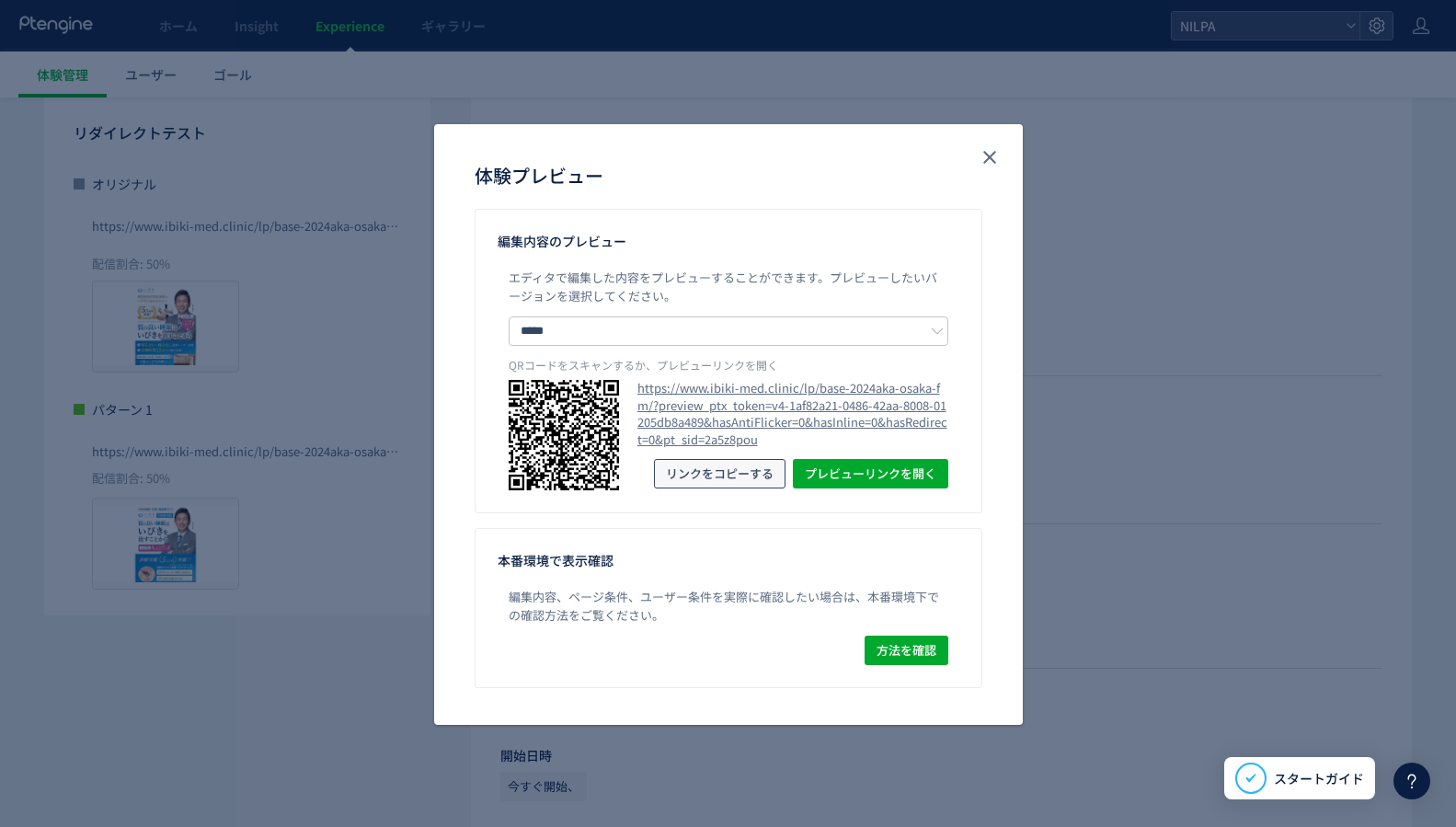click on "リンクをコピーする" at bounding box center (719, 474) 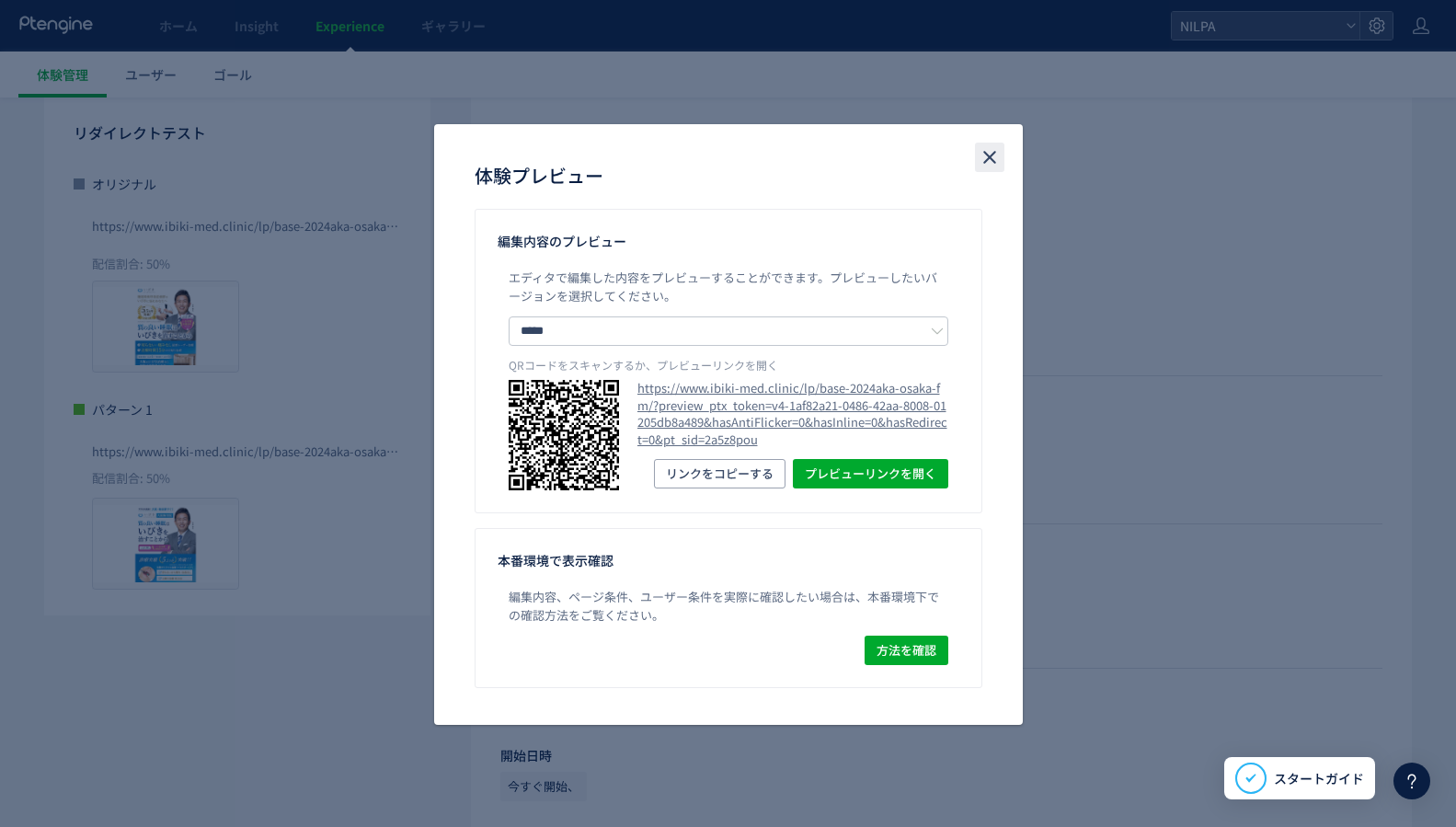 click 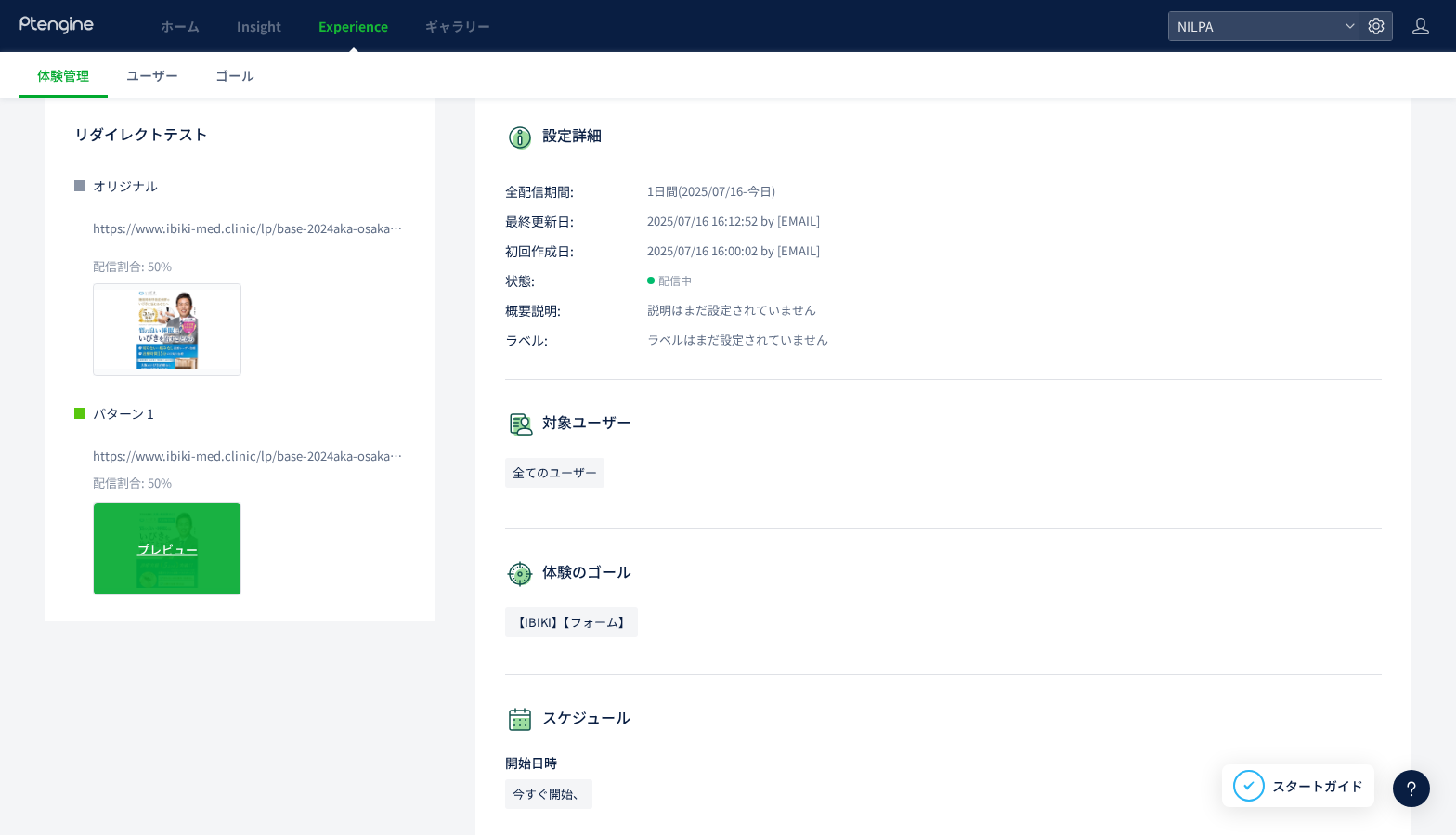 click on "プレビュー" at bounding box center (167, 549) 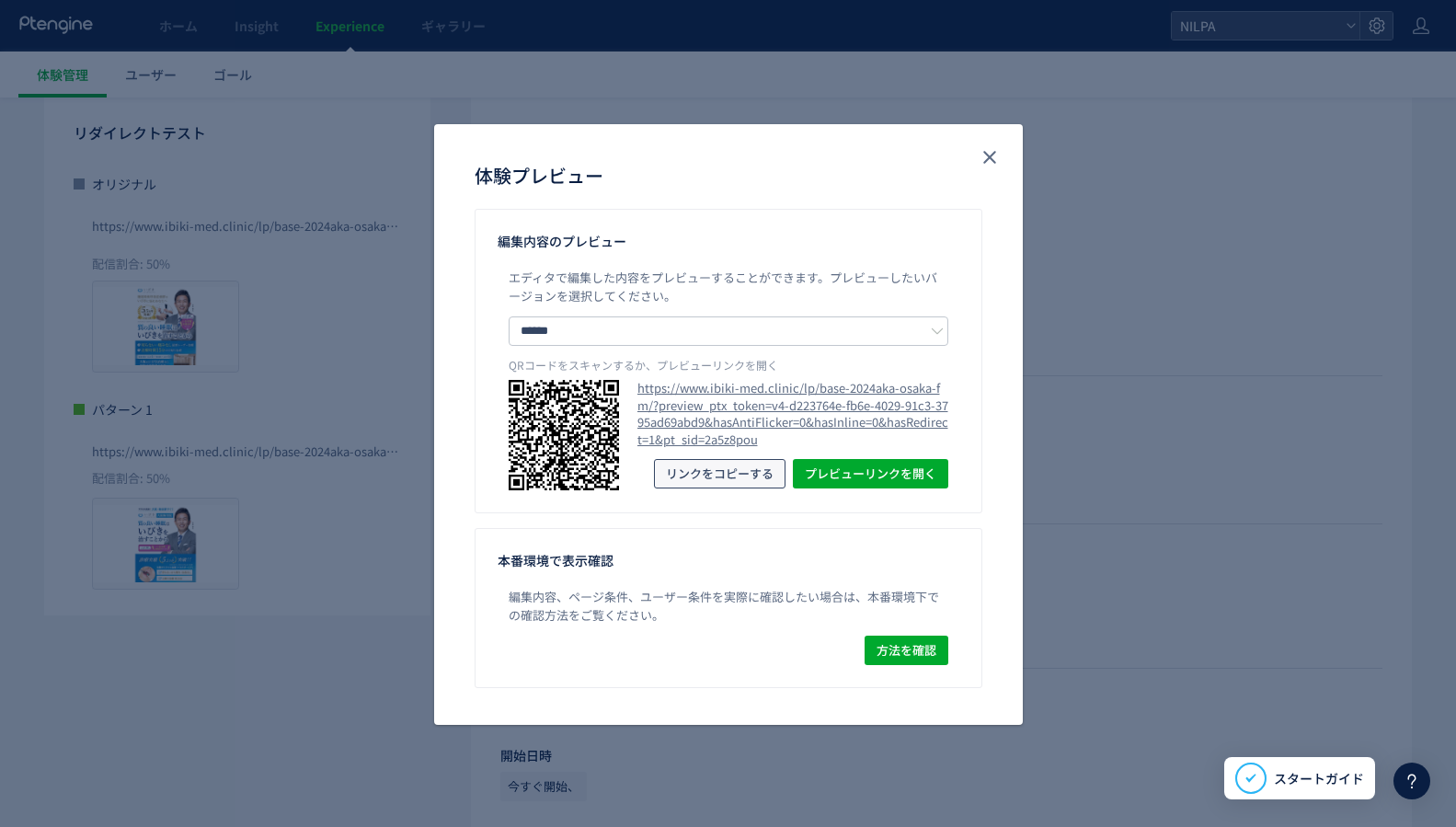click on "リンクをコピーする" at bounding box center (719, 474) 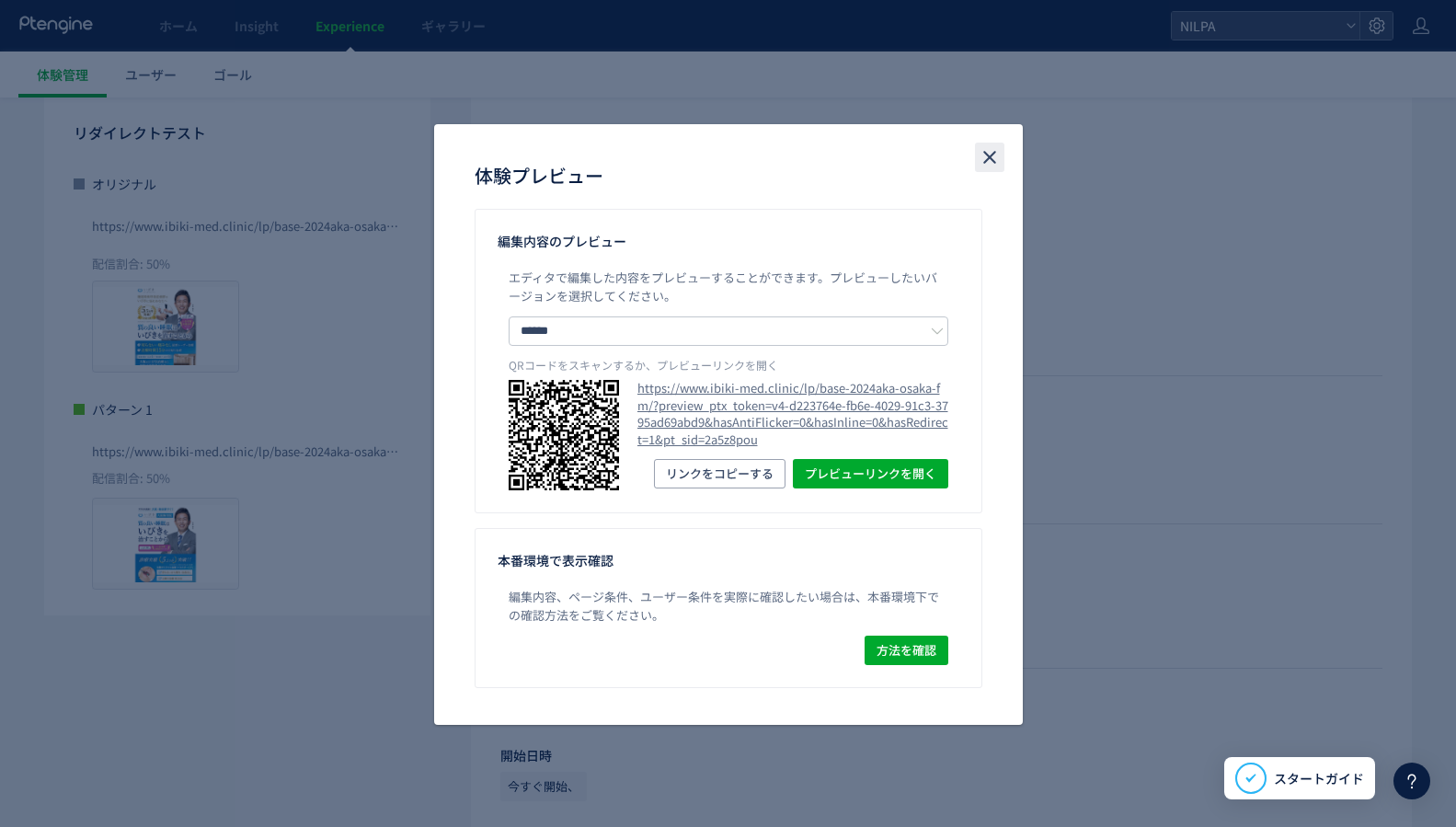 click 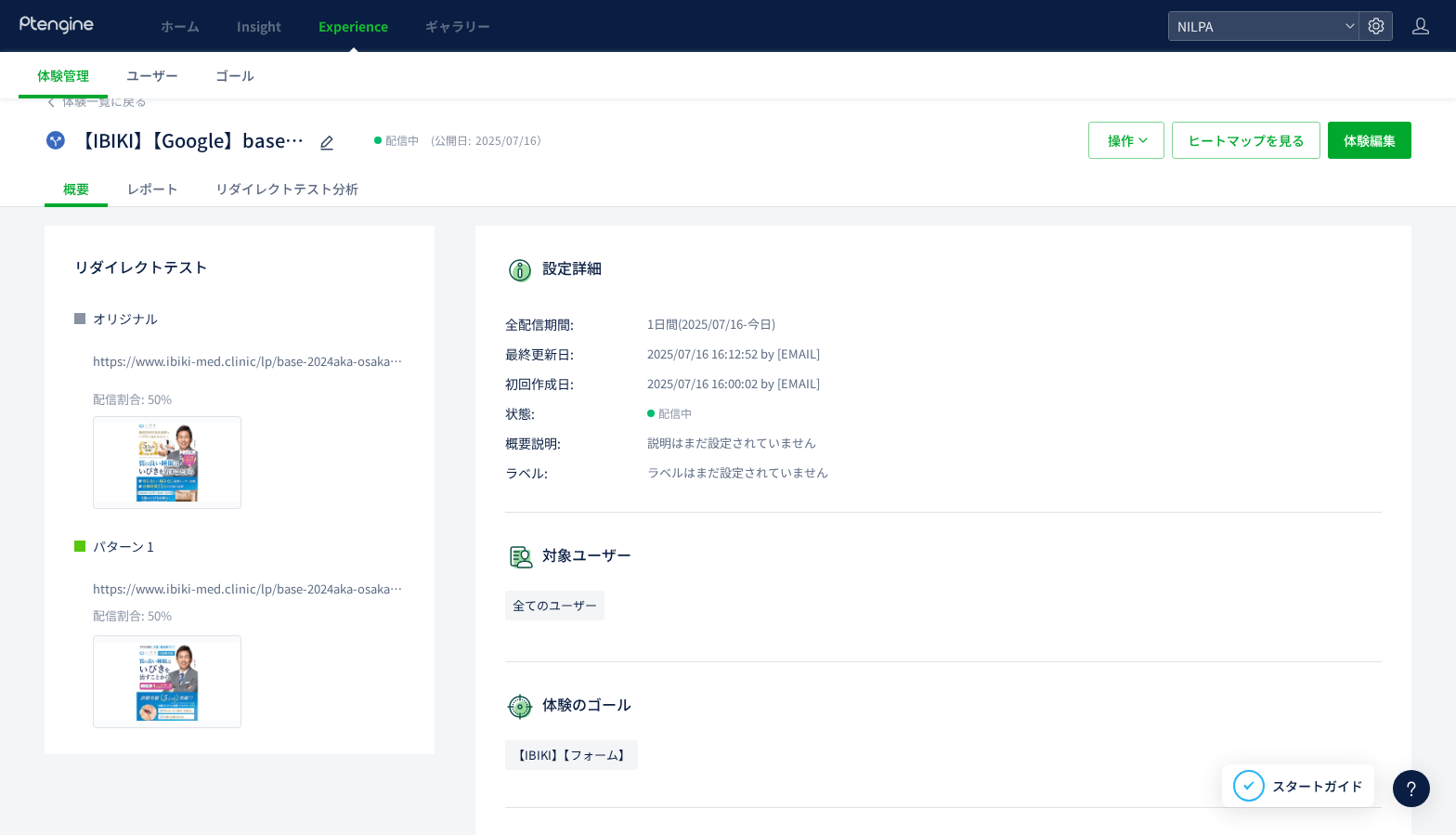 scroll, scrollTop: 0, scrollLeft: 0, axis: both 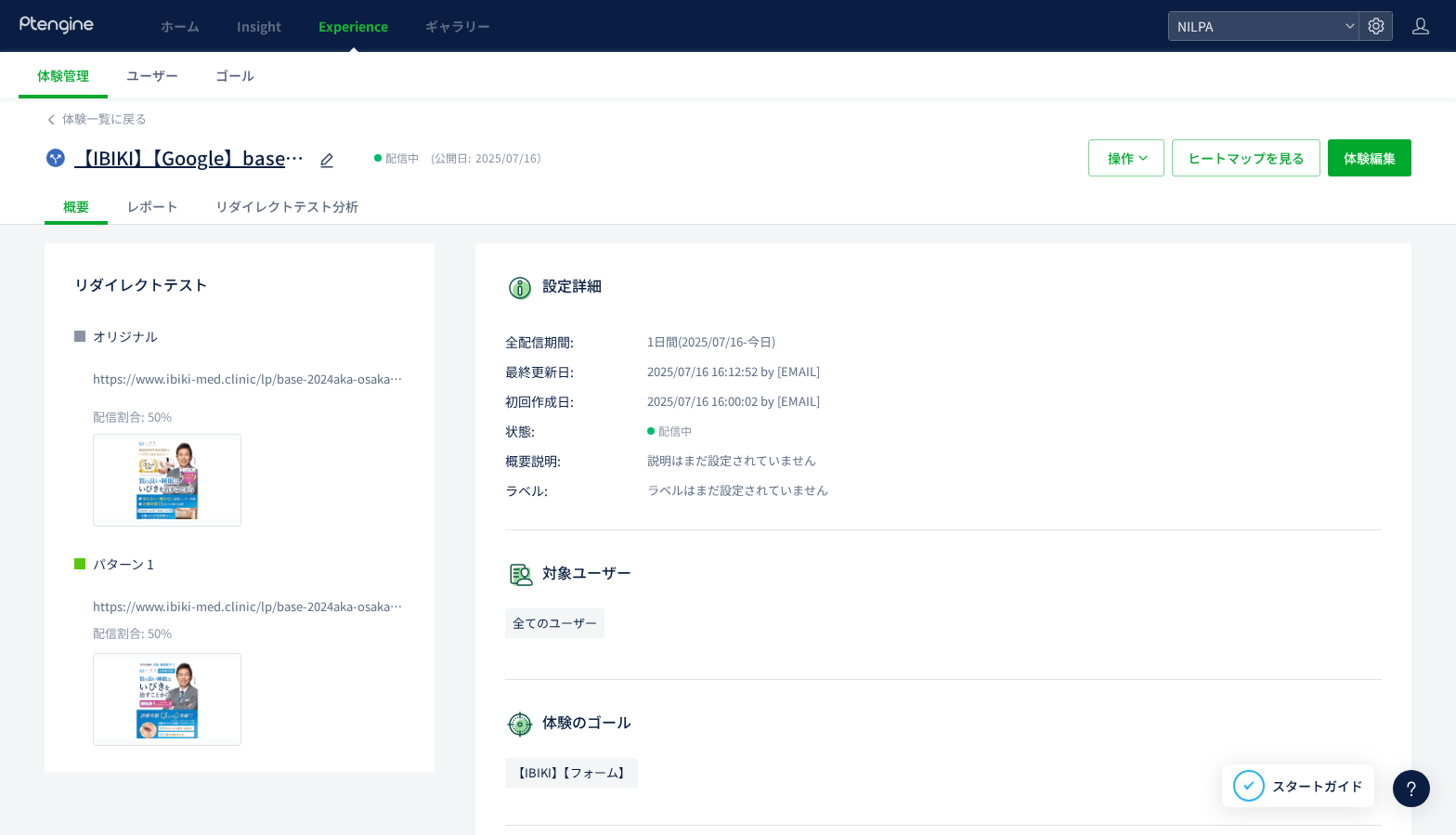 click 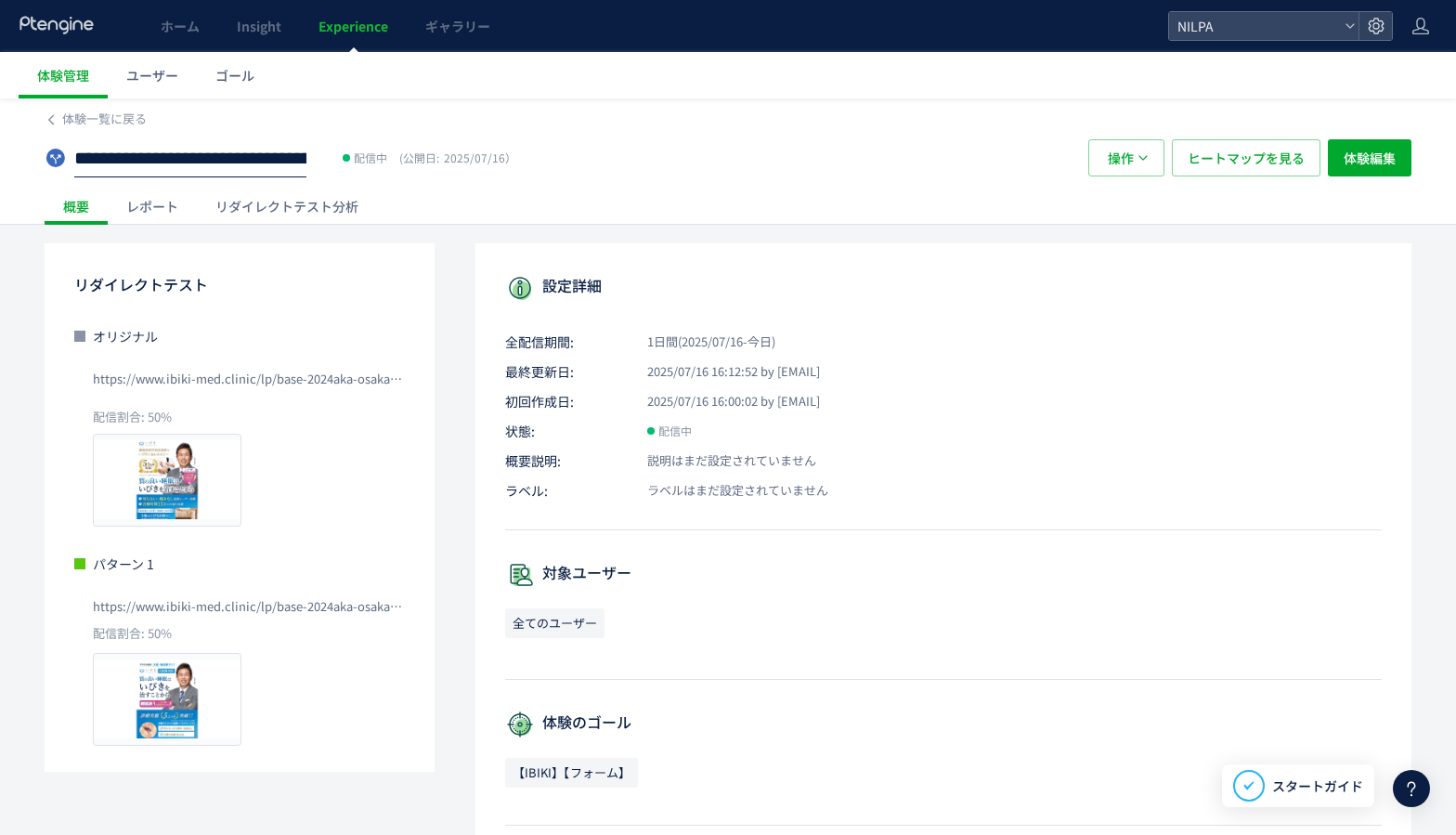 click on "**********" 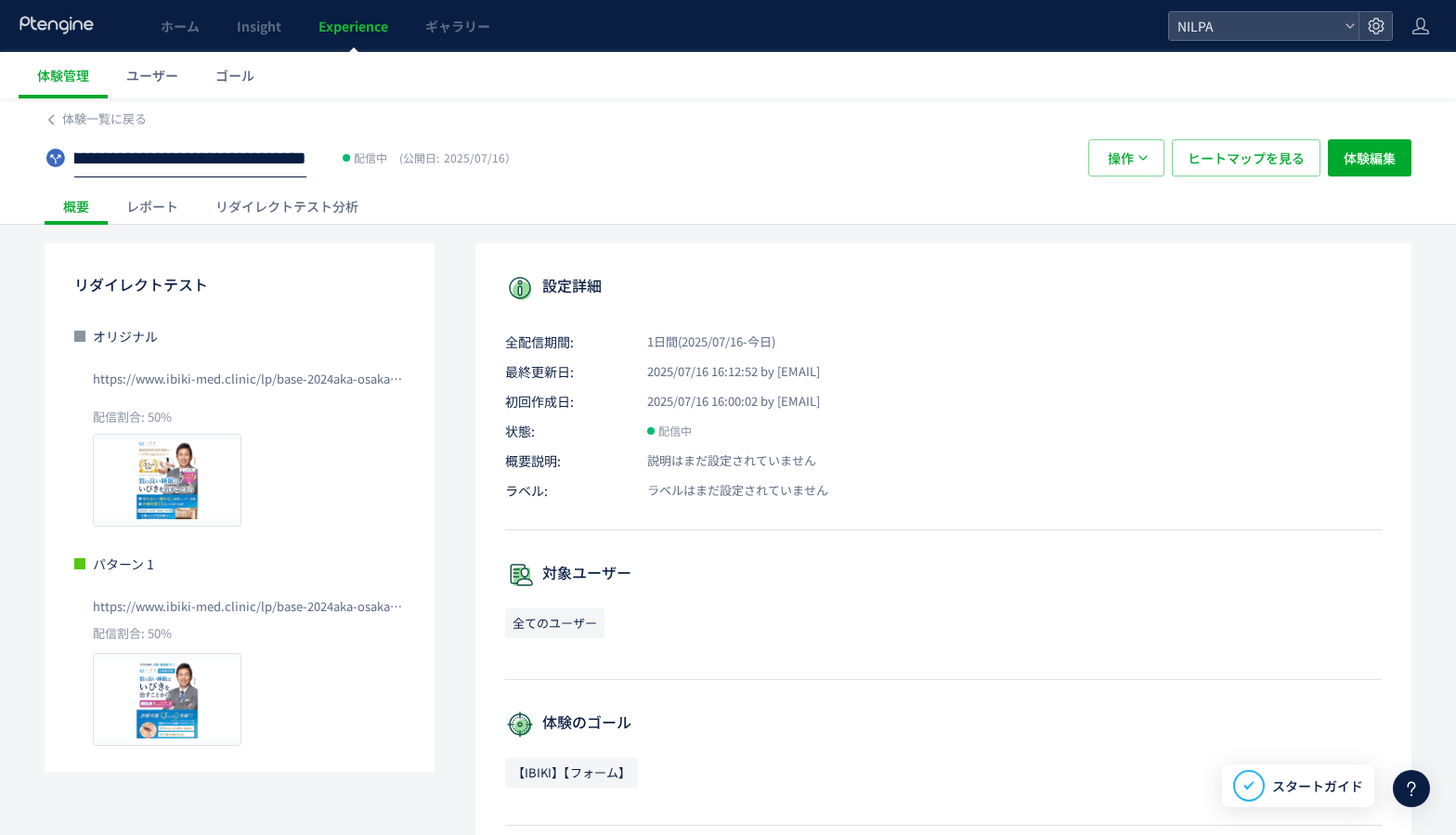 drag, startPoint x: 239, startPoint y: 158, endPoint x: 469, endPoint y: 160, distance: 230.0087 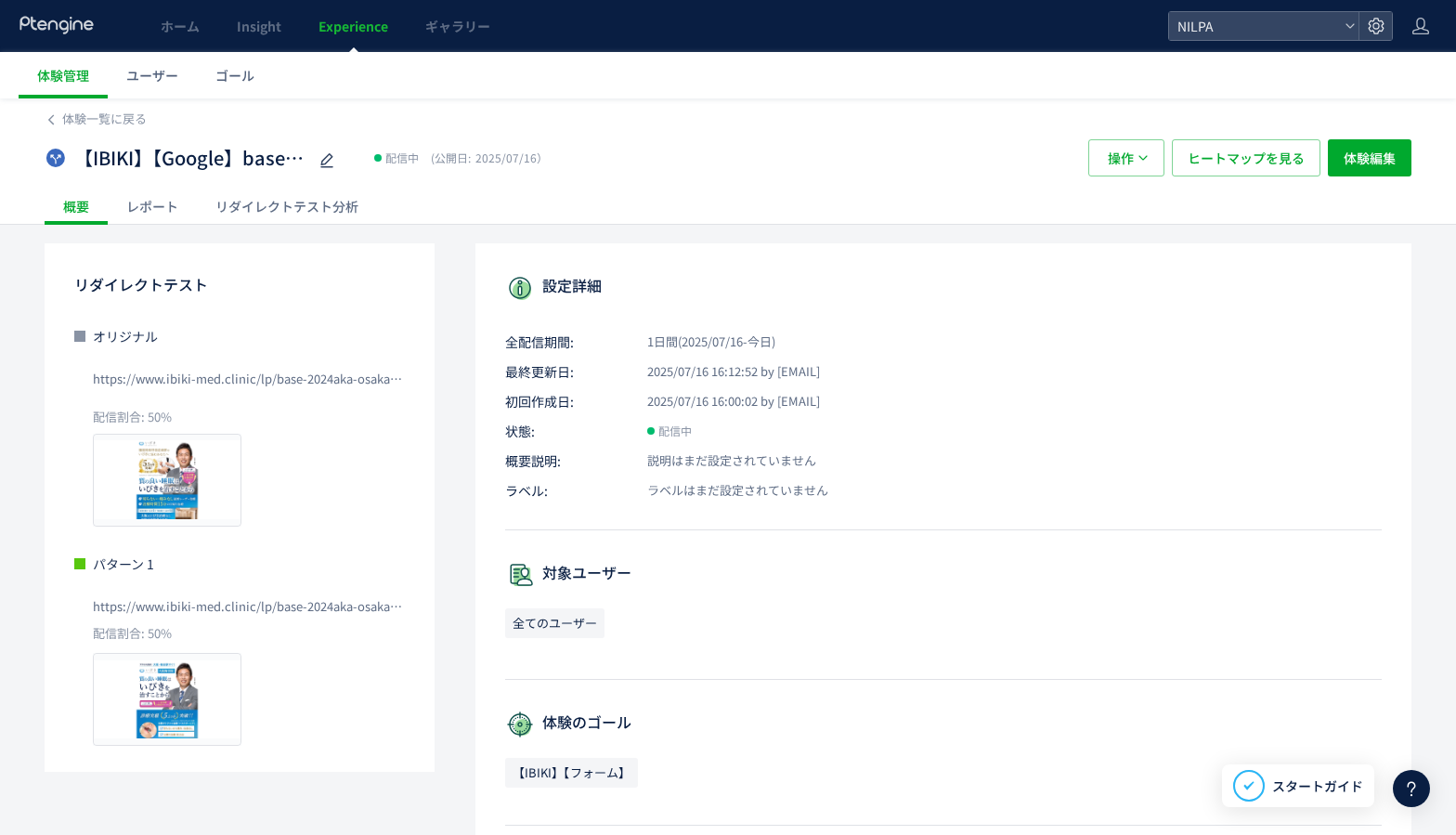 click on "【IBIKI】【Google】base-2024aka-osaka-fm_FV・CTA赤星さんに変更 配信中 (公開日:  2025/07/16）" at bounding box center (557, 158) 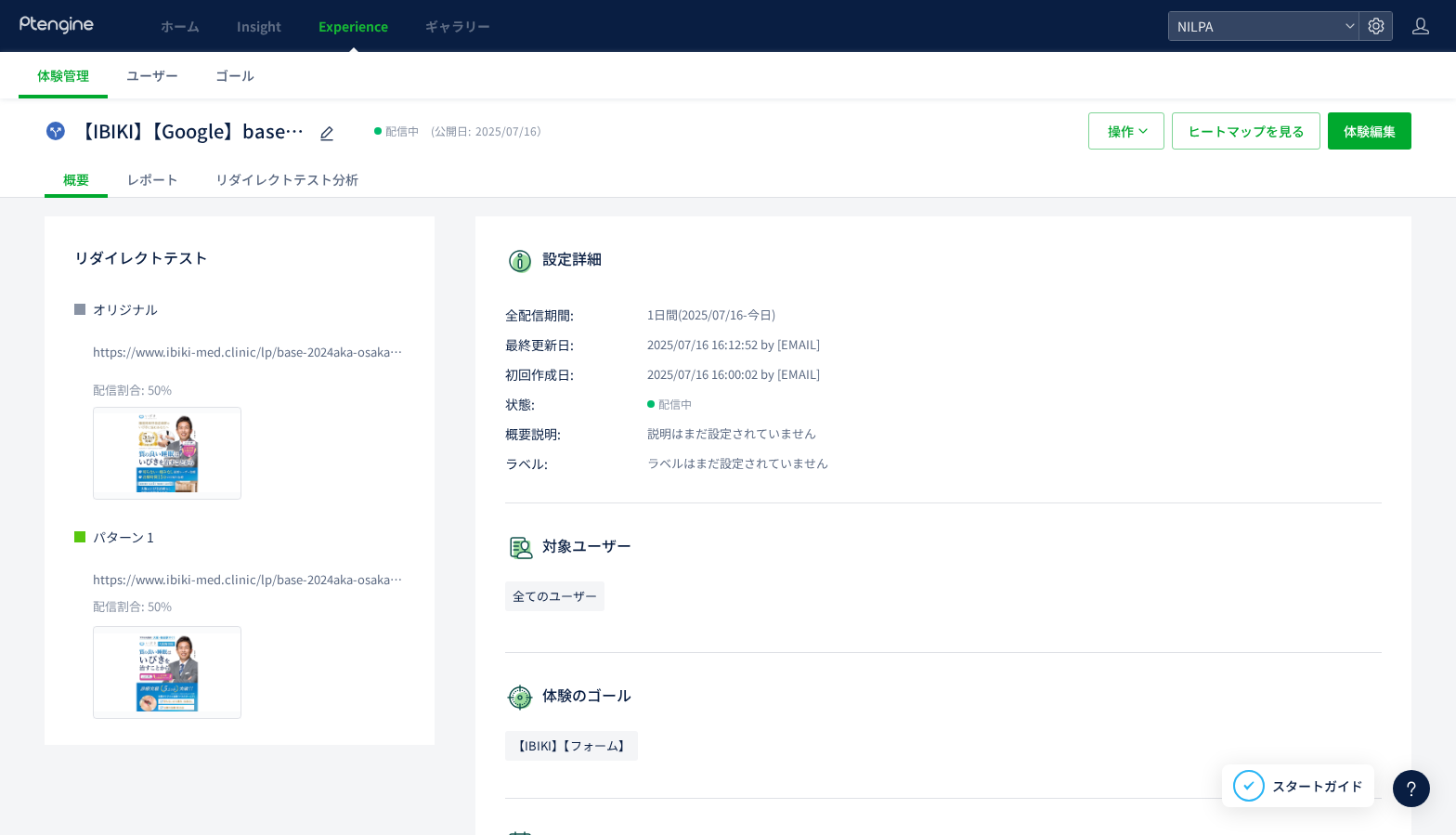 scroll, scrollTop: 0, scrollLeft: 0, axis: both 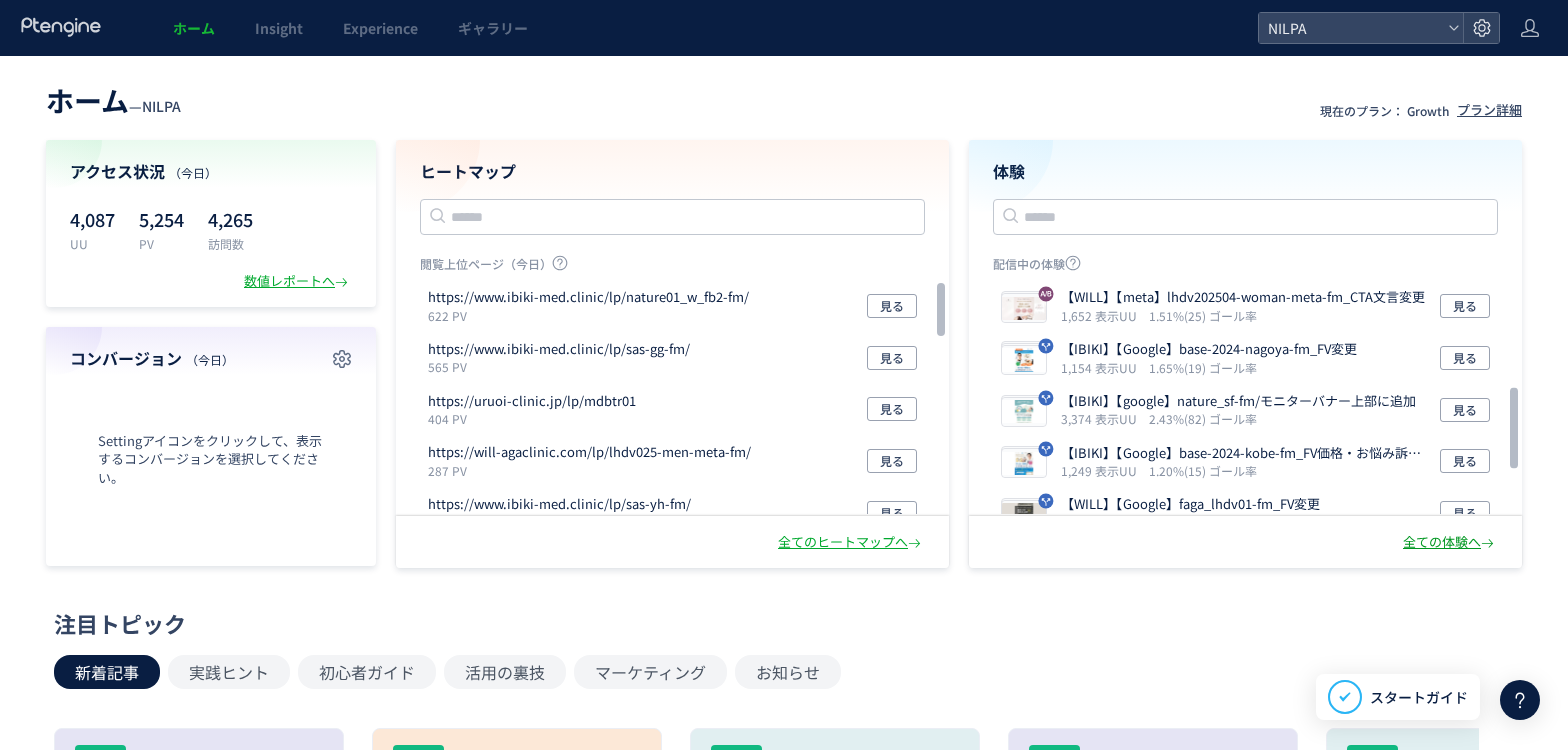 click on "全ての体験へ" at bounding box center (1450, 542) 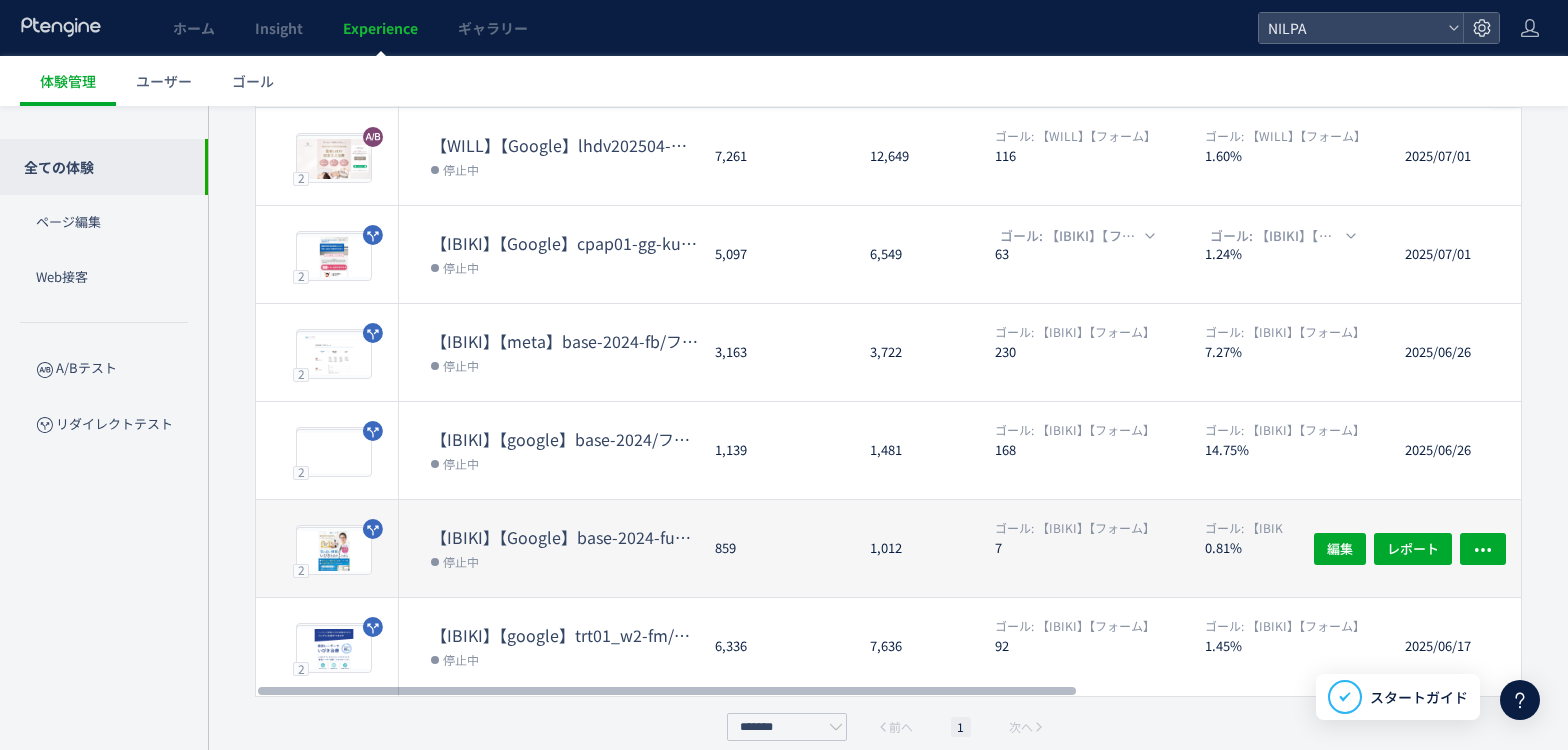 scroll, scrollTop: 232, scrollLeft: 0, axis: vertical 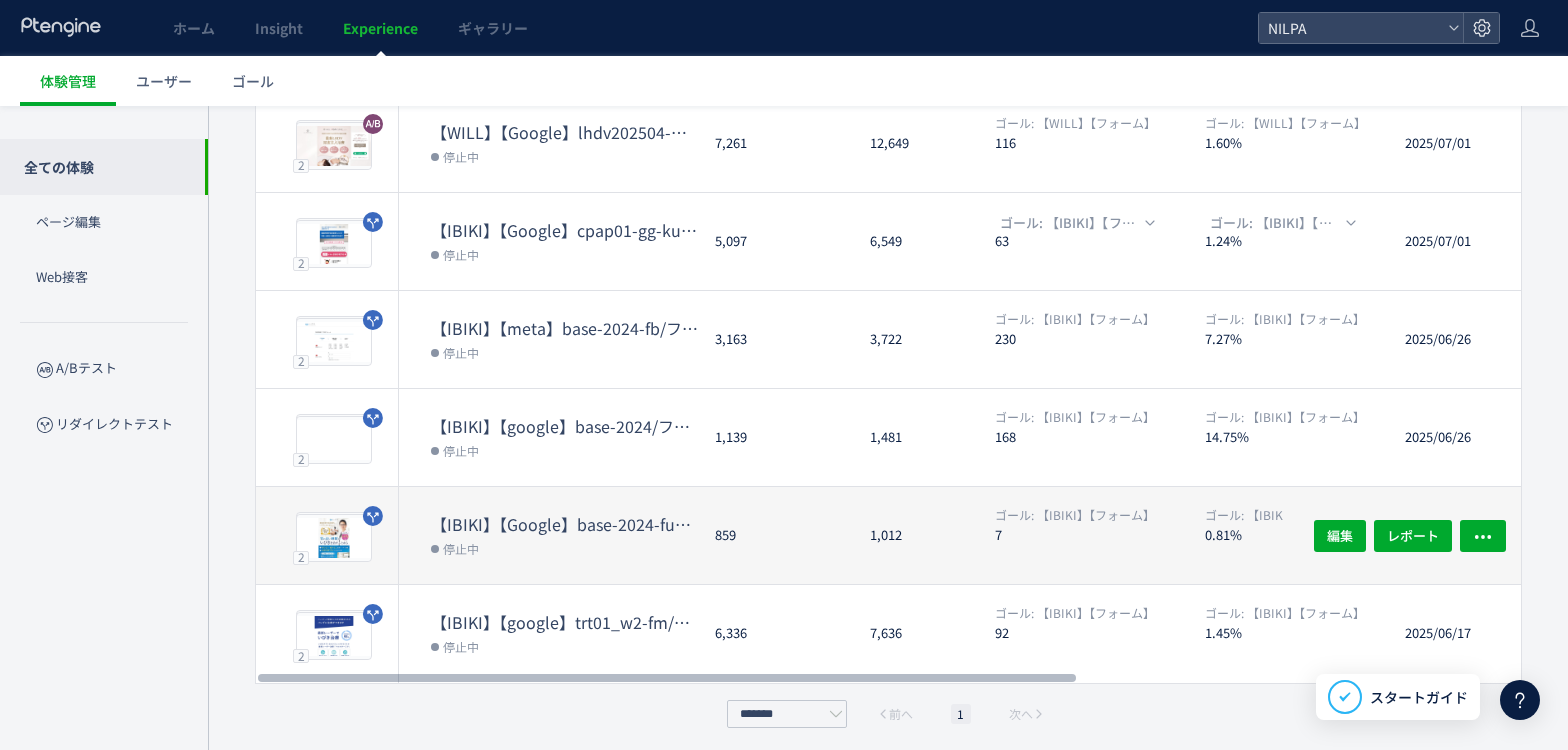 click on "【IBIKI】【Google】base-2024-fukuoka-fm_FV価格・お悩み訴求変更" at bounding box center [565, 524] 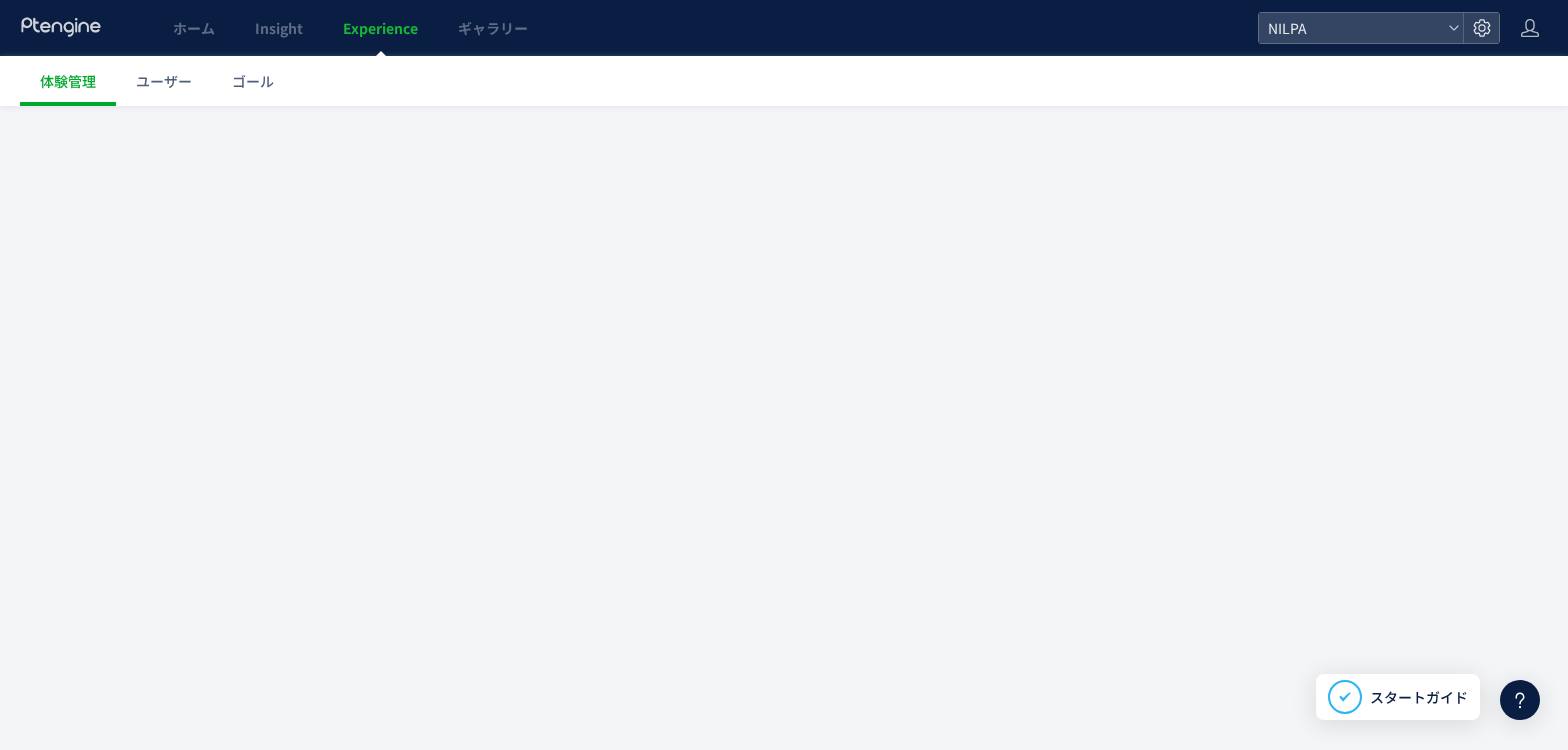 scroll, scrollTop: 0, scrollLeft: 0, axis: both 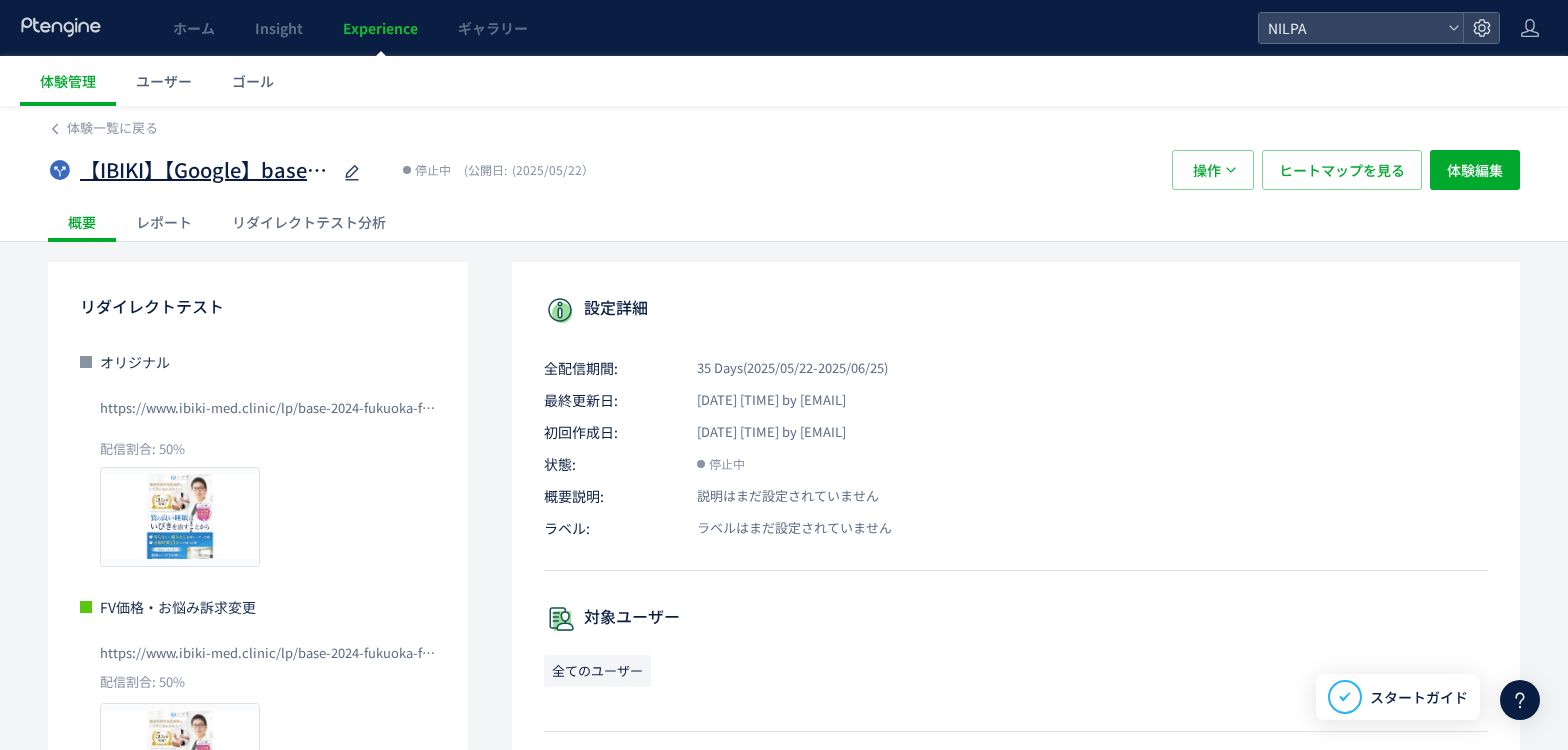 click on "【IBIKI】【Google】base-2024-fukuoka-fm_FV価格・お悩み訴求変更" at bounding box center (205, 170) 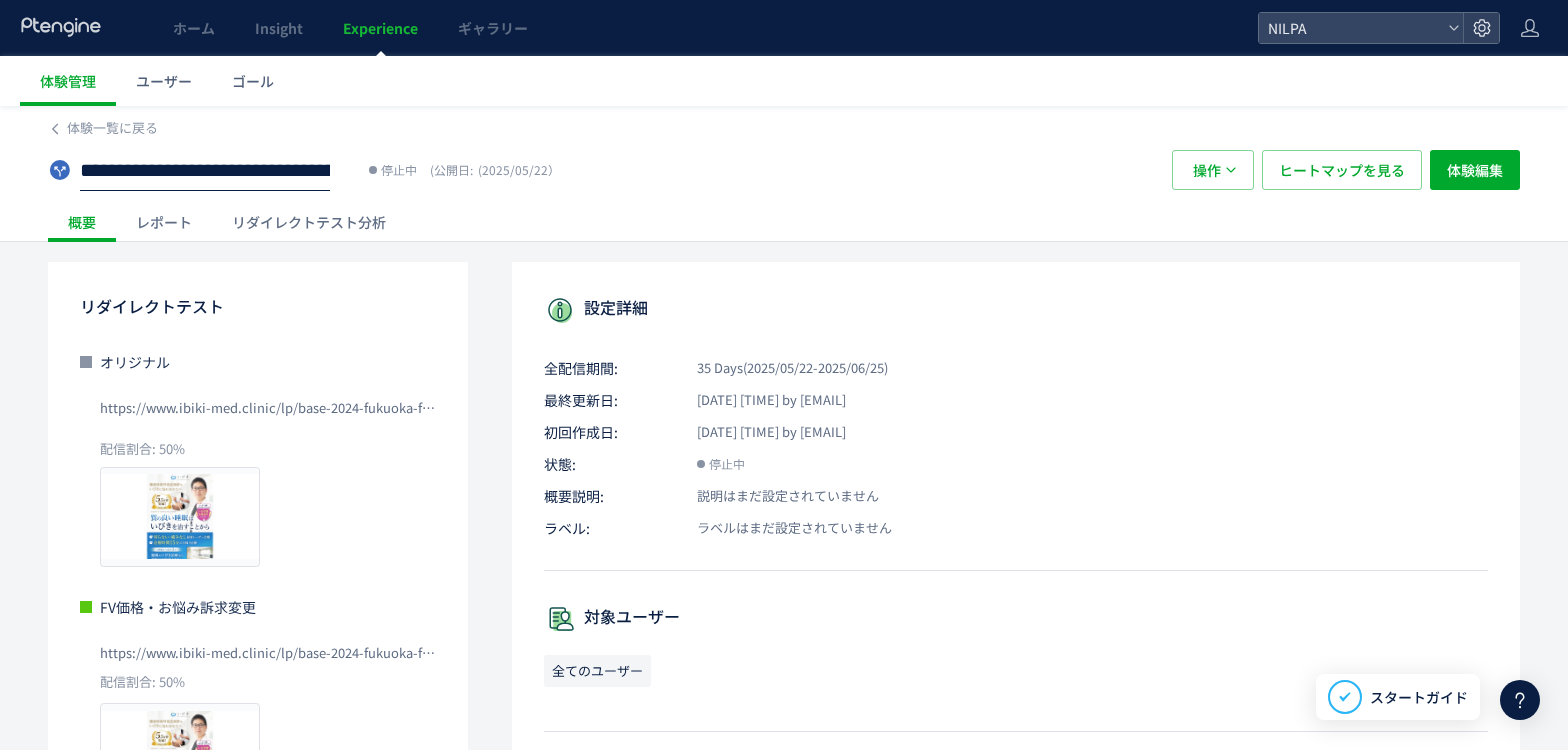 click on "**********" 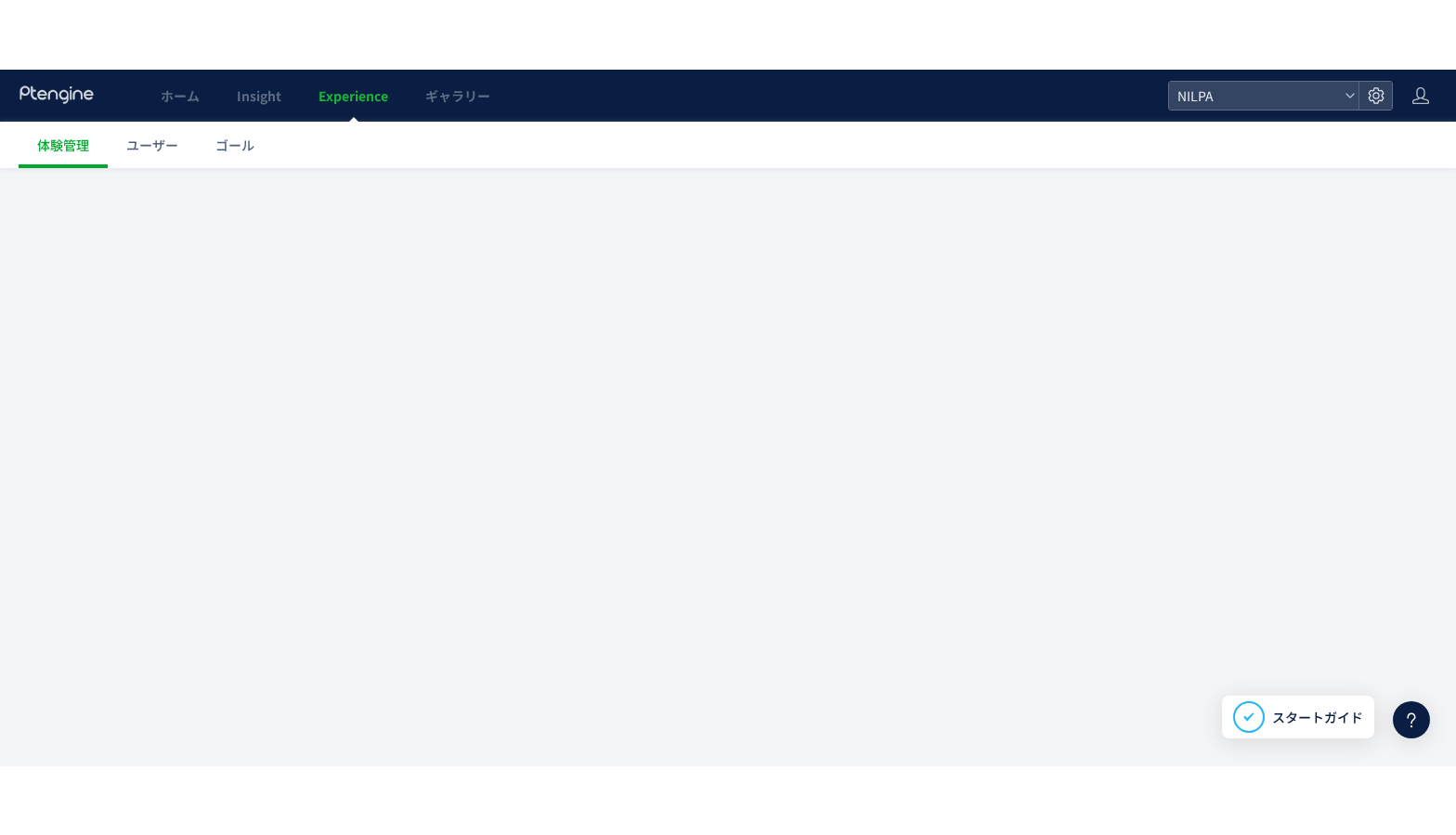 scroll, scrollTop: 1, scrollLeft: 0, axis: vertical 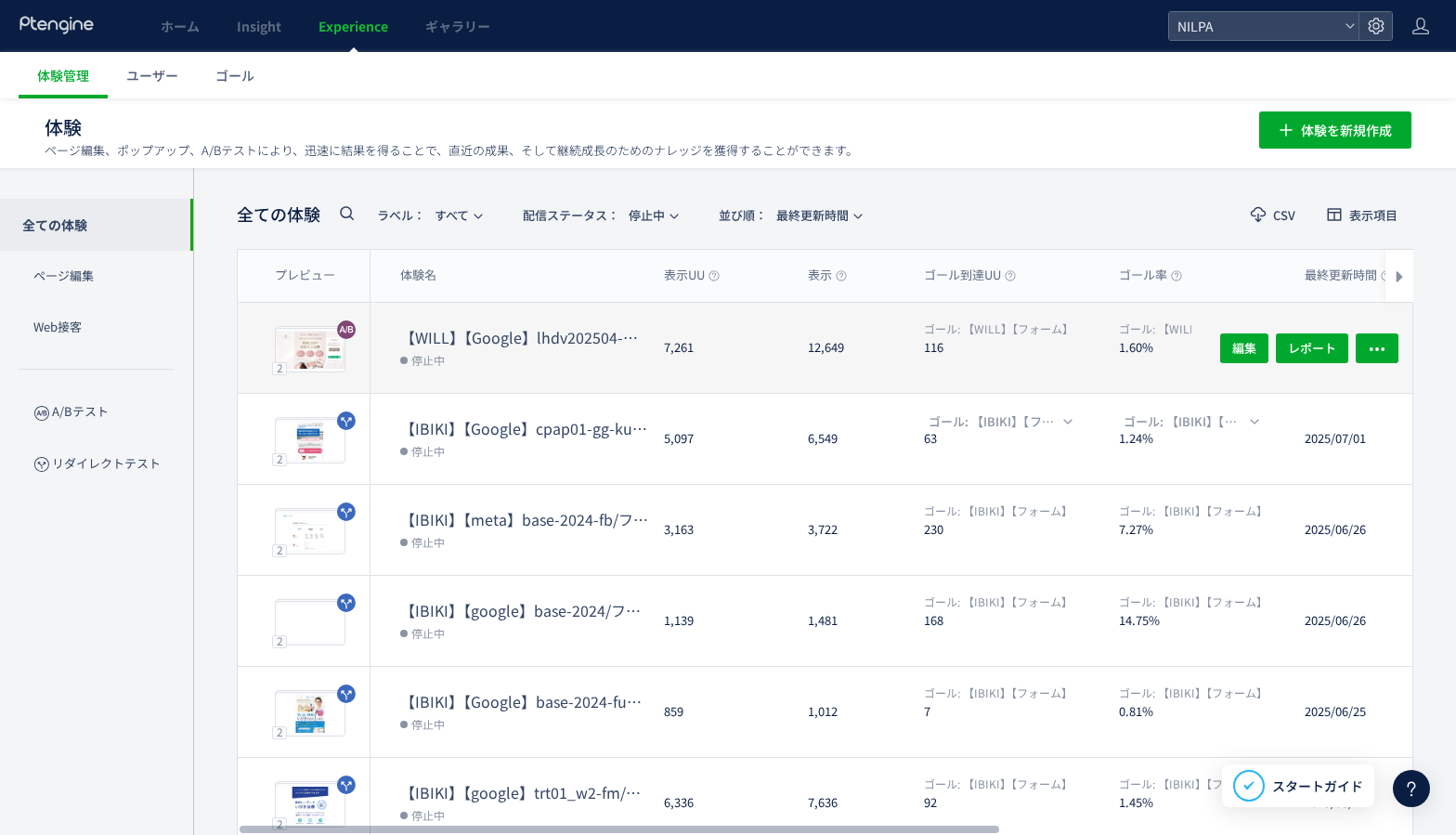 click on "【WILL】【Google】lhdv202504-woman-gg-fm_CTA文言変更" at bounding box center (525, 337) 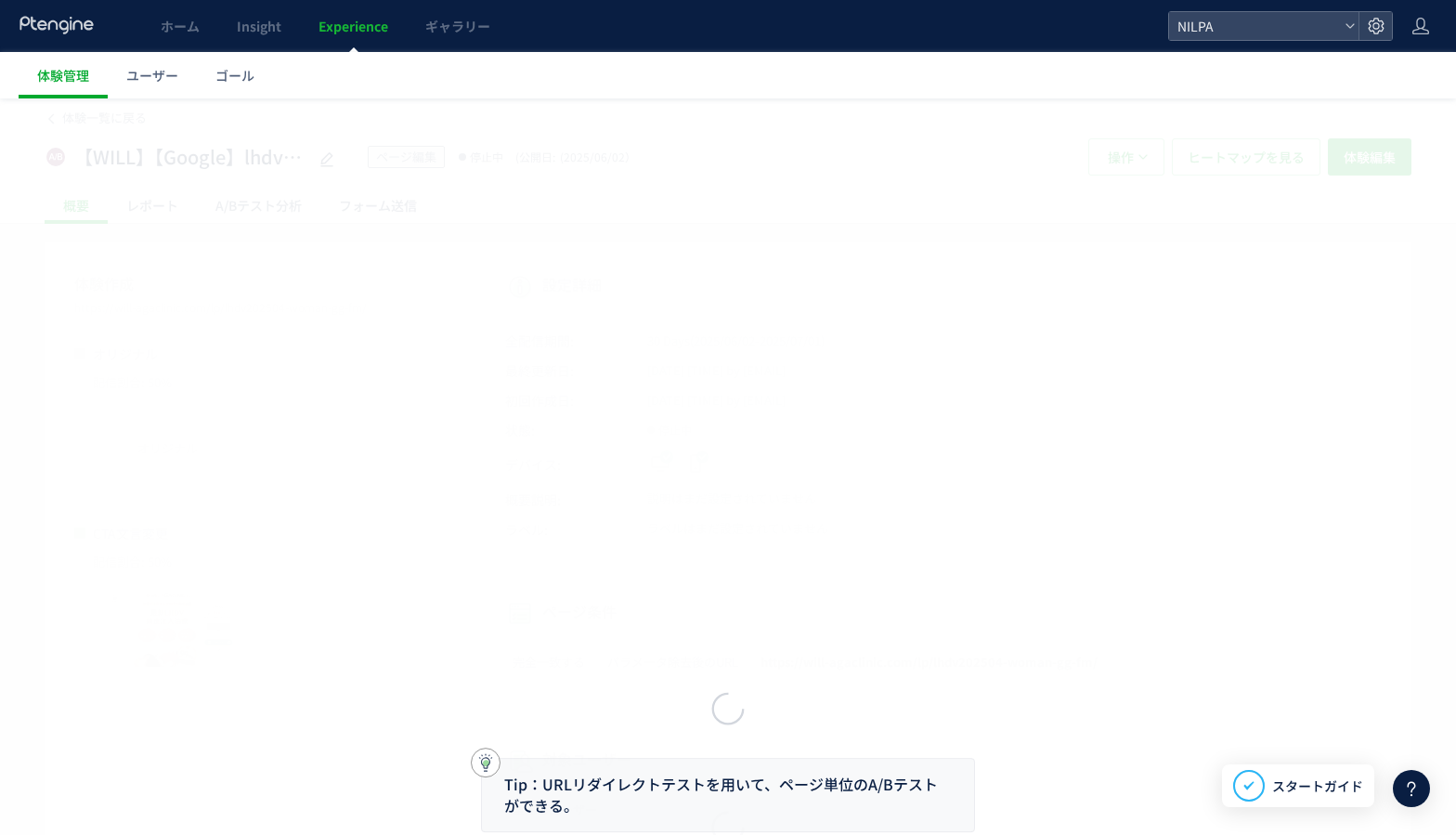 scroll, scrollTop: 0, scrollLeft: 0, axis: both 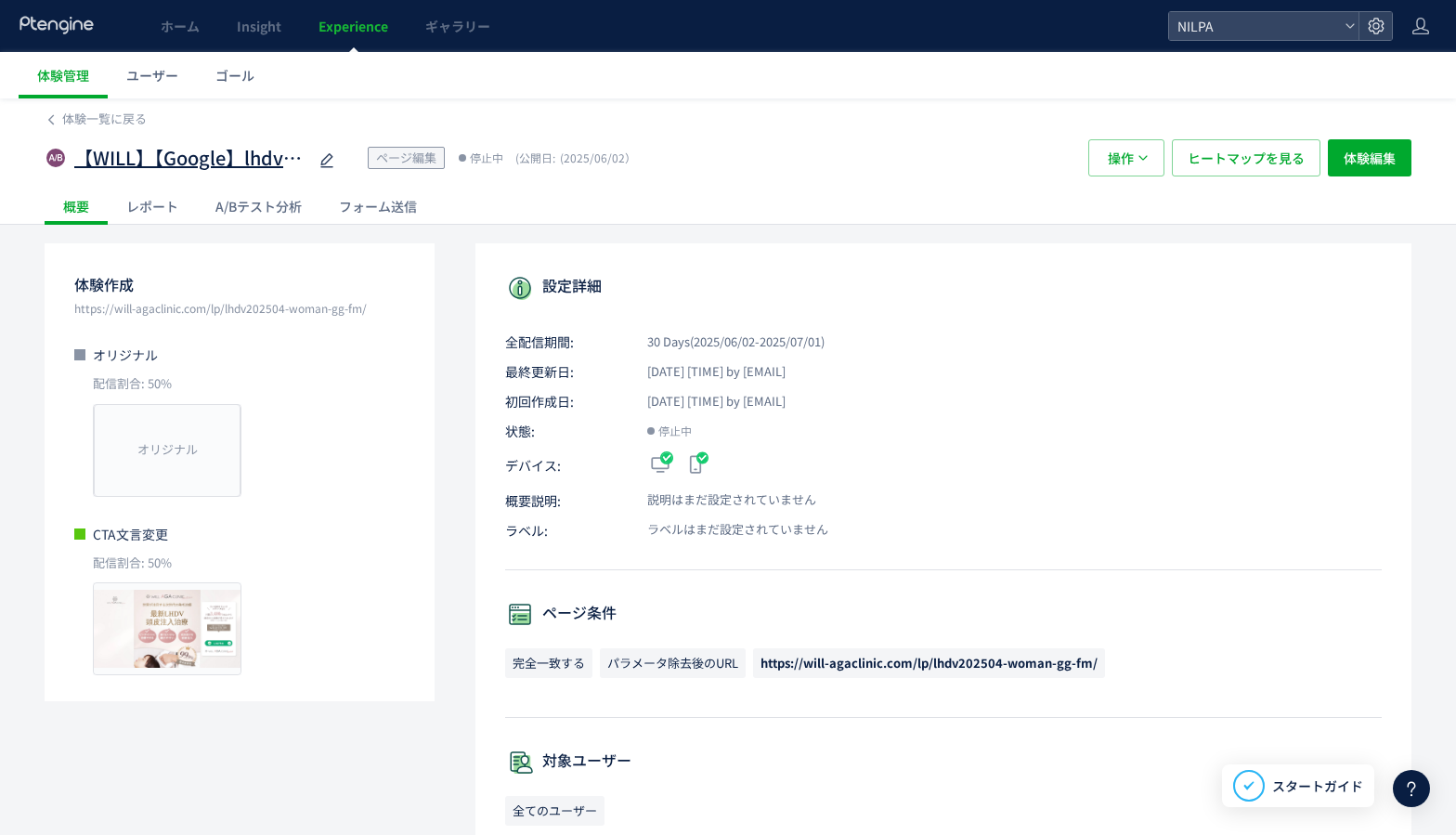 click on "【WILL】【Google】lhdv202504-woman-gg-fm_CTA文言変更" at bounding box center [190, 158] 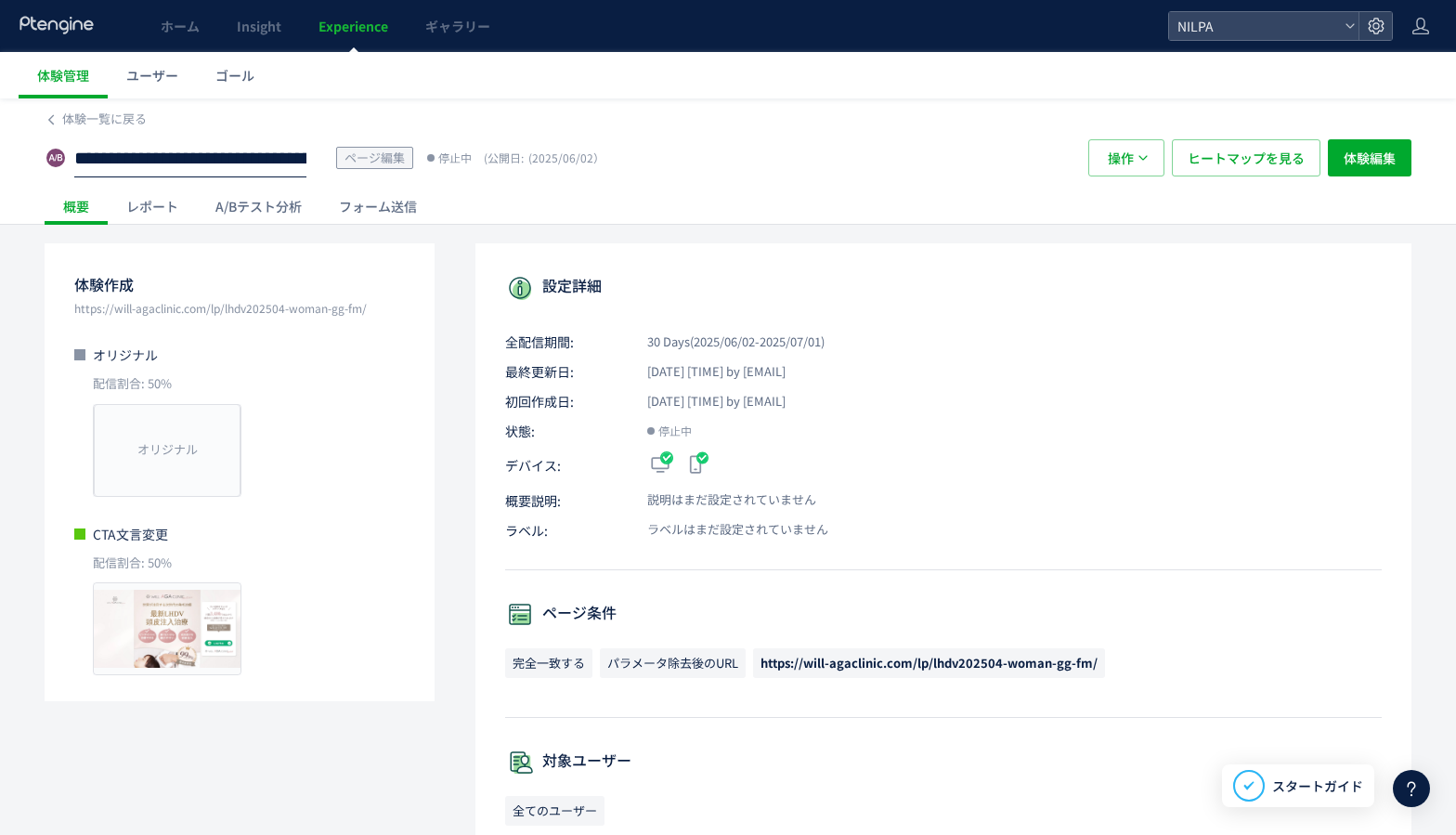 click on "**********" 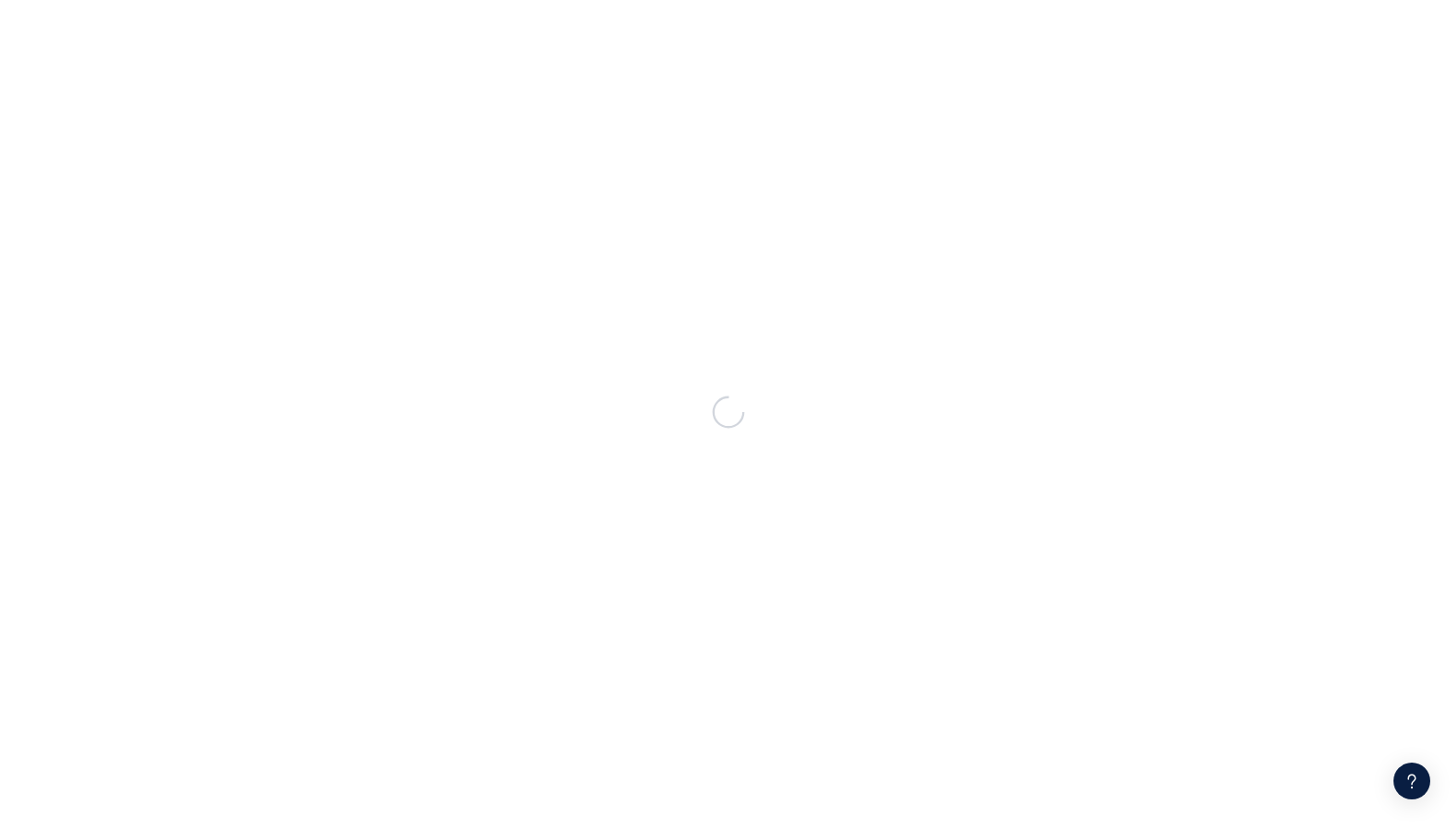 scroll, scrollTop: 0, scrollLeft: 0, axis: both 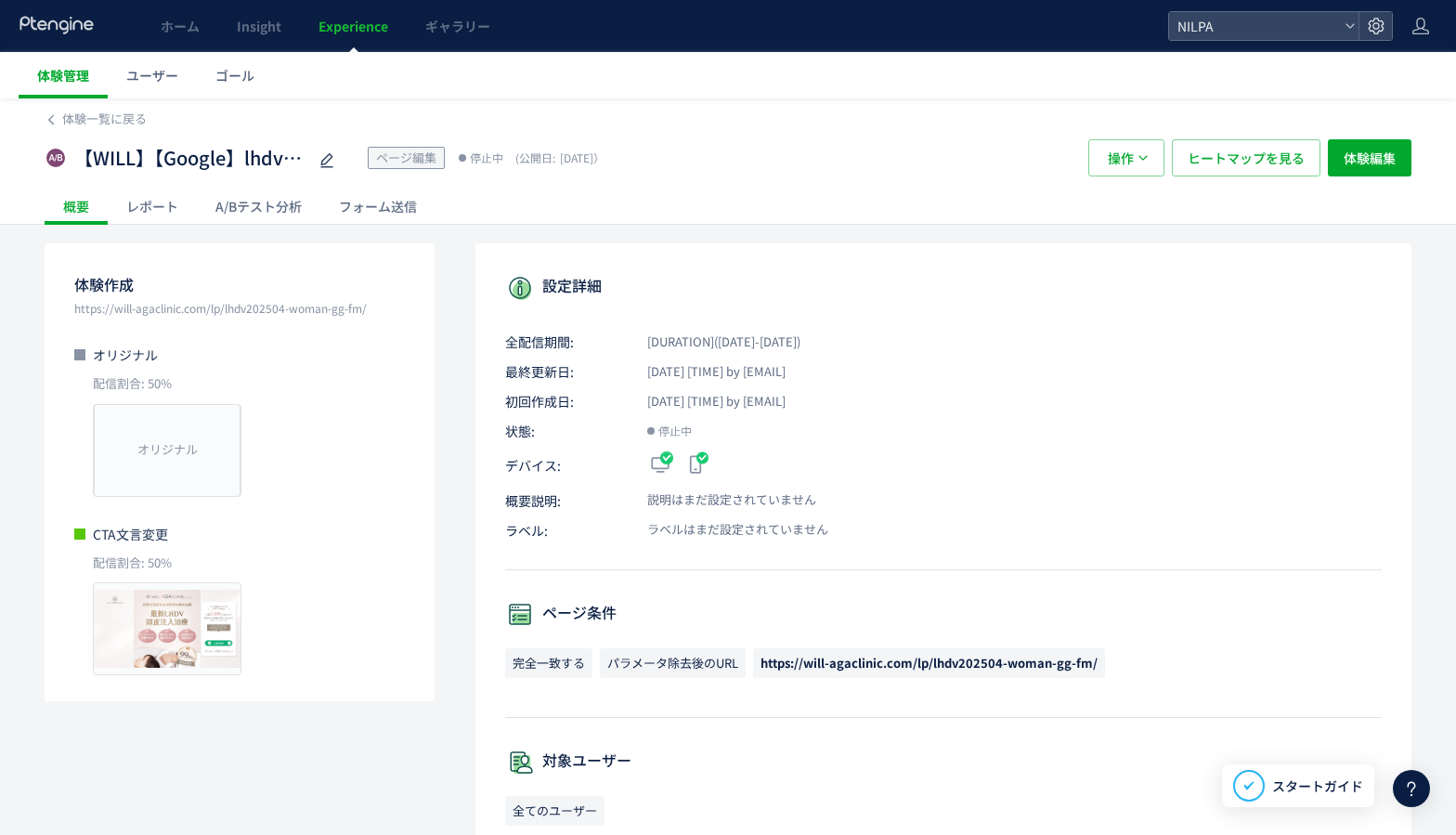 click on "体験管理" at bounding box center (63, 75) 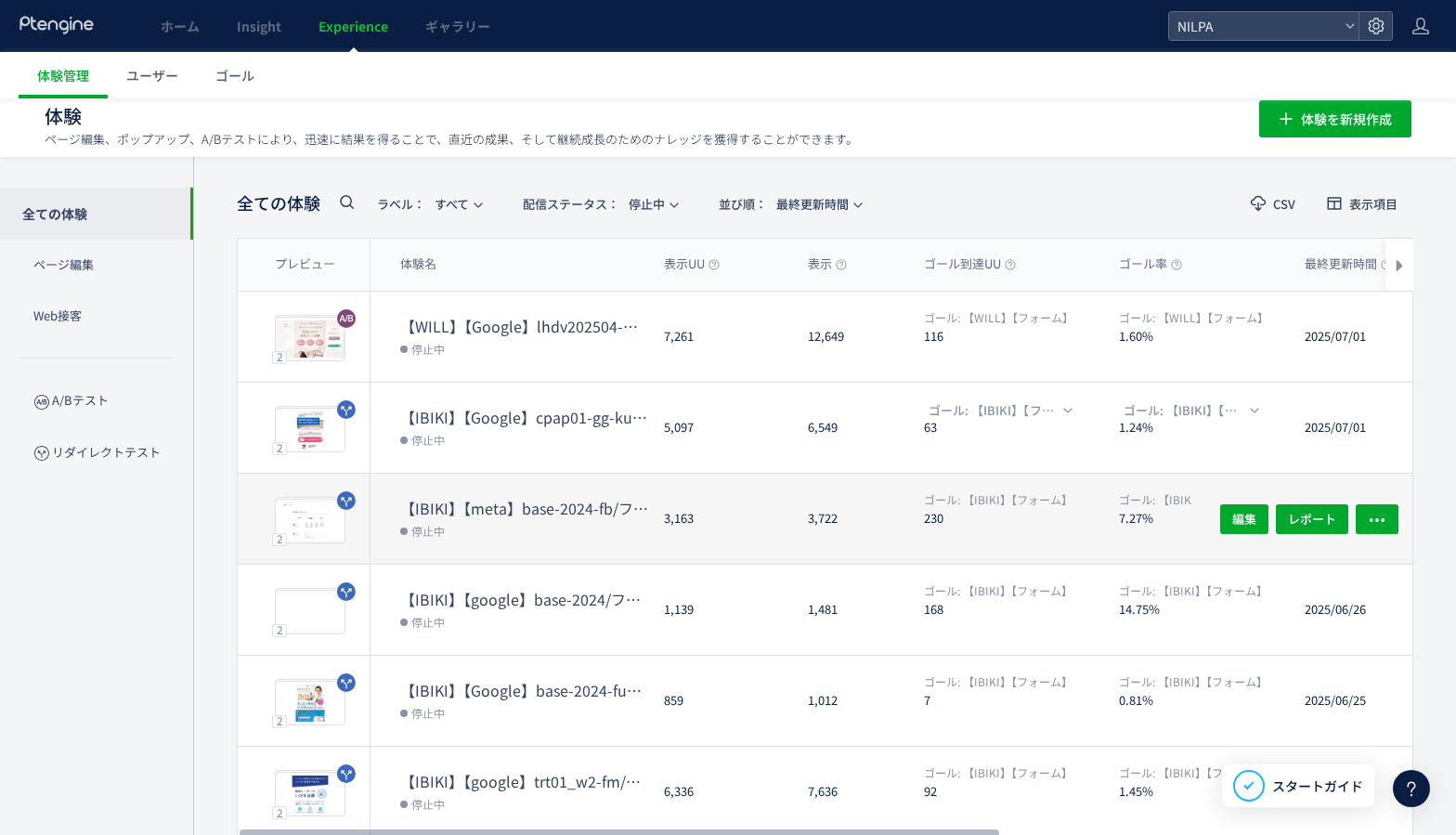 scroll, scrollTop: 83, scrollLeft: 0, axis: vertical 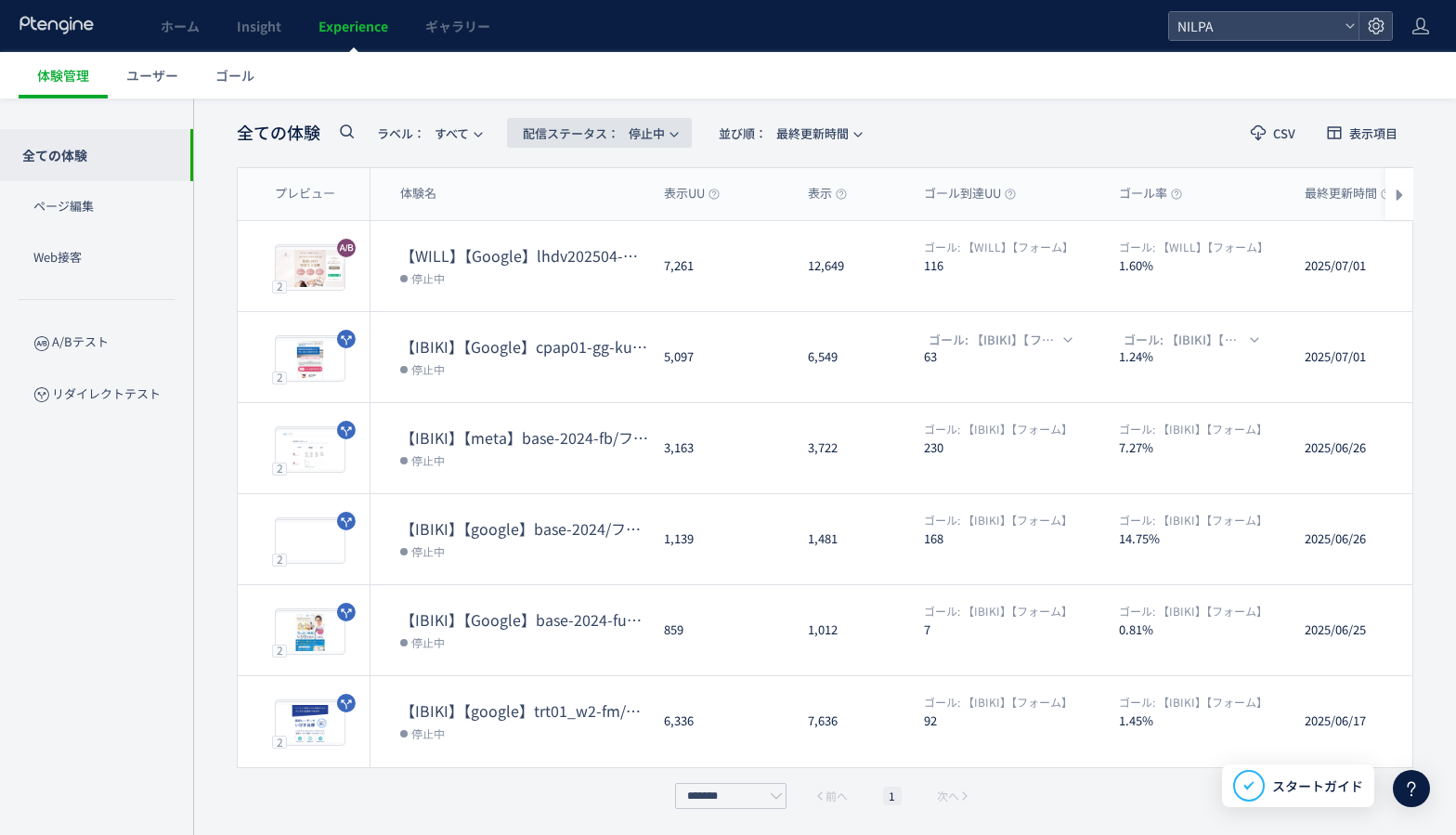 click on "配信ステータス​：  停止中" 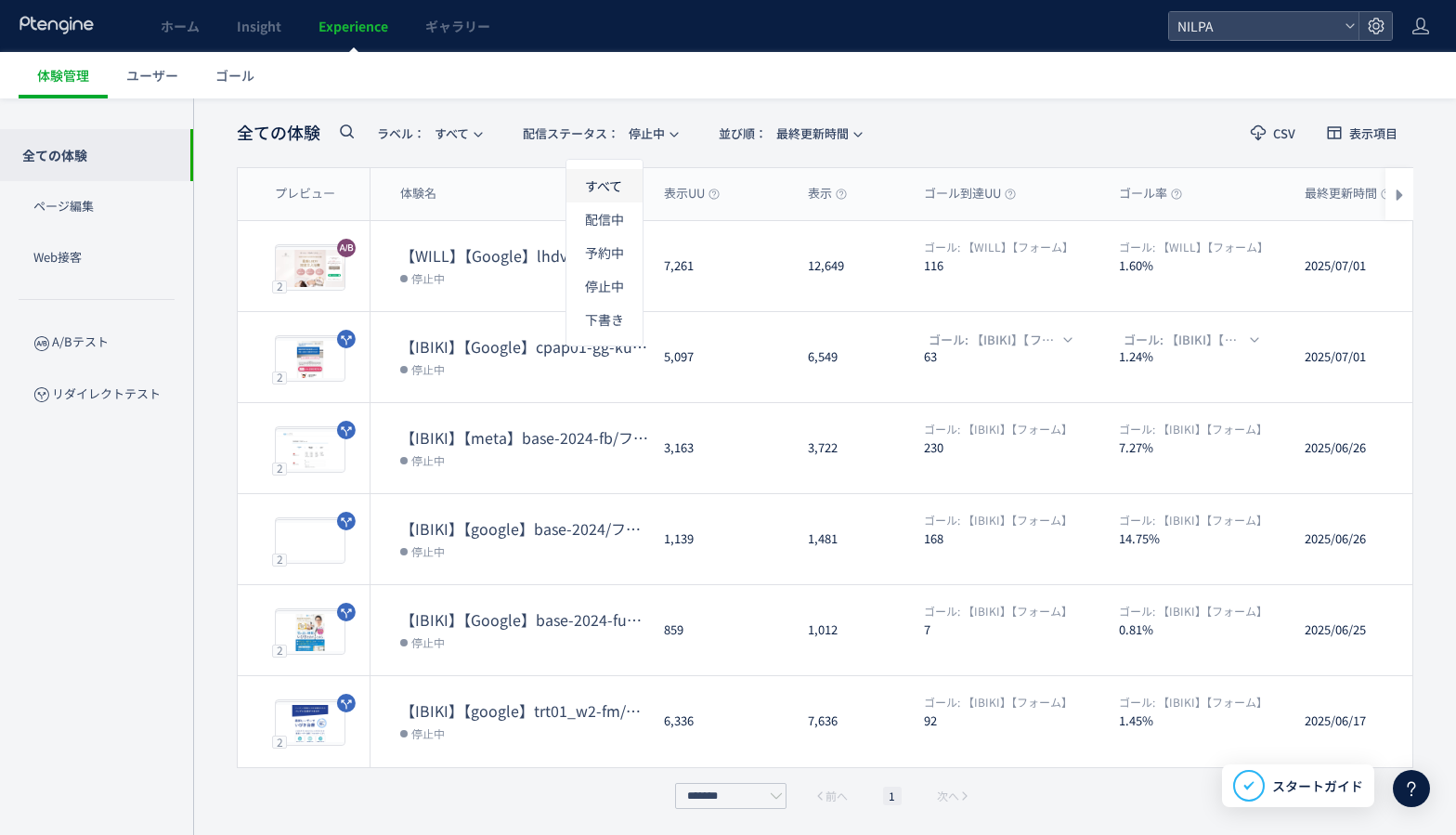 click on "すべて" 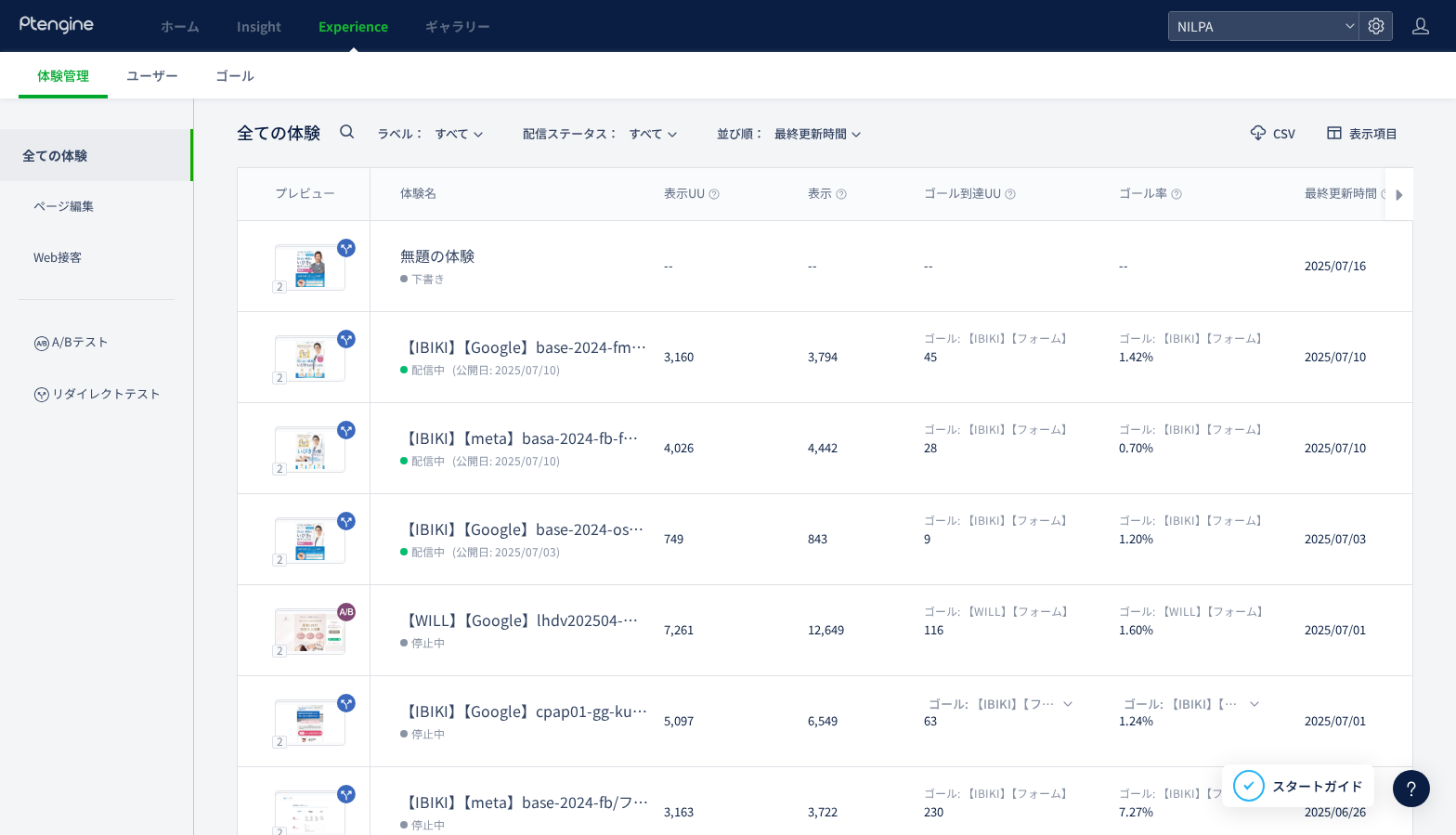 click on "全ての体験  ページ編集  Web接客  A/Bテスト  リダイレクトテスト" at bounding box center (97, 431) 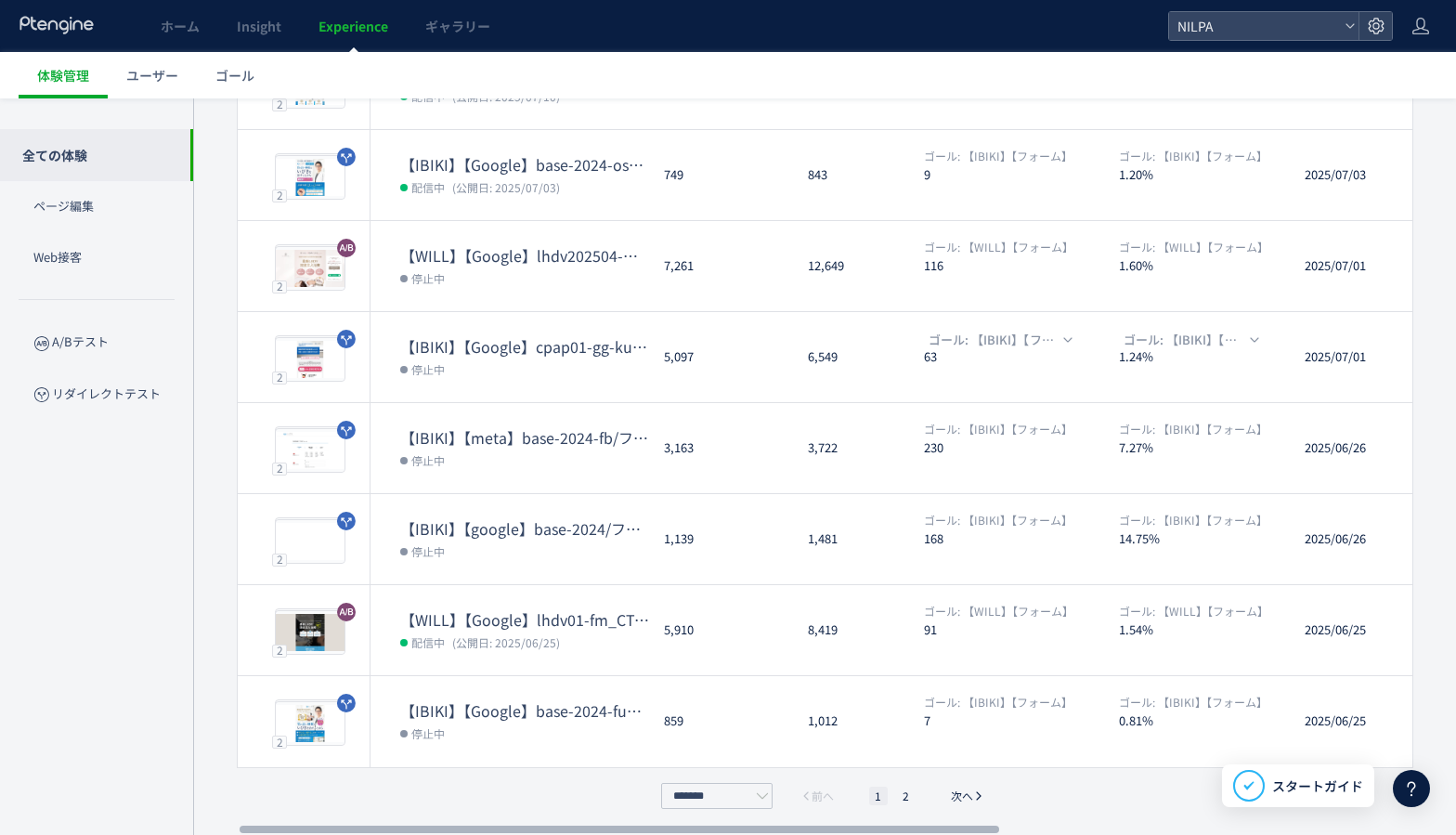 scroll, scrollTop: 63, scrollLeft: 0, axis: vertical 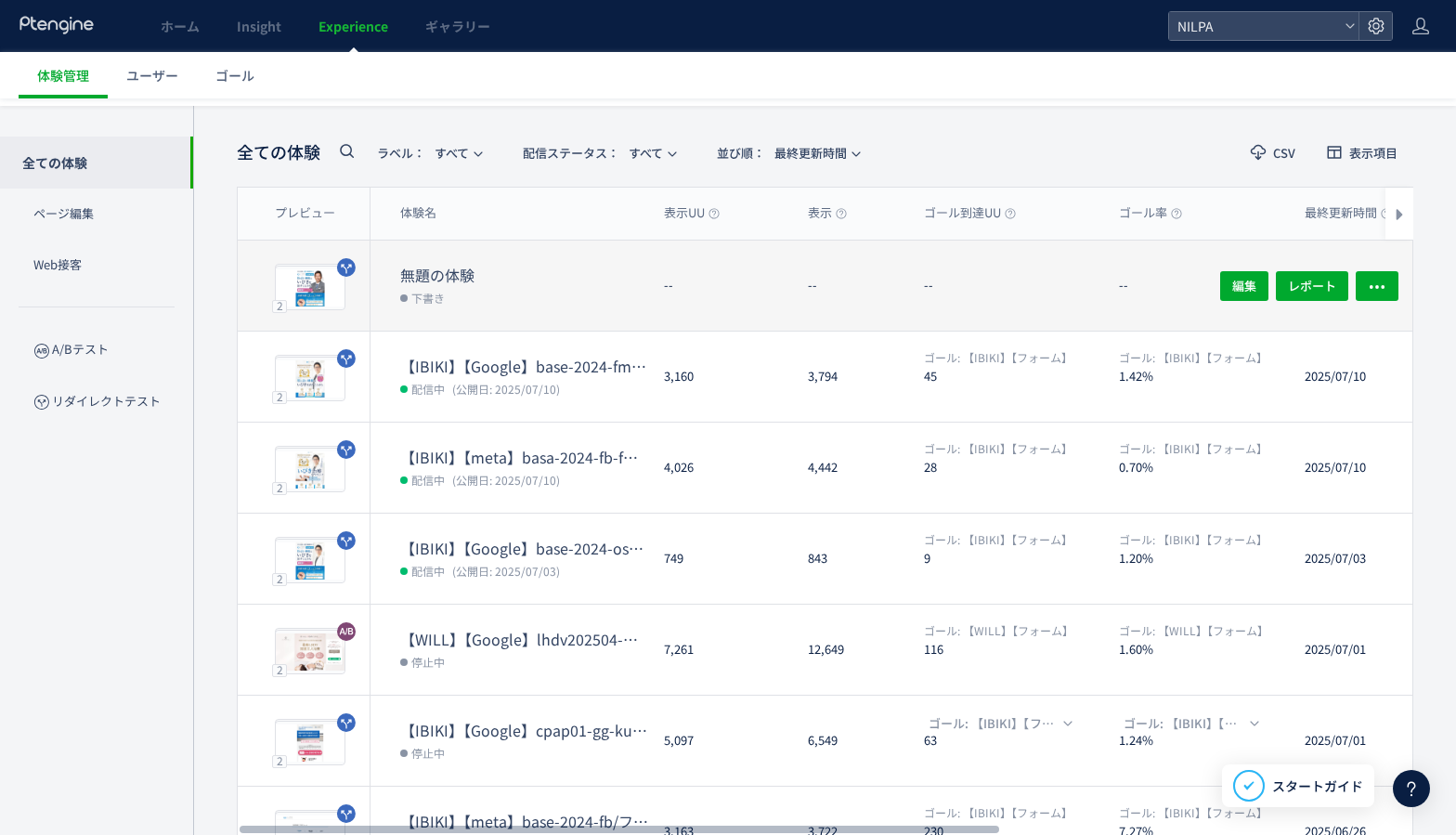 click on "無題の体験" at bounding box center (525, 275) 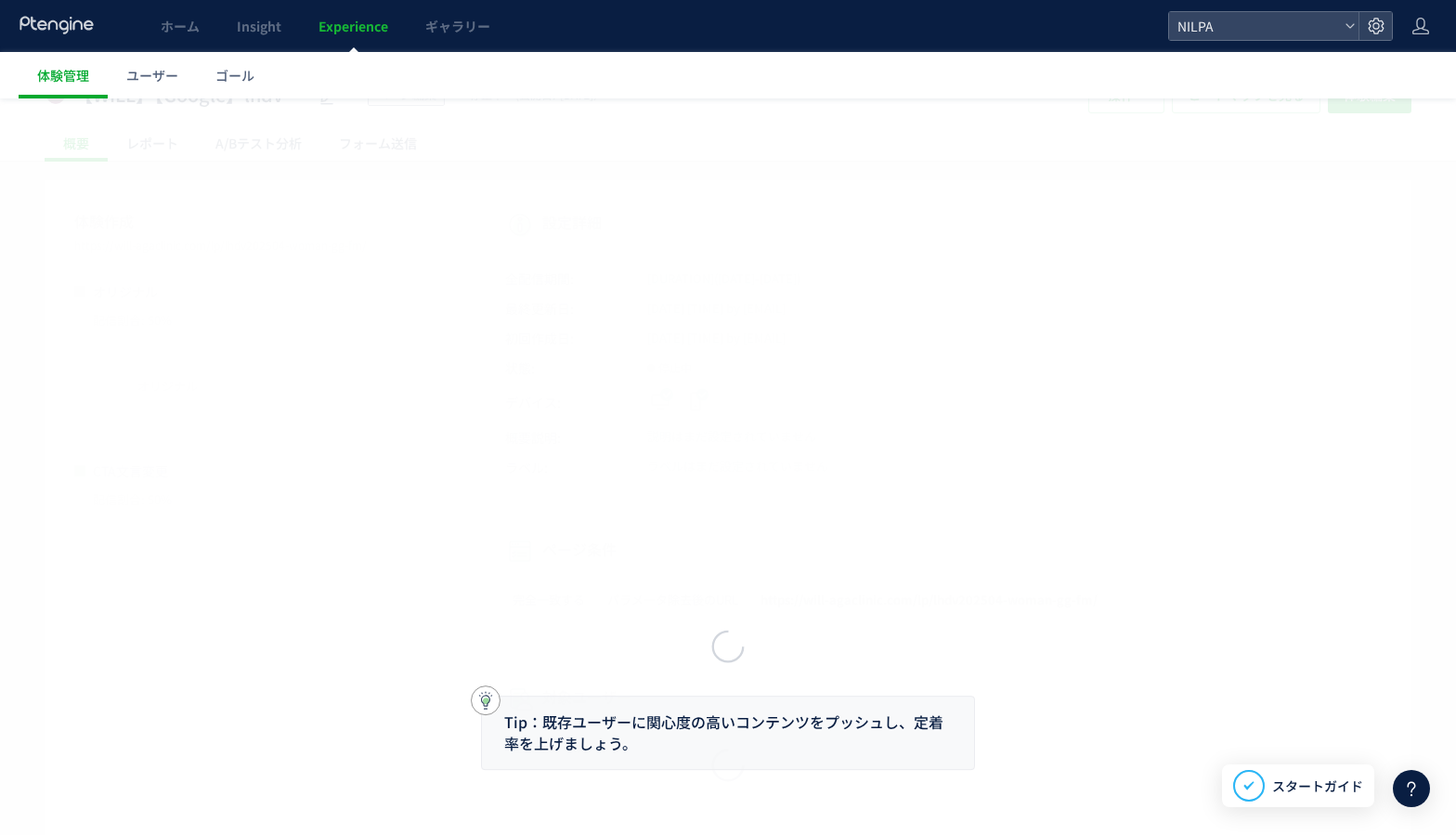 scroll, scrollTop: 0, scrollLeft: 0, axis: both 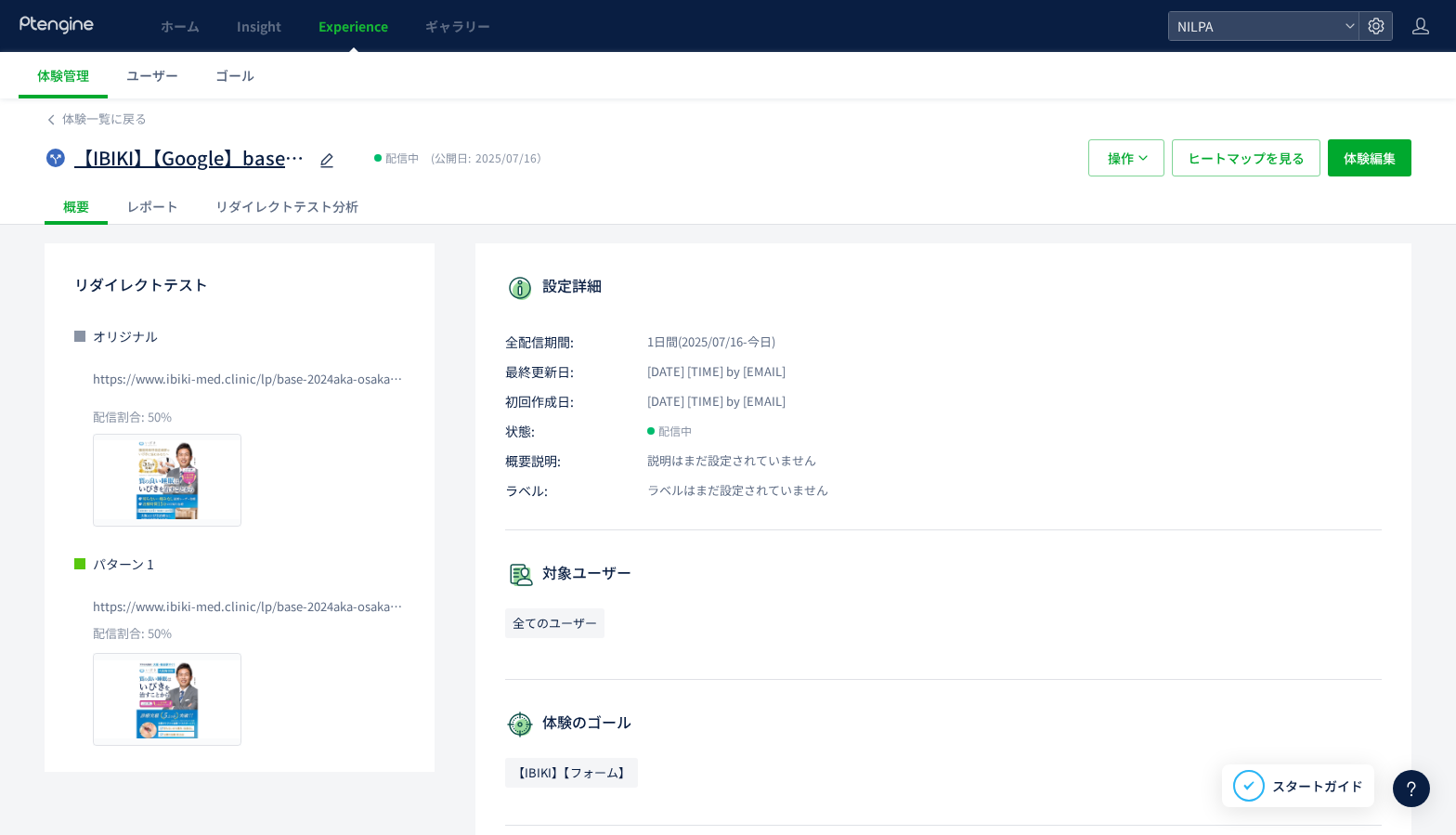 click 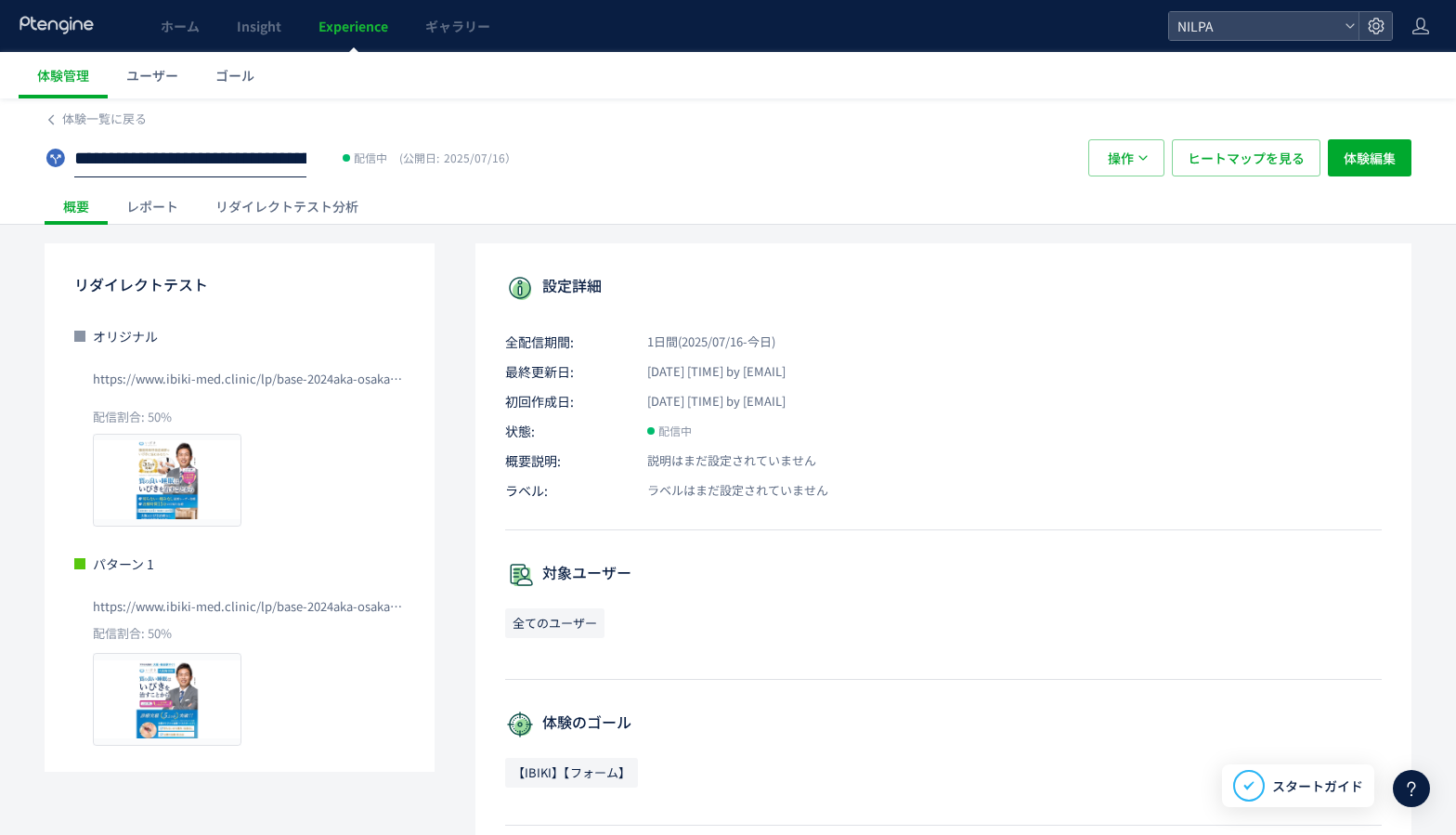 click on "**********" 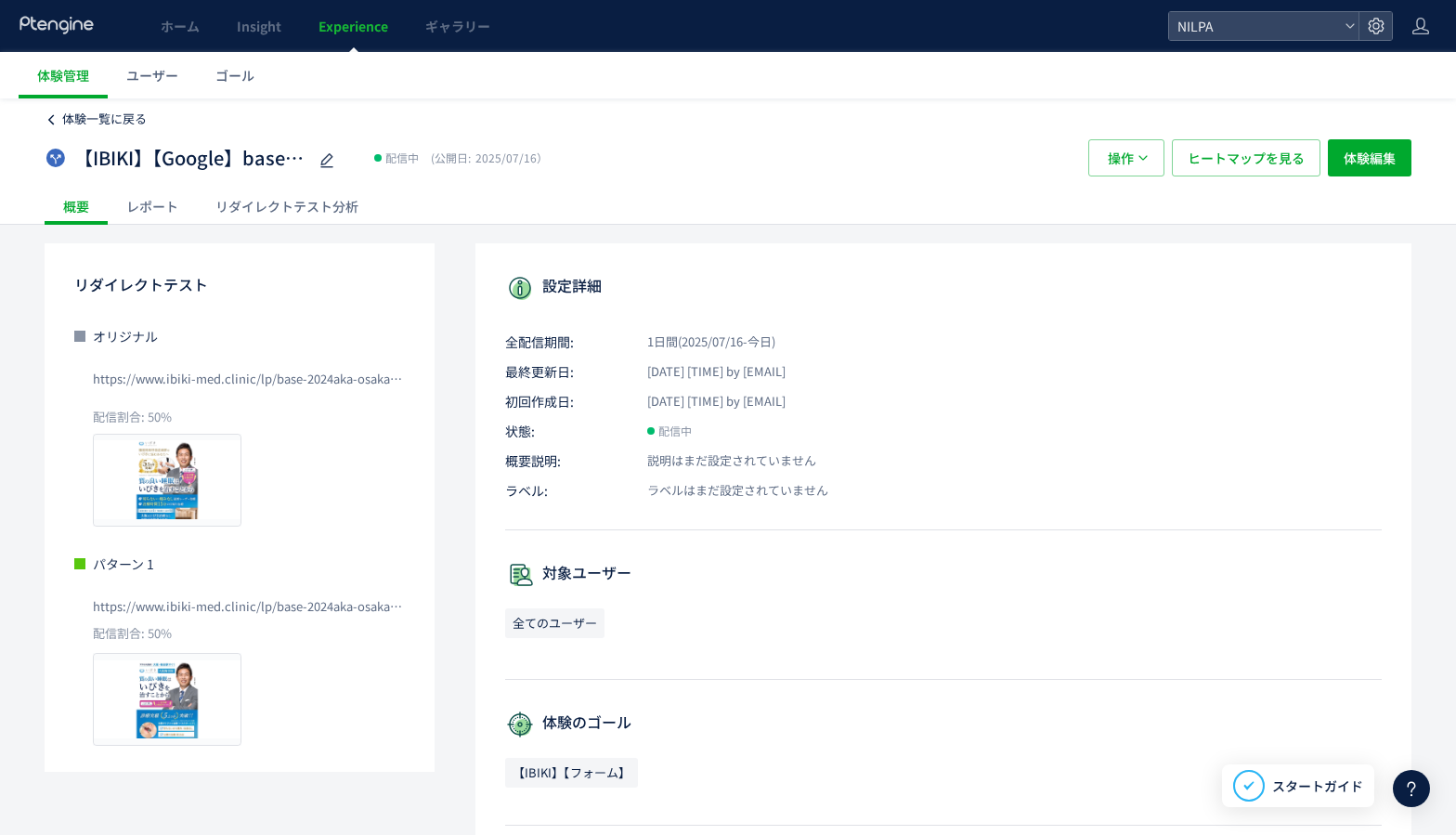 click 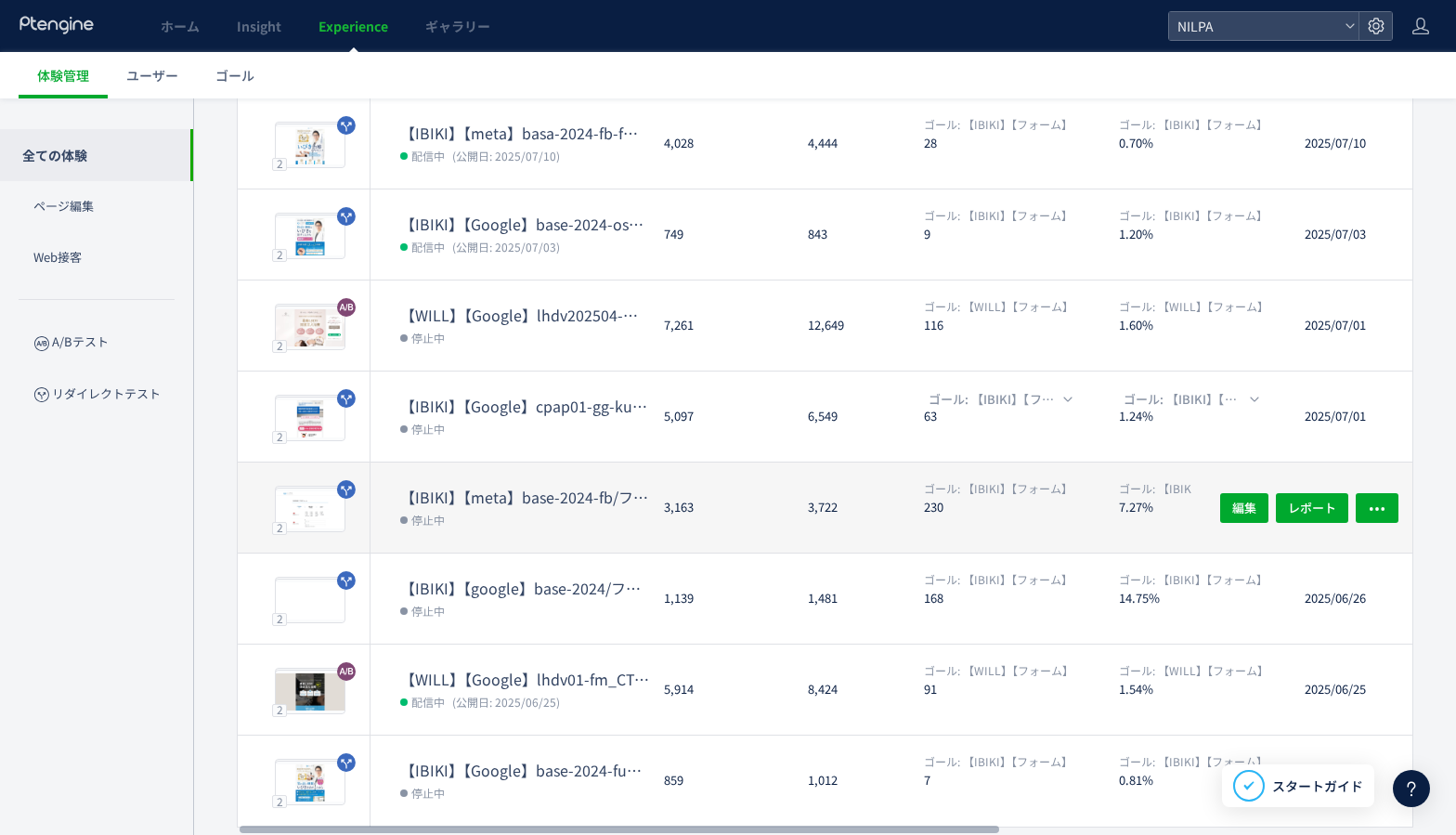 scroll, scrollTop: 363, scrollLeft: 0, axis: vertical 